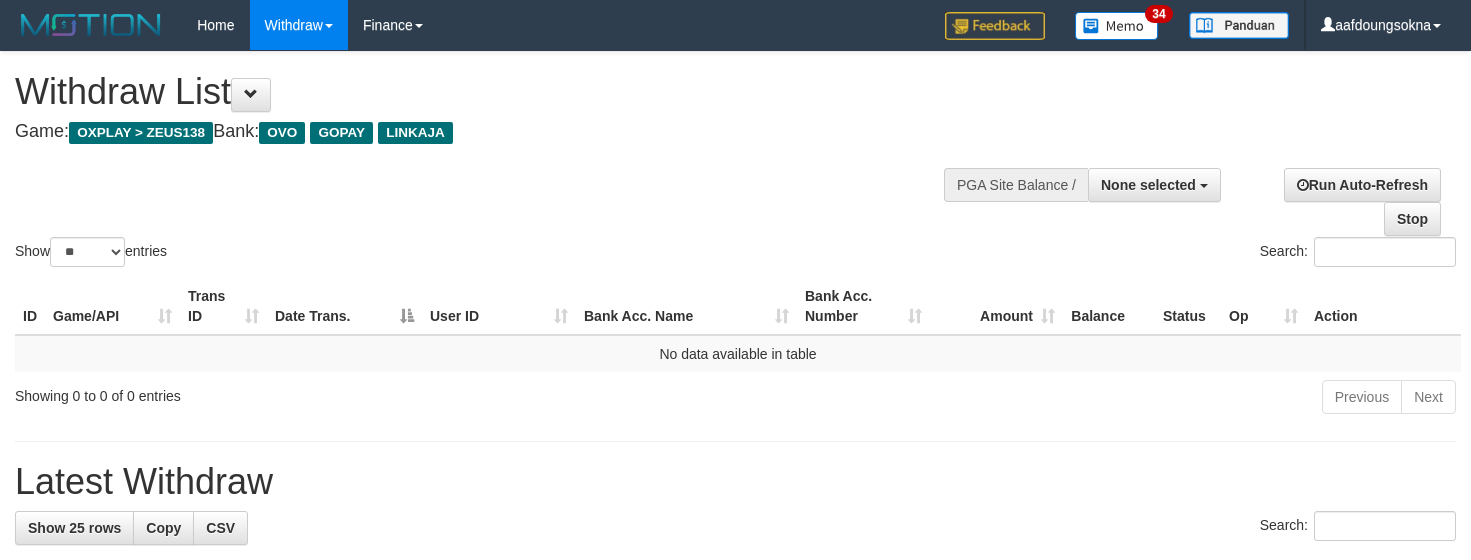 select 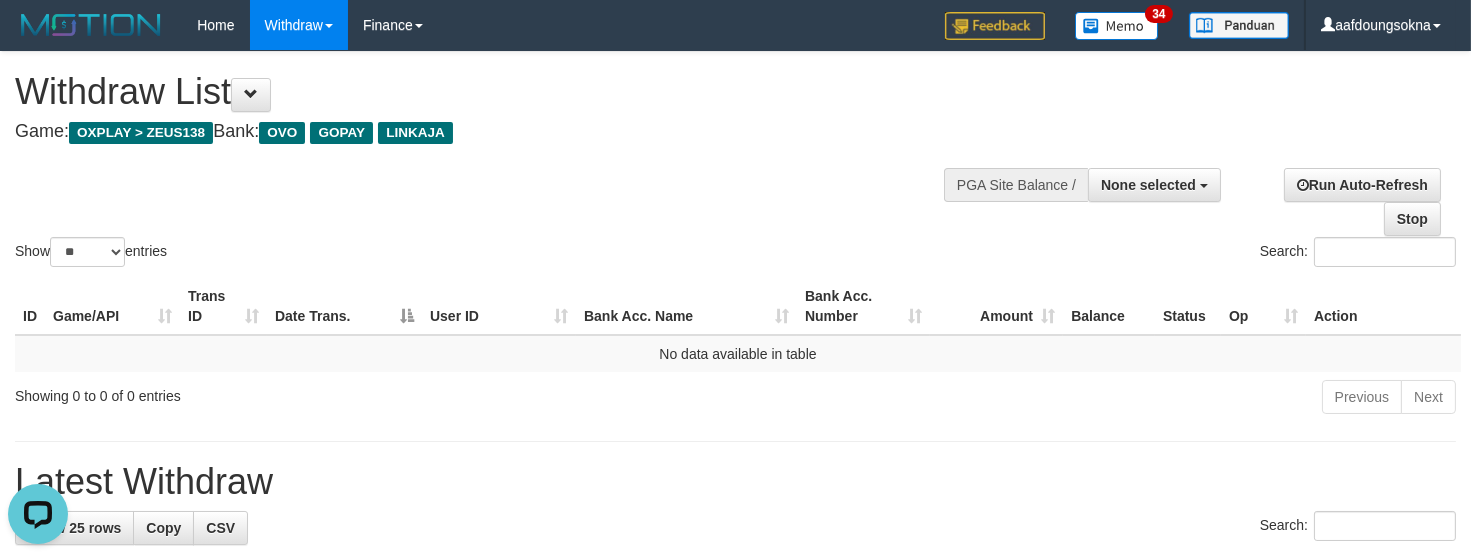 scroll, scrollTop: 0, scrollLeft: 0, axis: both 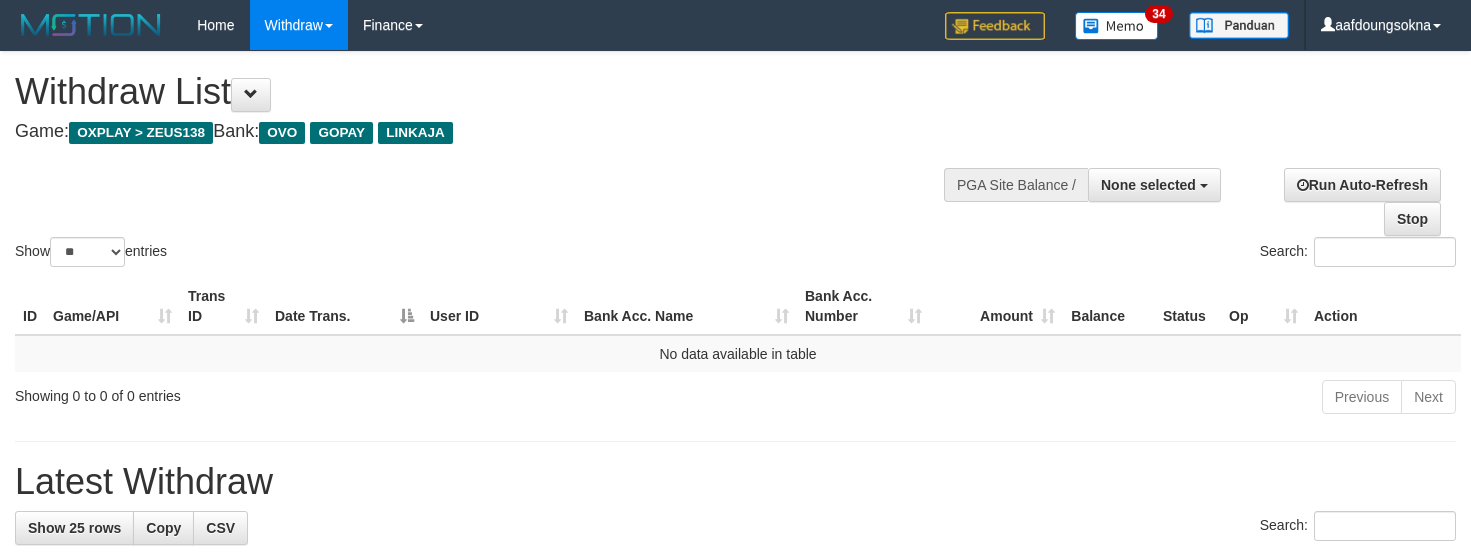 select 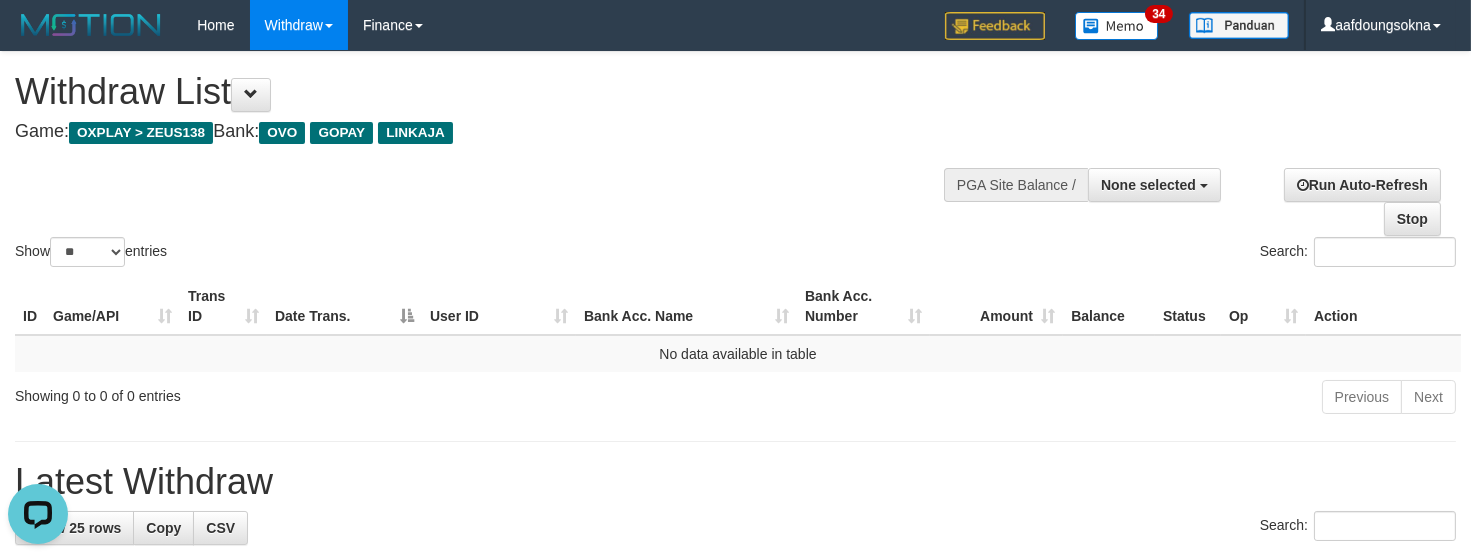 scroll, scrollTop: 0, scrollLeft: 0, axis: both 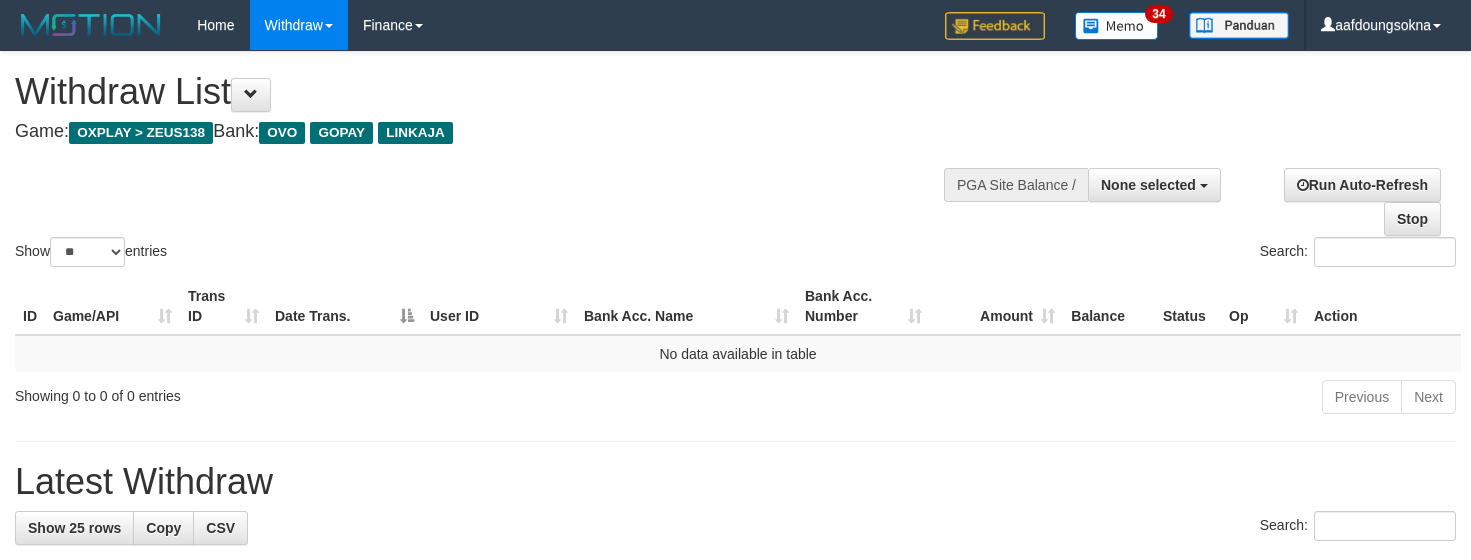 select 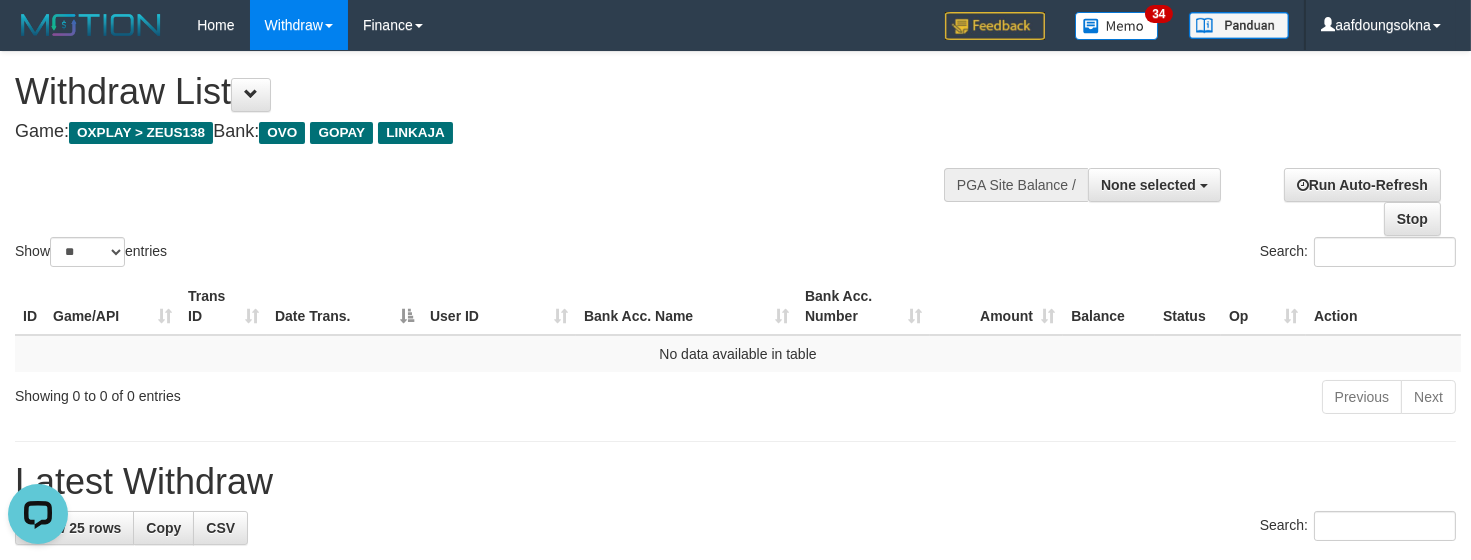 scroll, scrollTop: 0, scrollLeft: 0, axis: both 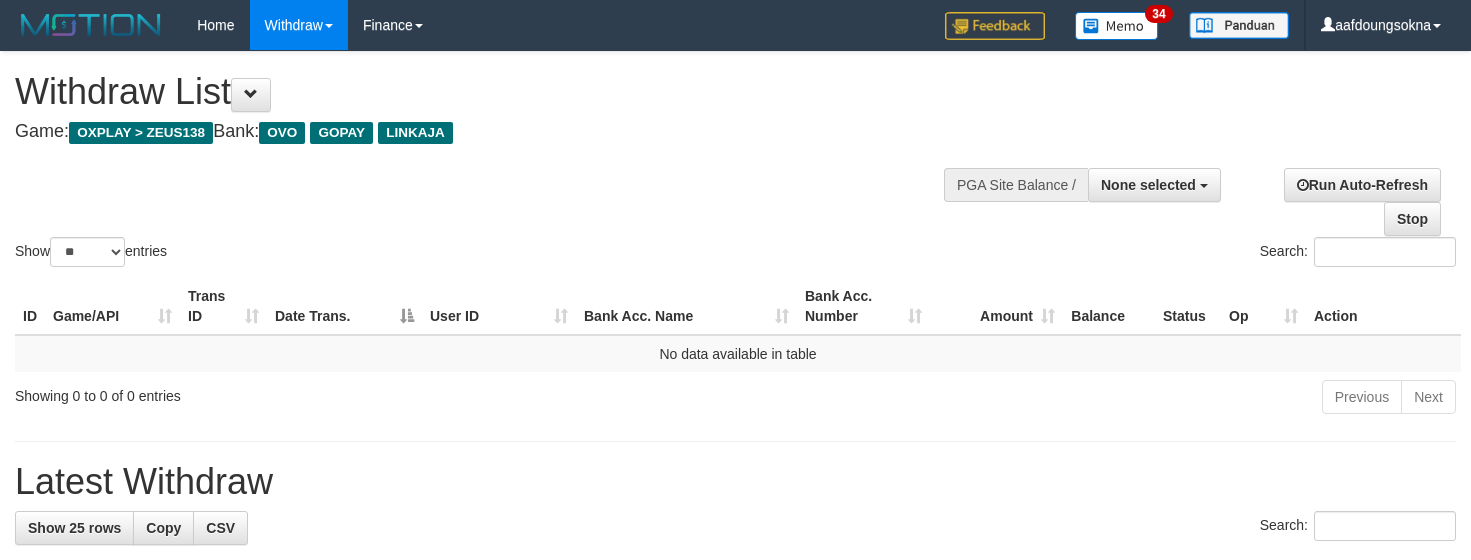 select 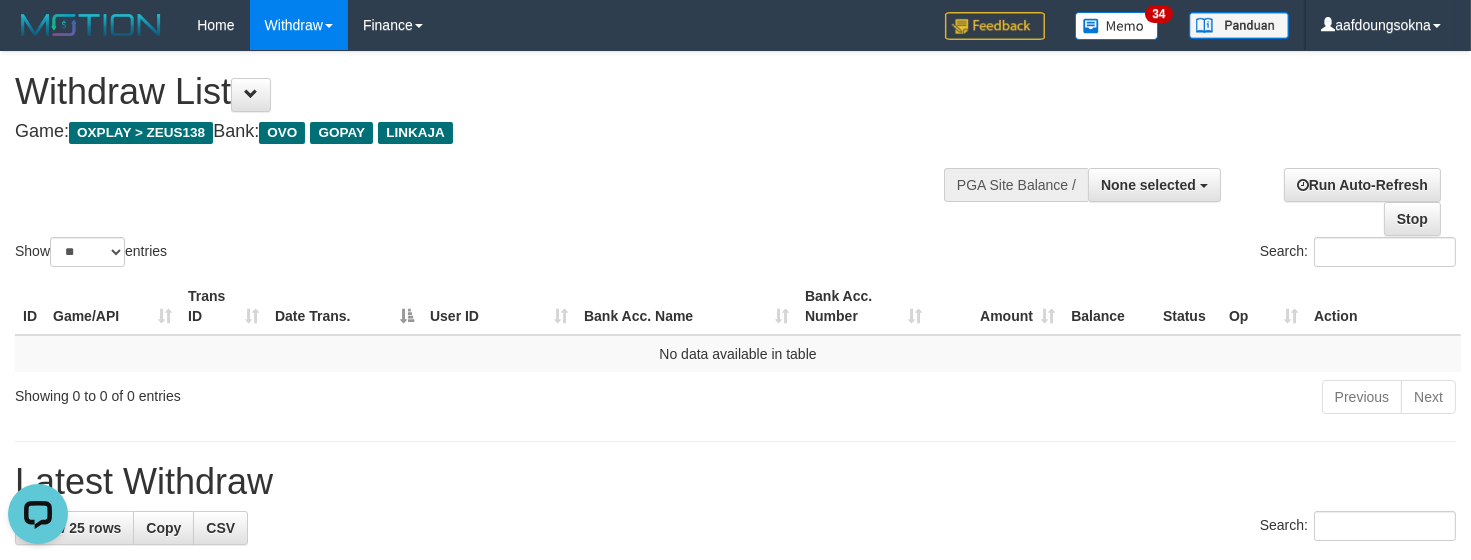 scroll, scrollTop: 0, scrollLeft: 0, axis: both 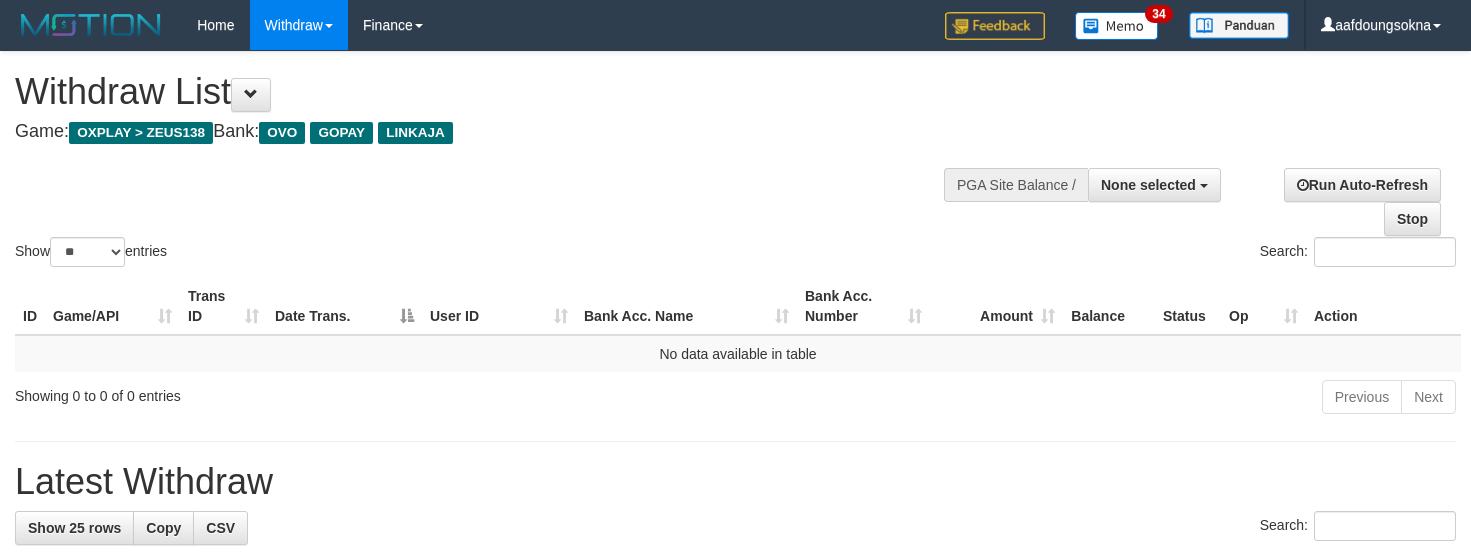 select 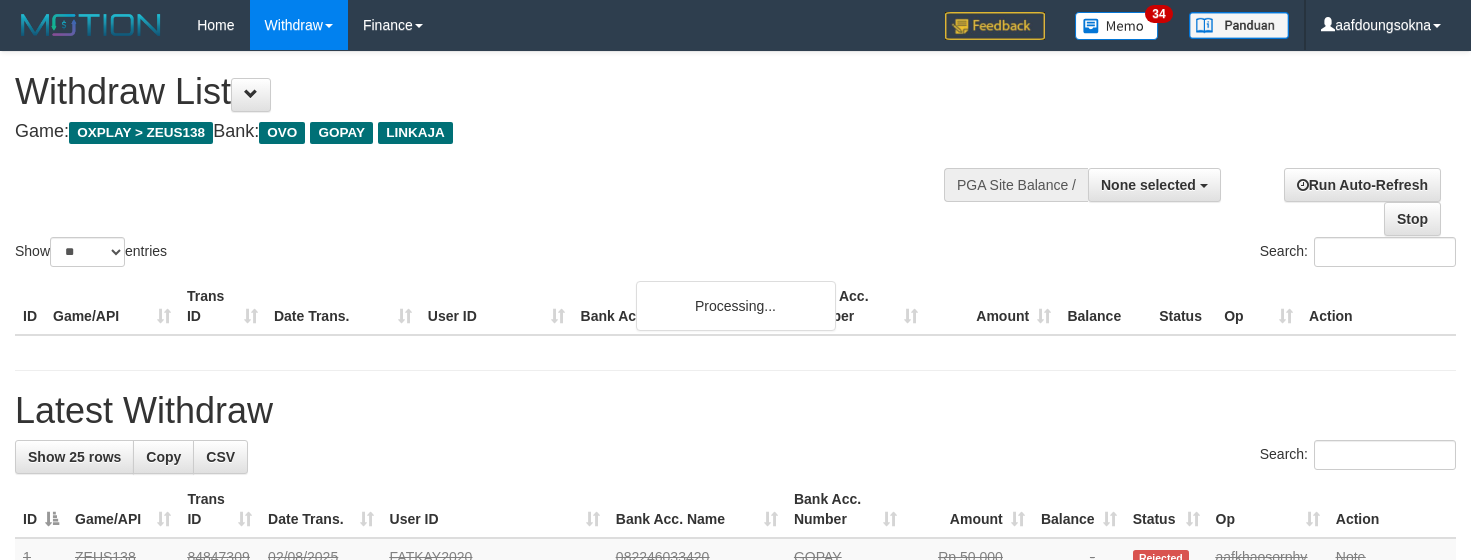 select 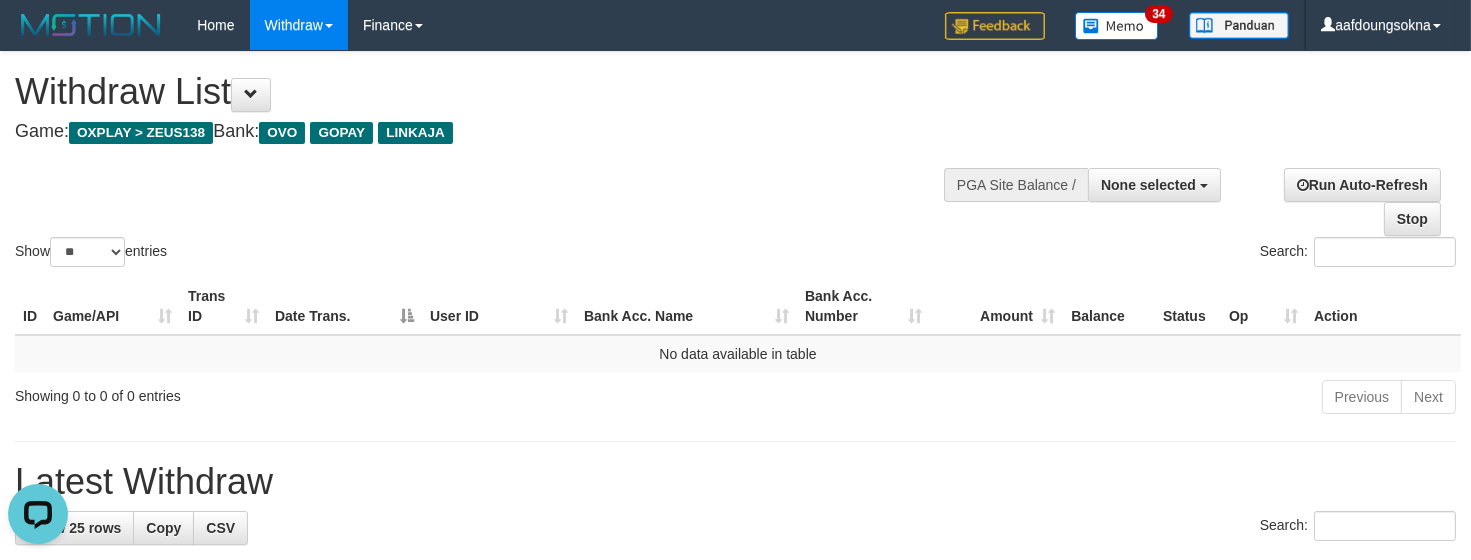scroll, scrollTop: 0, scrollLeft: 0, axis: both 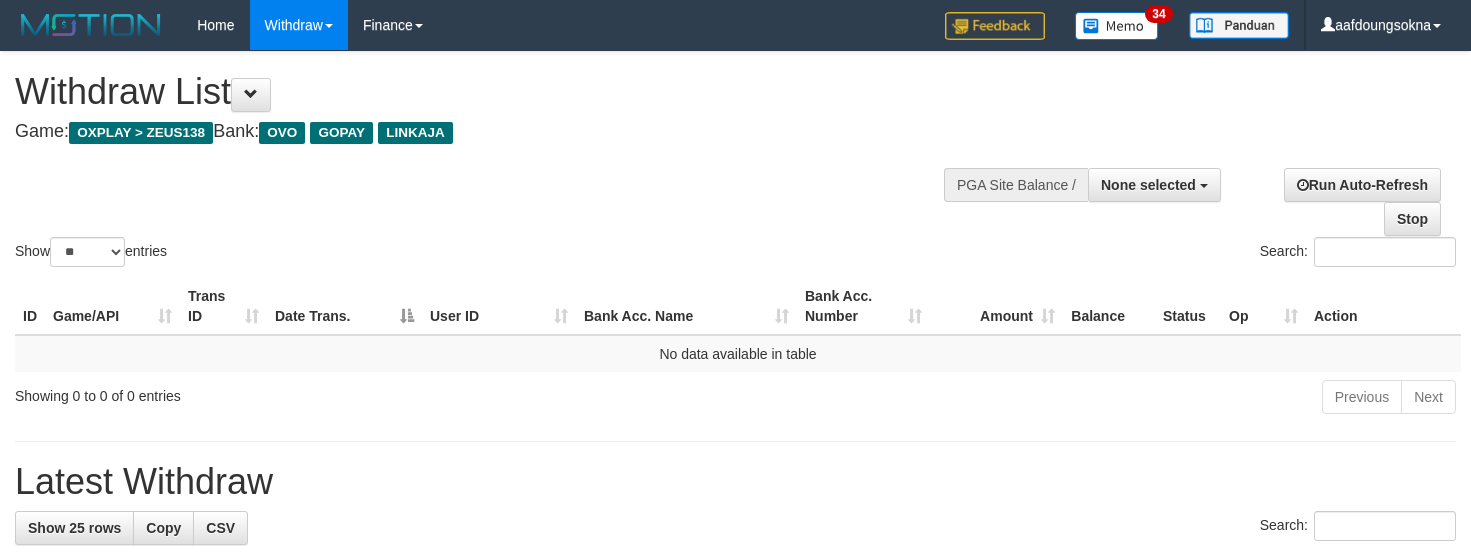 select 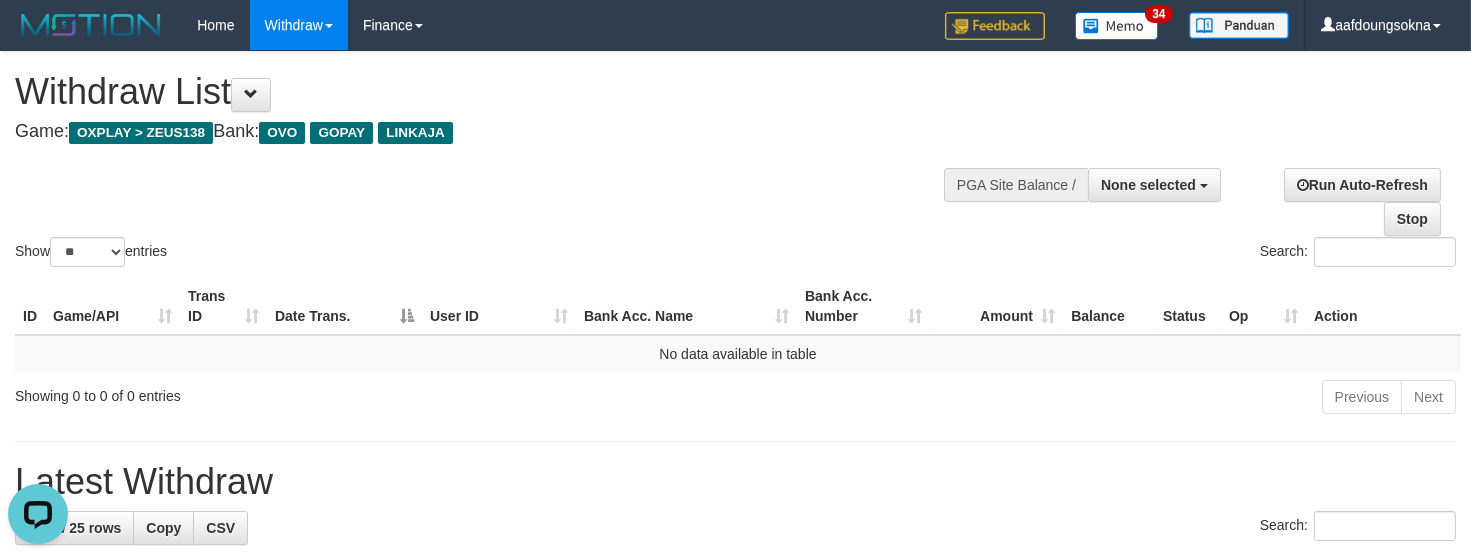 scroll, scrollTop: 0, scrollLeft: 0, axis: both 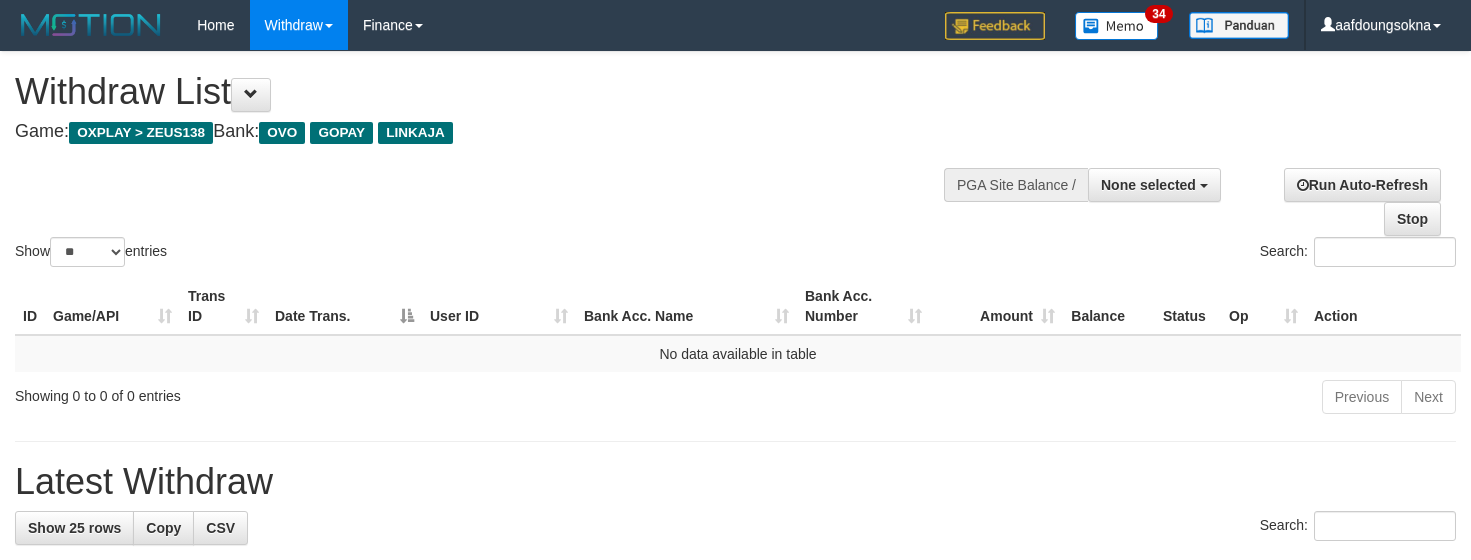 select 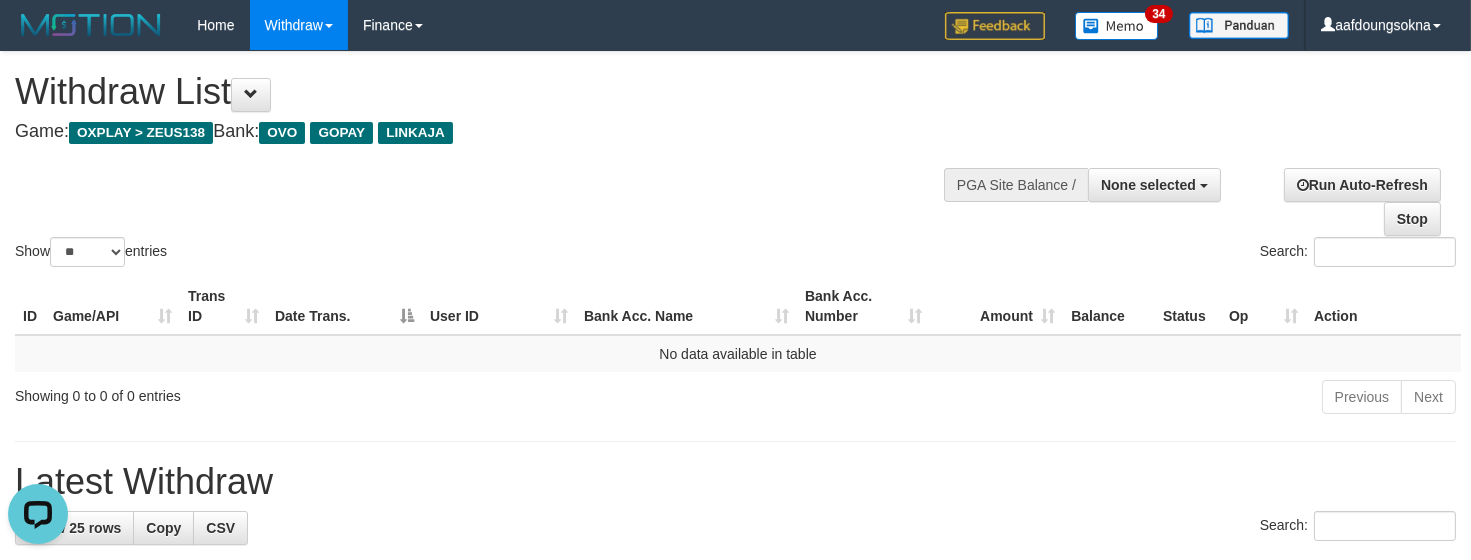 scroll, scrollTop: 0, scrollLeft: 0, axis: both 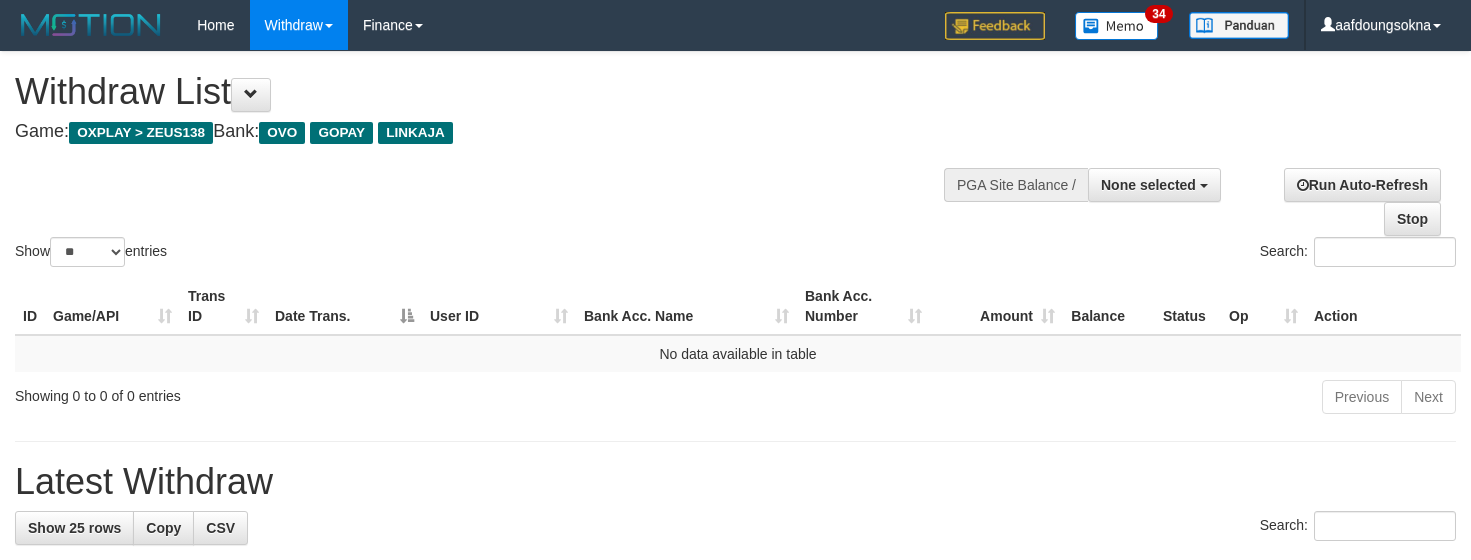 select 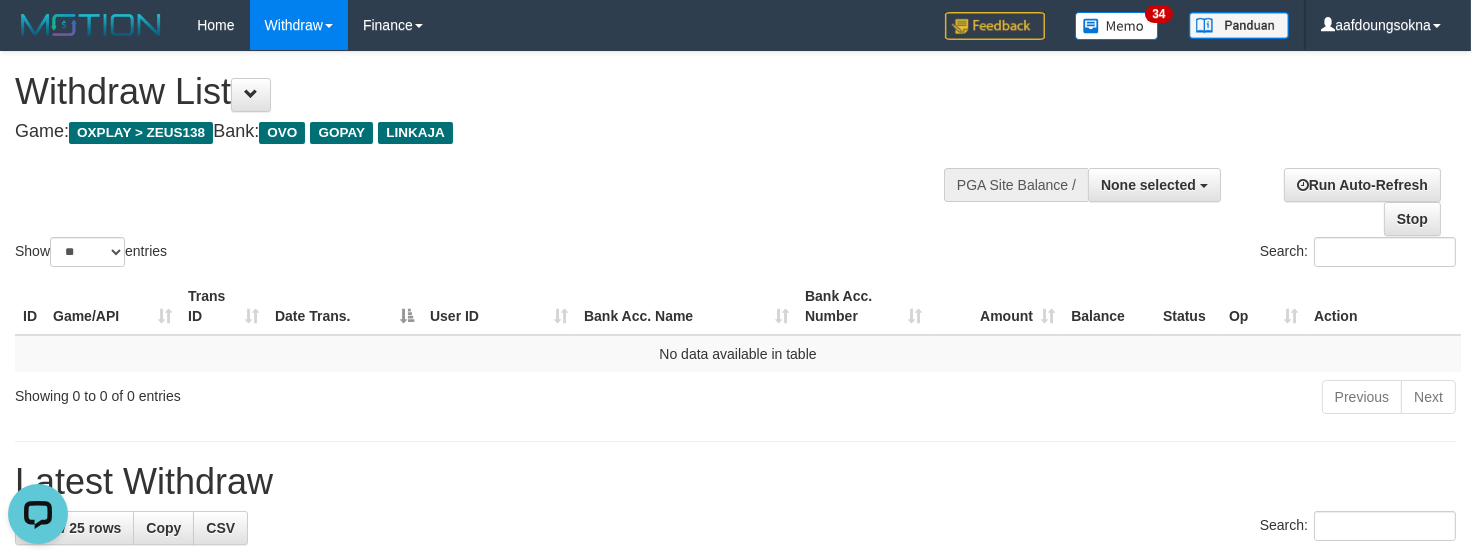 scroll, scrollTop: 0, scrollLeft: 0, axis: both 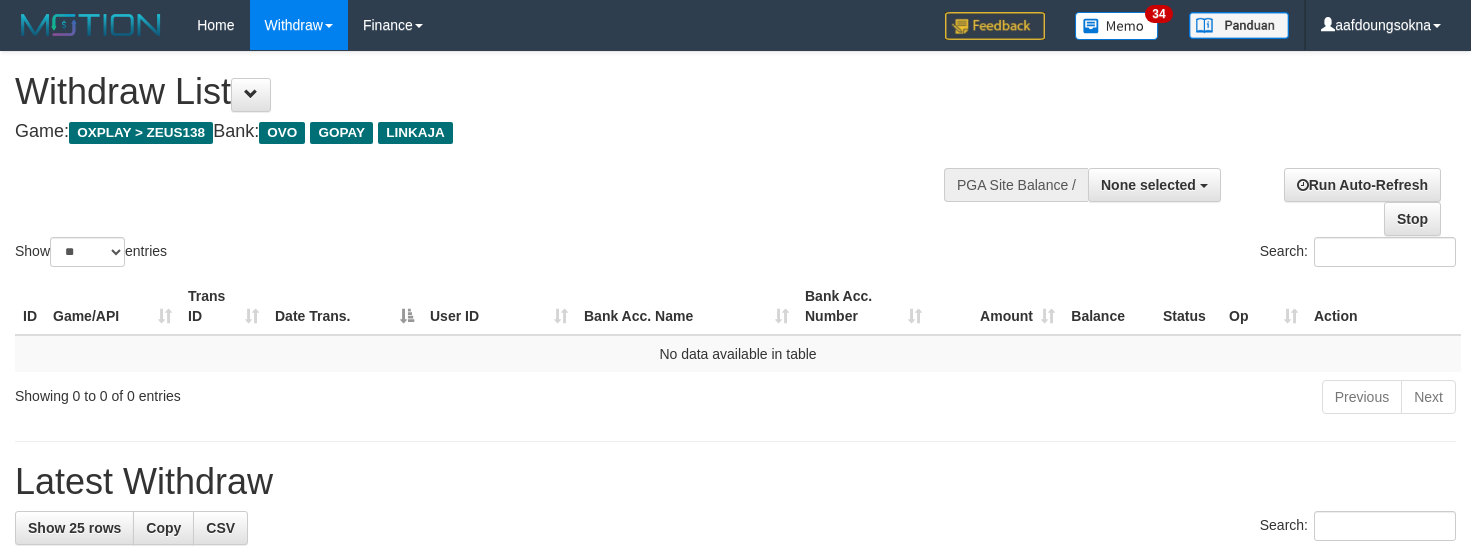 select 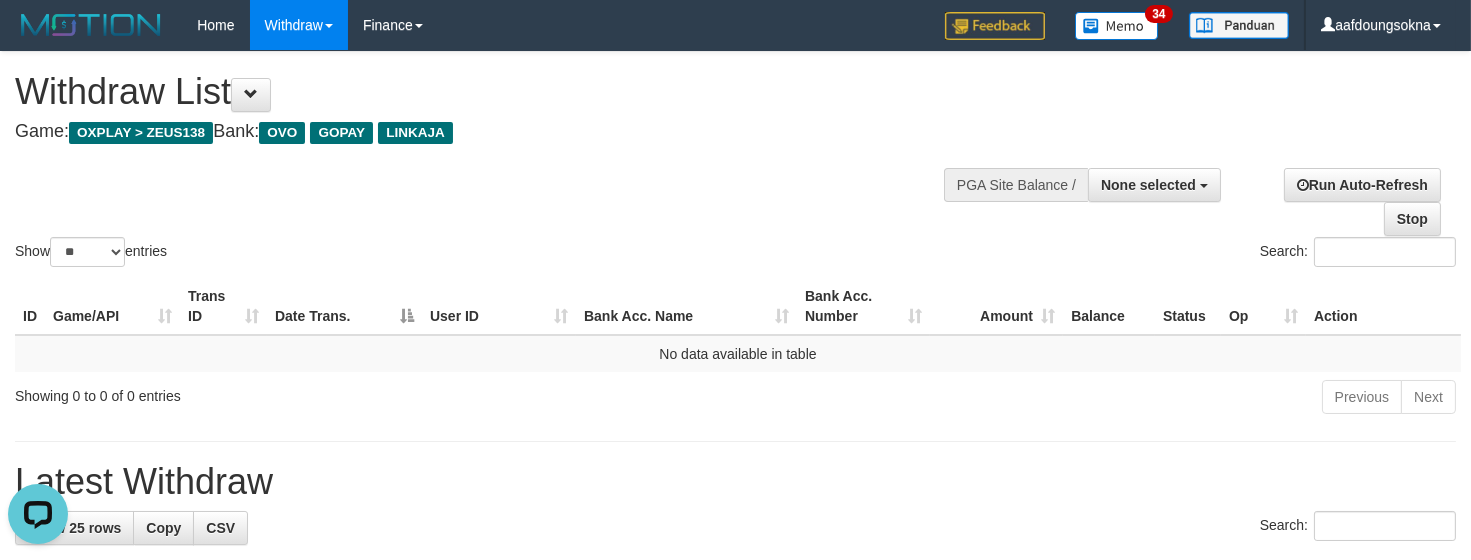 scroll, scrollTop: 0, scrollLeft: 0, axis: both 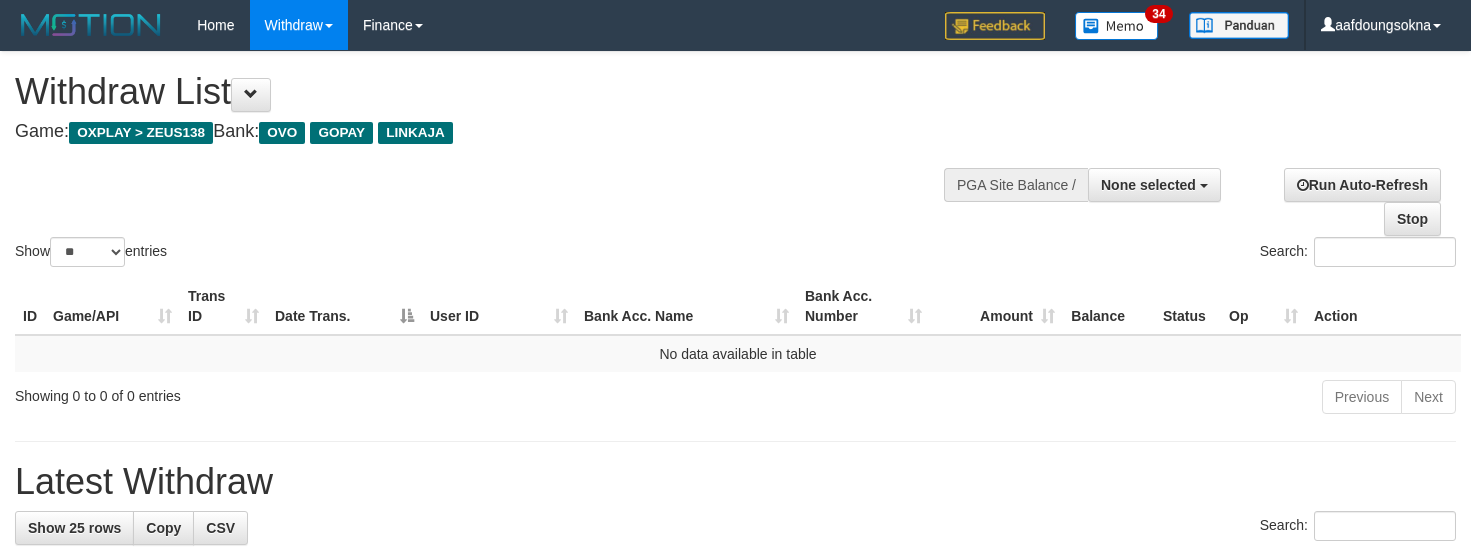 select 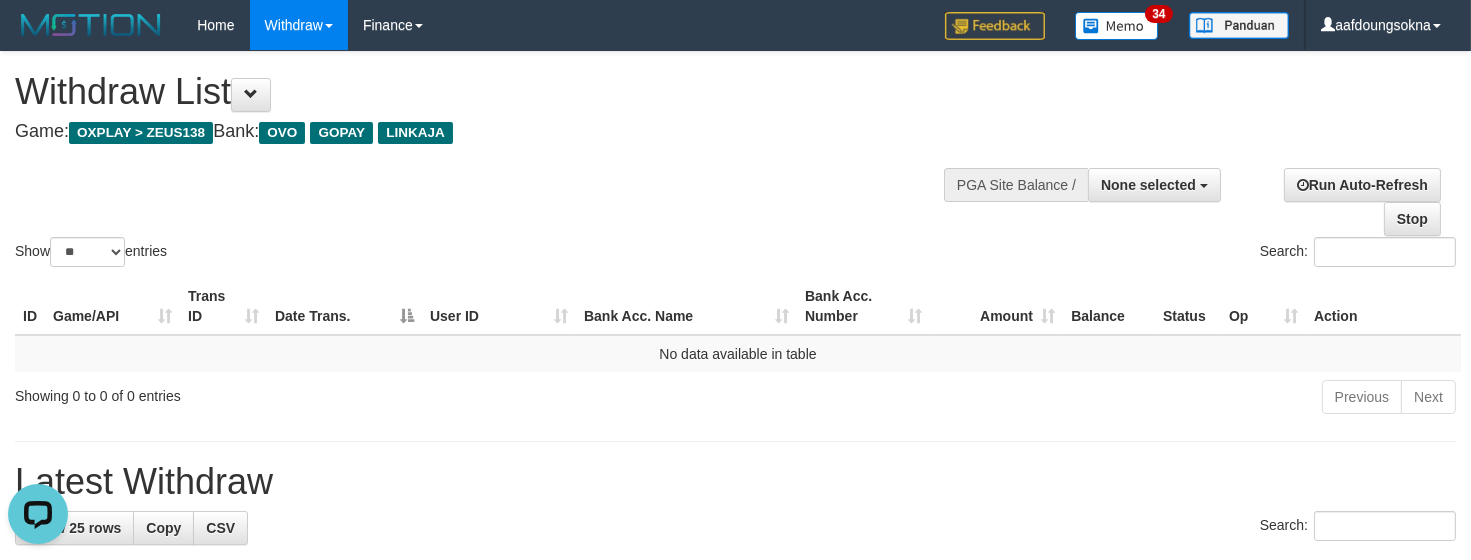 scroll, scrollTop: 0, scrollLeft: 0, axis: both 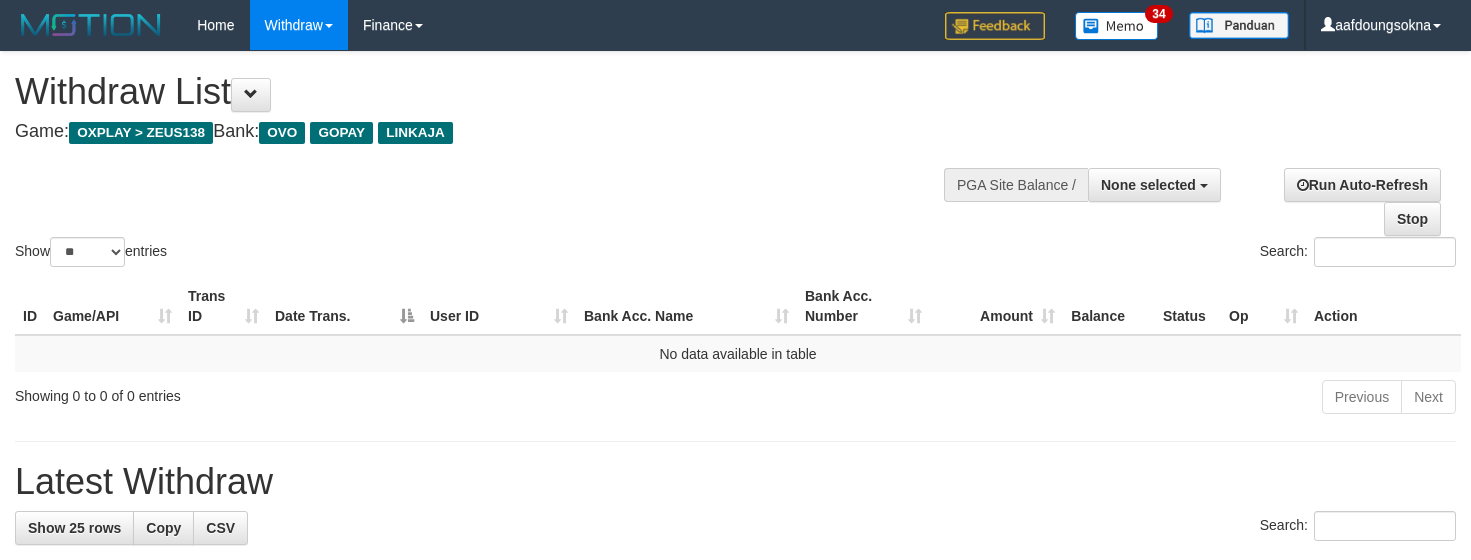 select 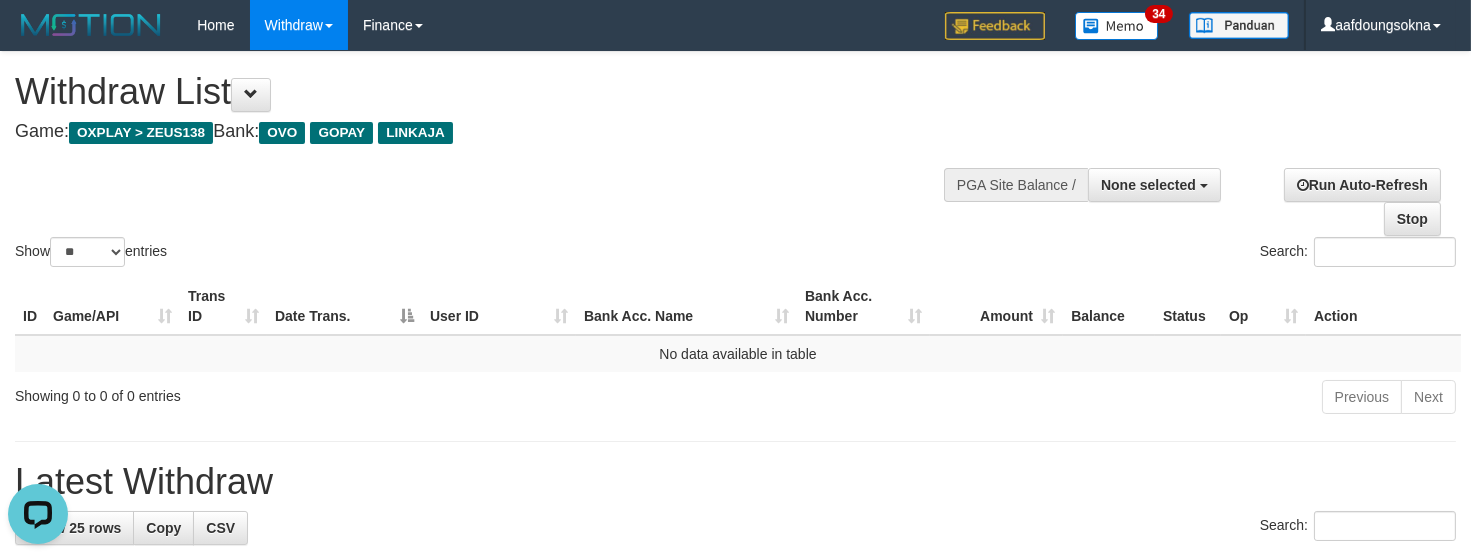 scroll, scrollTop: 0, scrollLeft: 0, axis: both 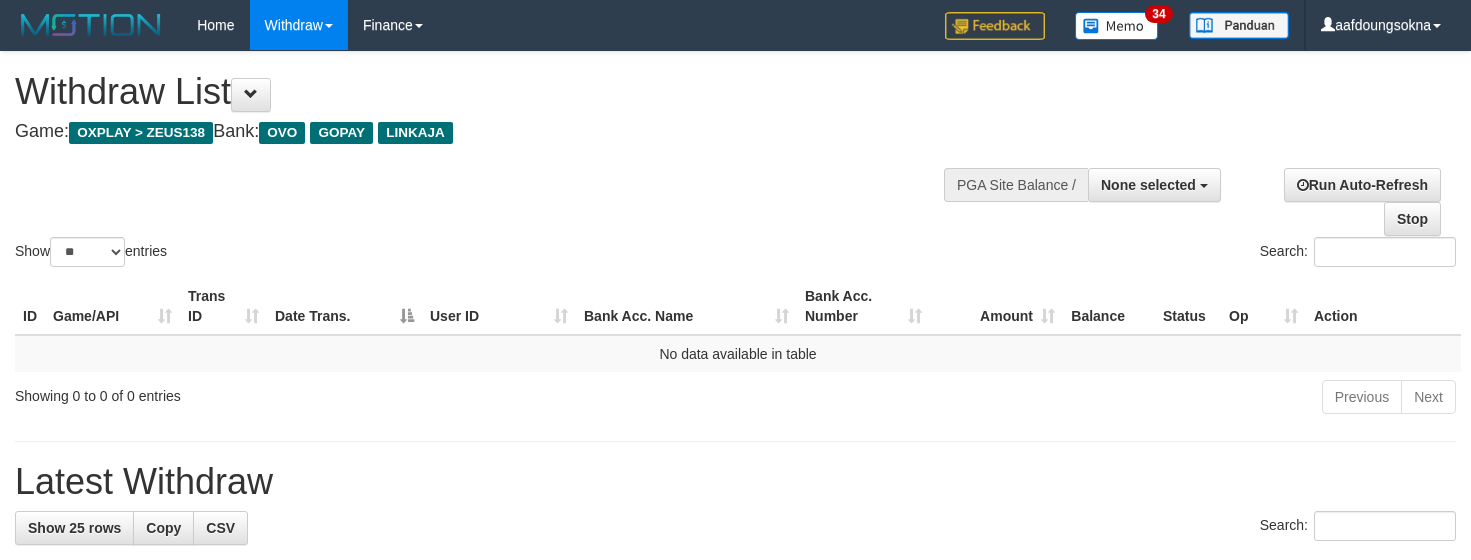 select 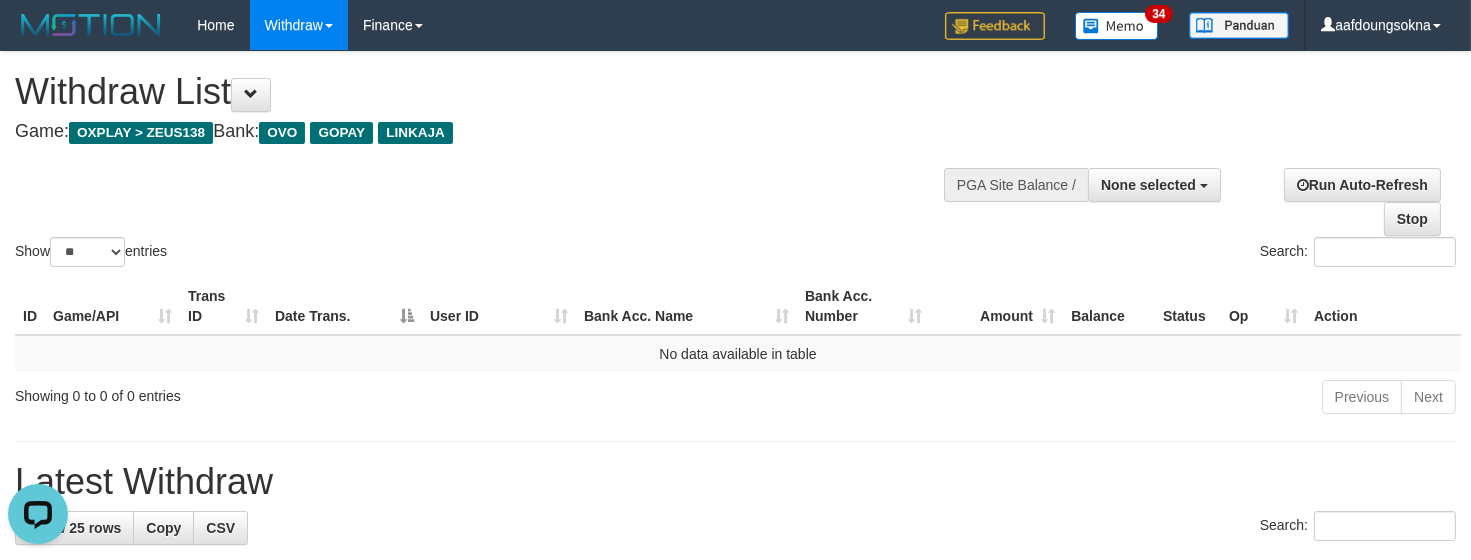 scroll, scrollTop: 0, scrollLeft: 0, axis: both 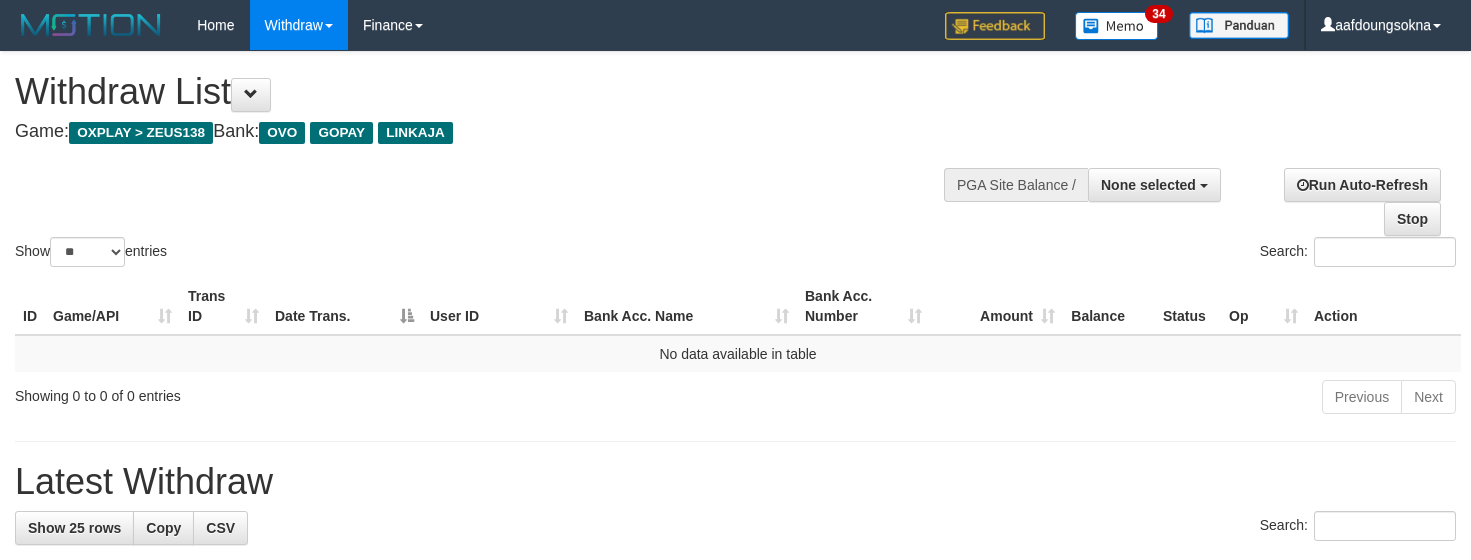 select 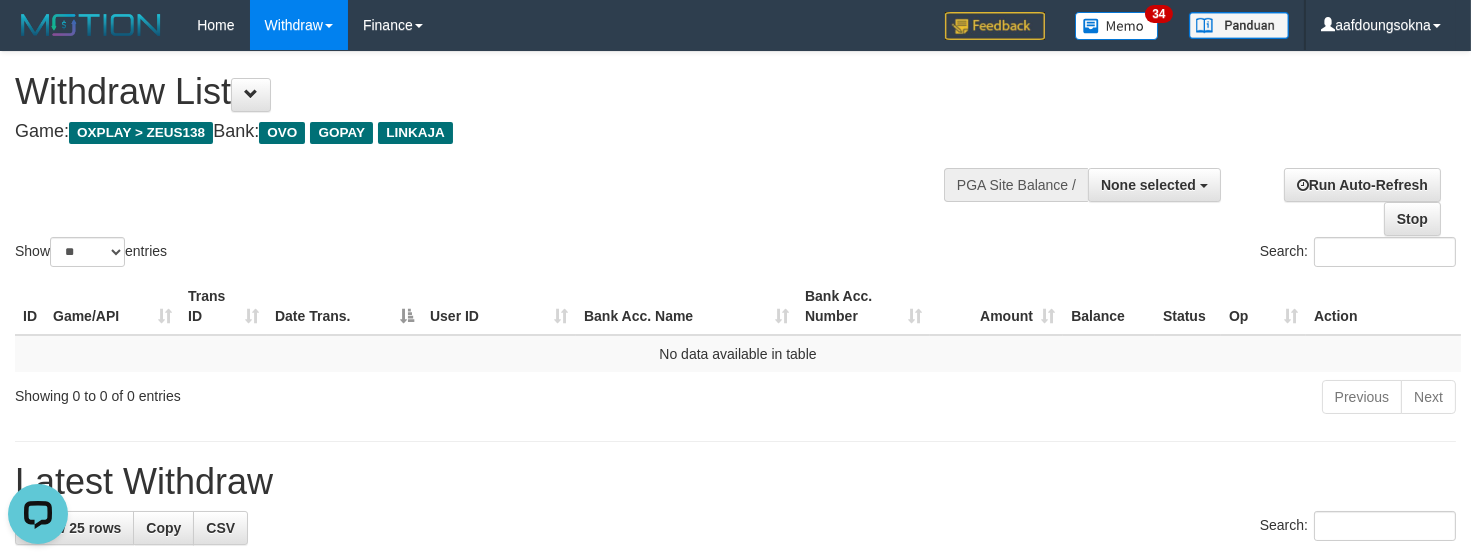 scroll, scrollTop: 0, scrollLeft: 0, axis: both 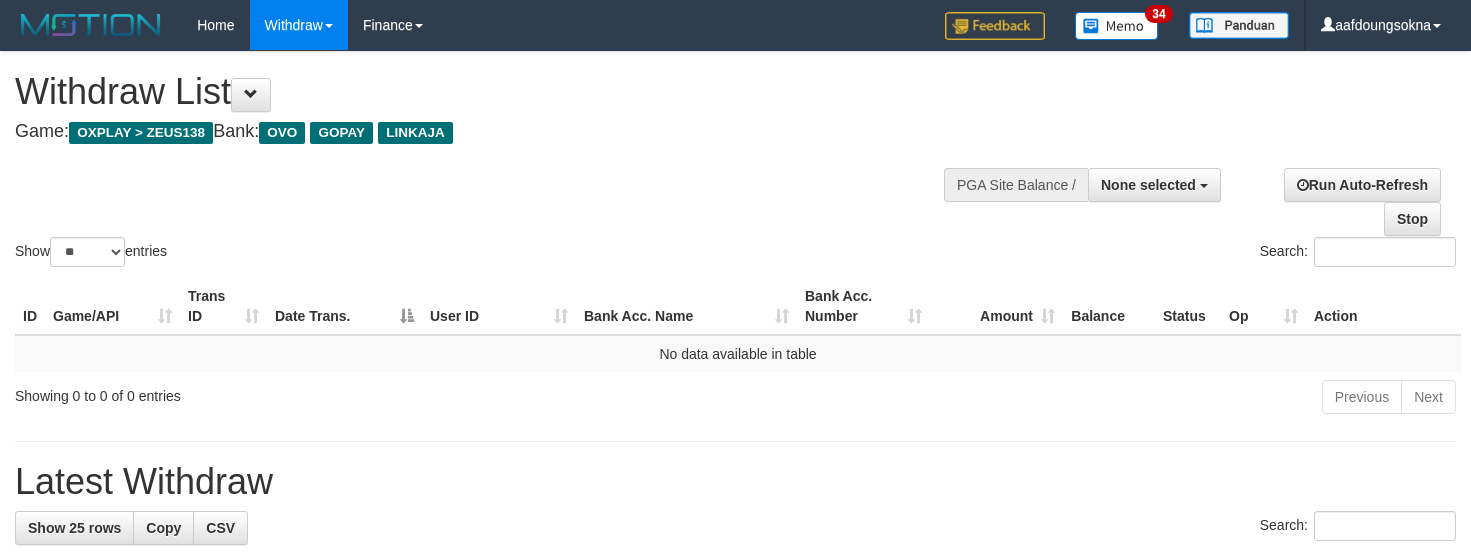 select 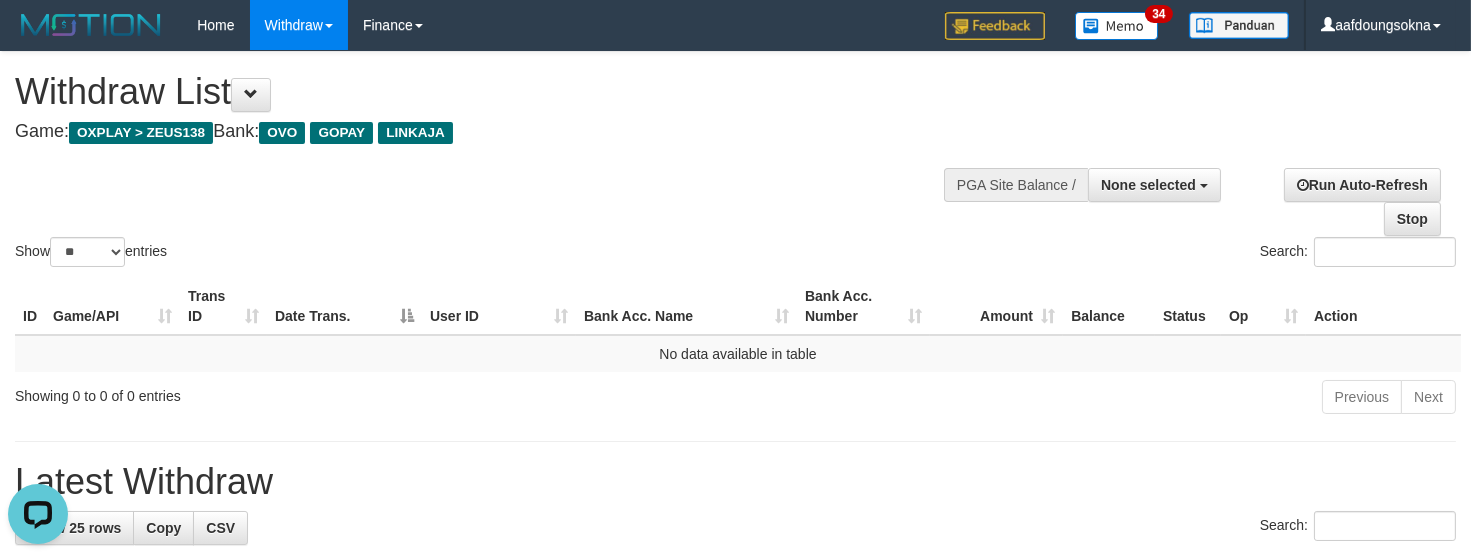 scroll, scrollTop: 0, scrollLeft: 0, axis: both 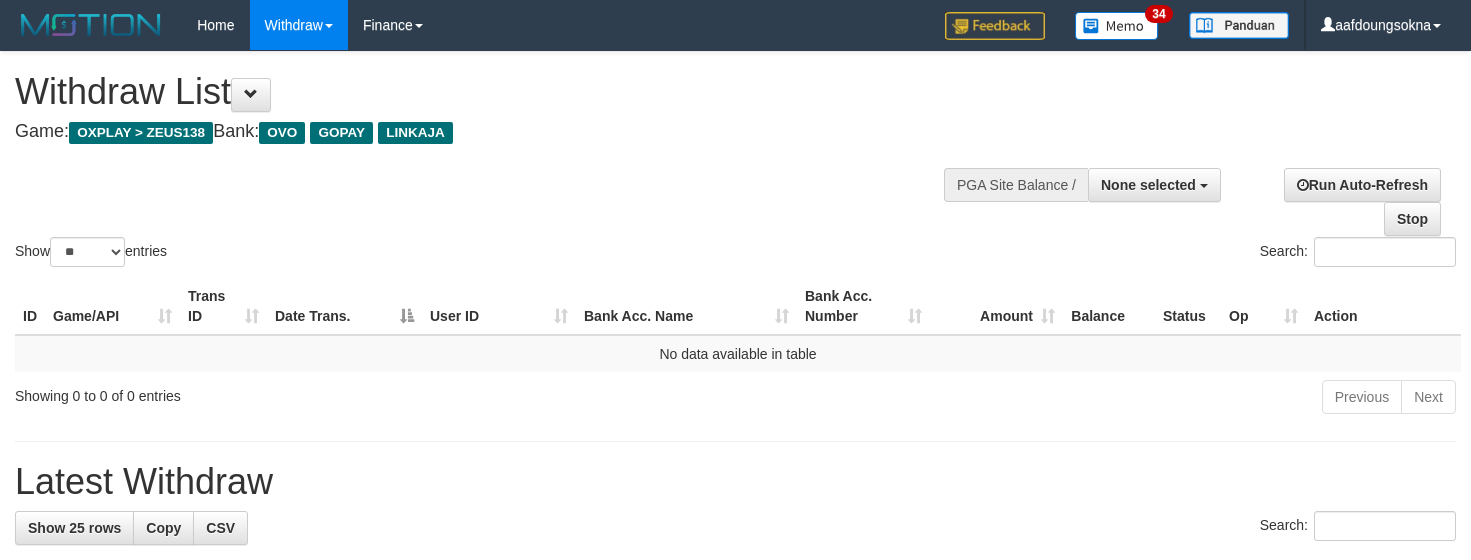 select 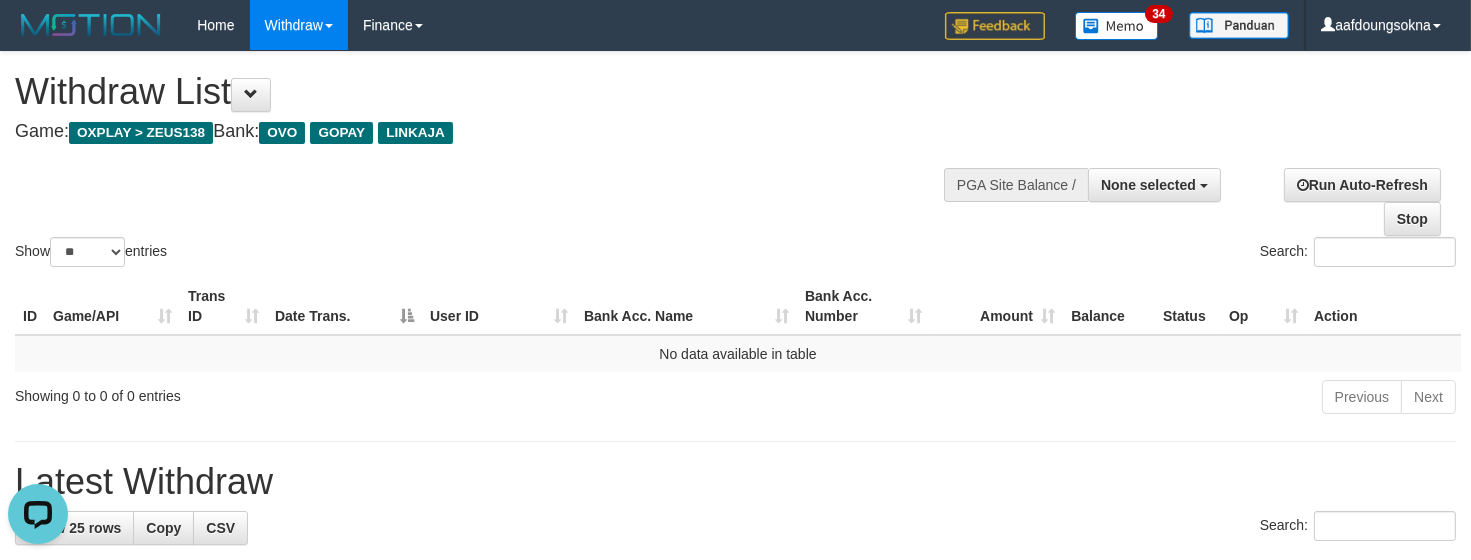 scroll, scrollTop: 0, scrollLeft: 0, axis: both 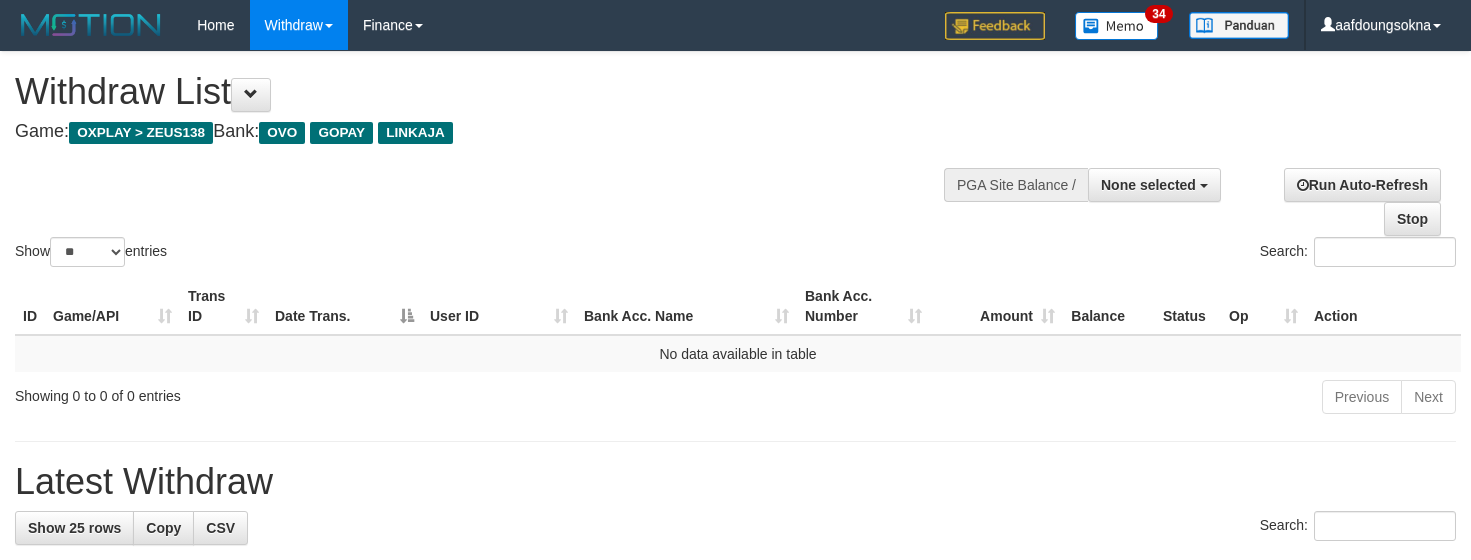 select 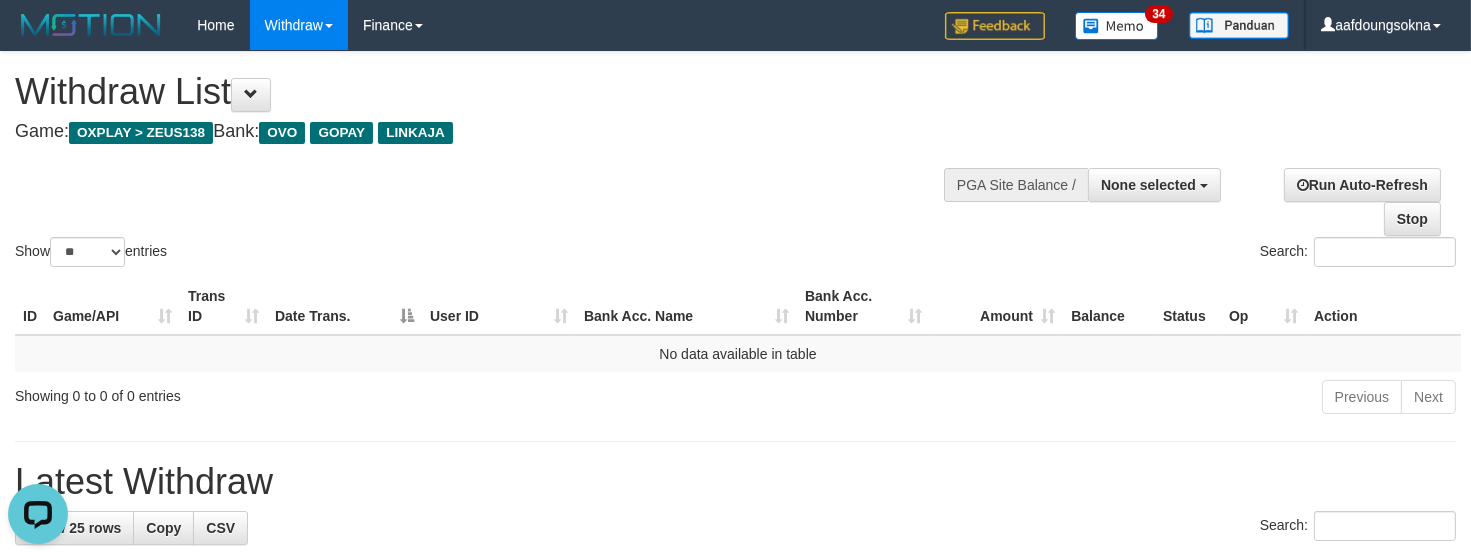 scroll, scrollTop: 0, scrollLeft: 0, axis: both 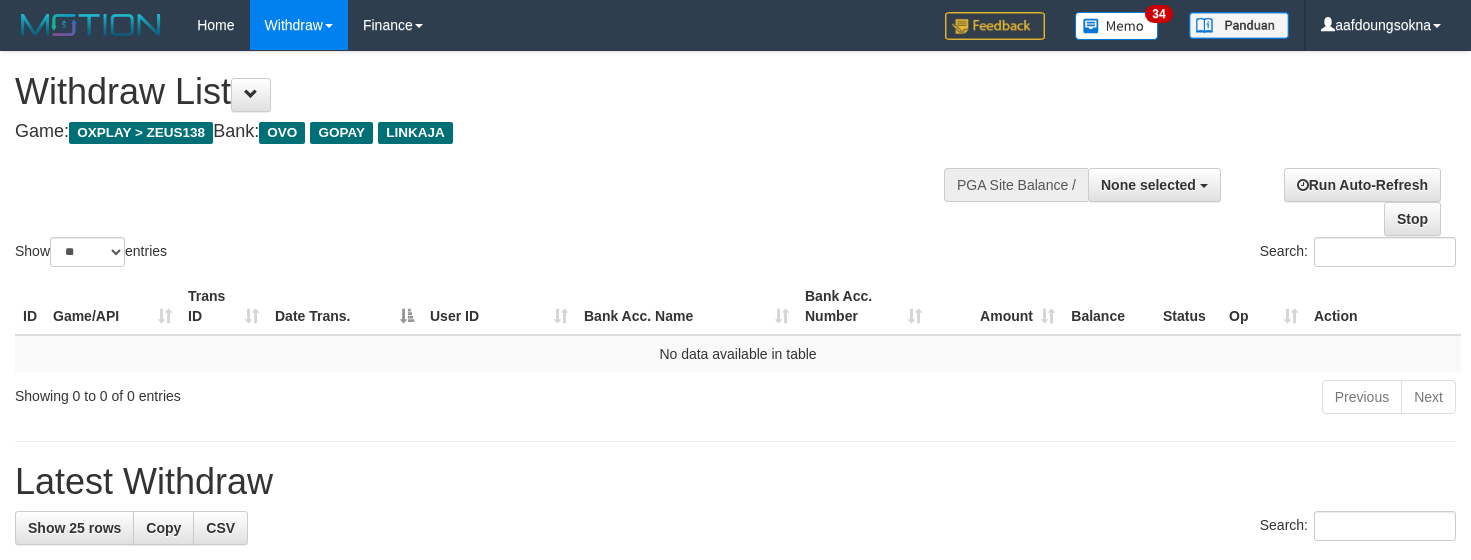 select 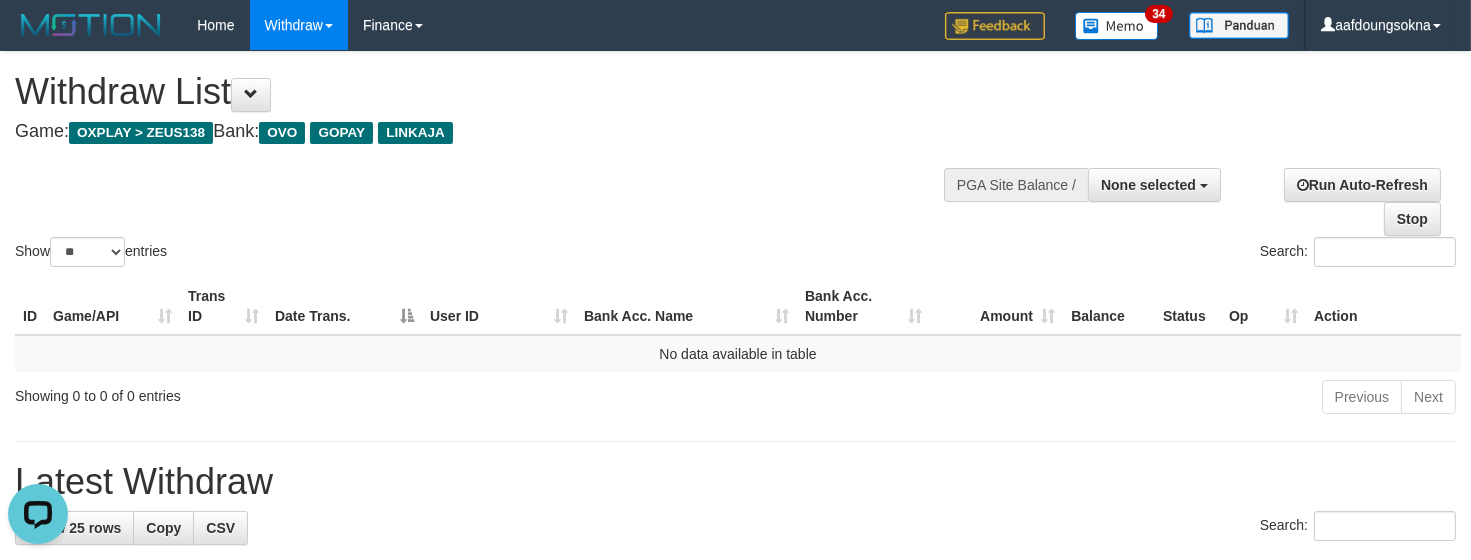 scroll, scrollTop: 0, scrollLeft: 0, axis: both 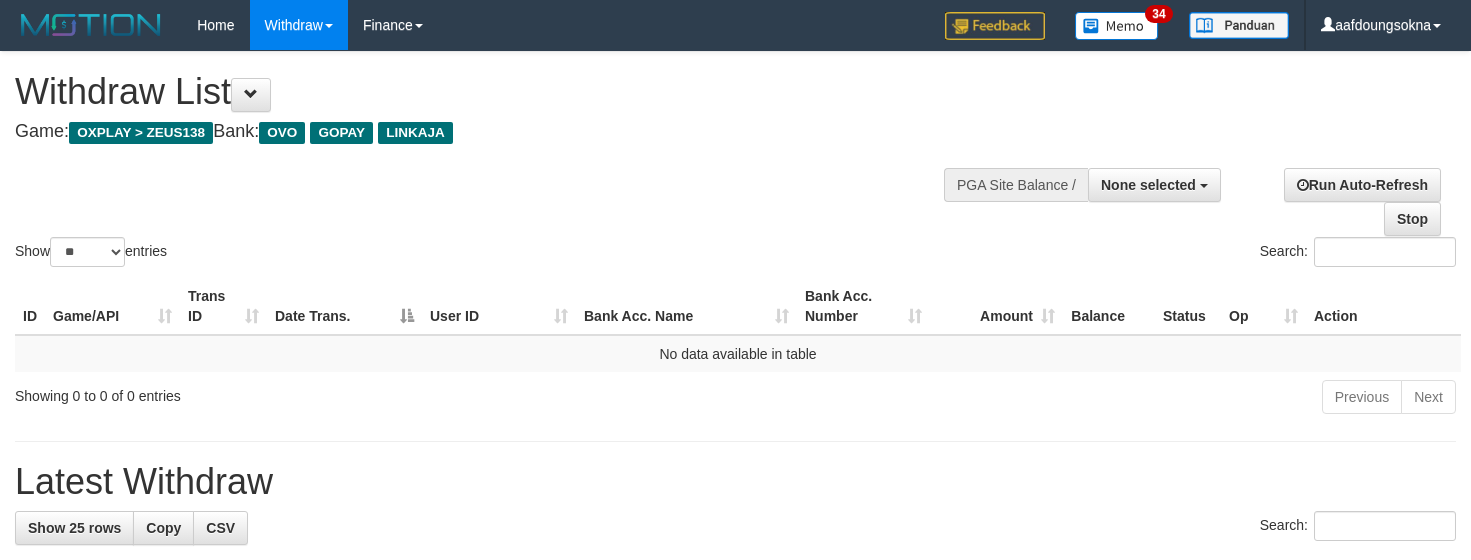 select 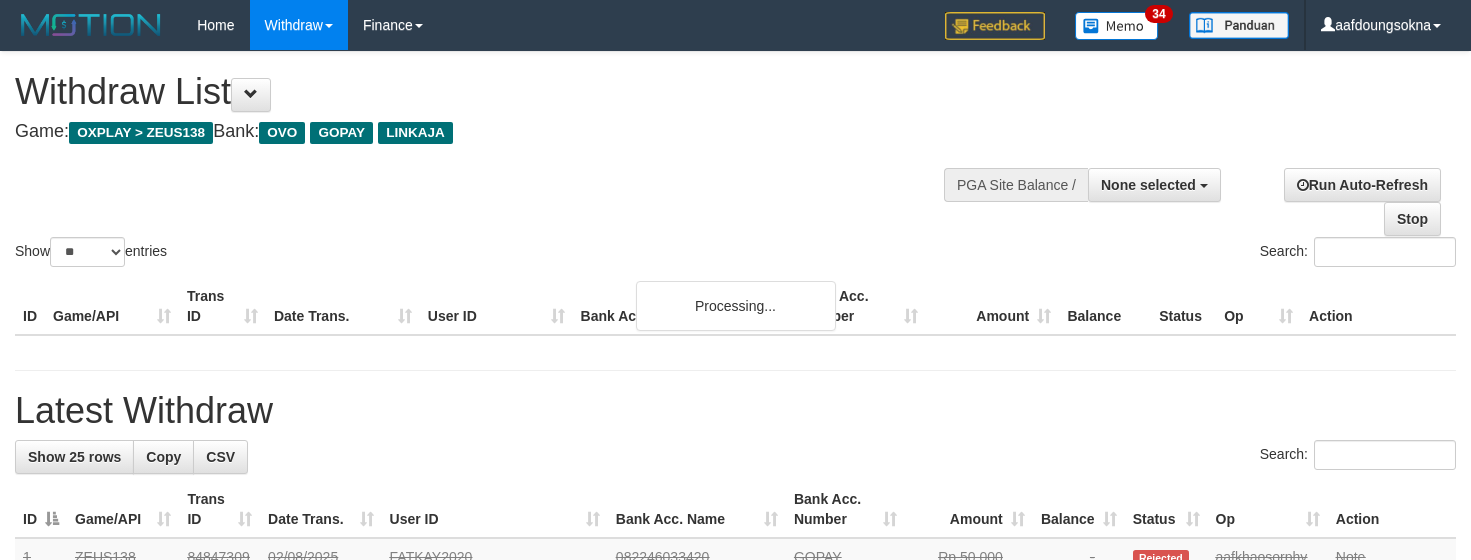 select 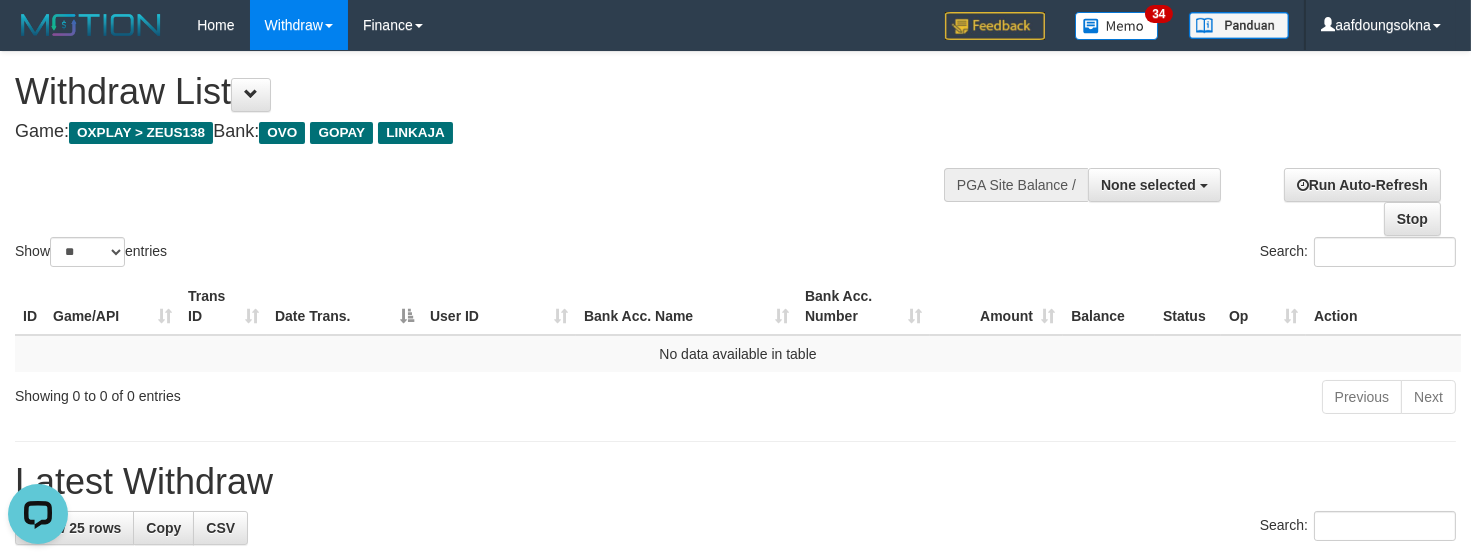 scroll, scrollTop: 0, scrollLeft: 0, axis: both 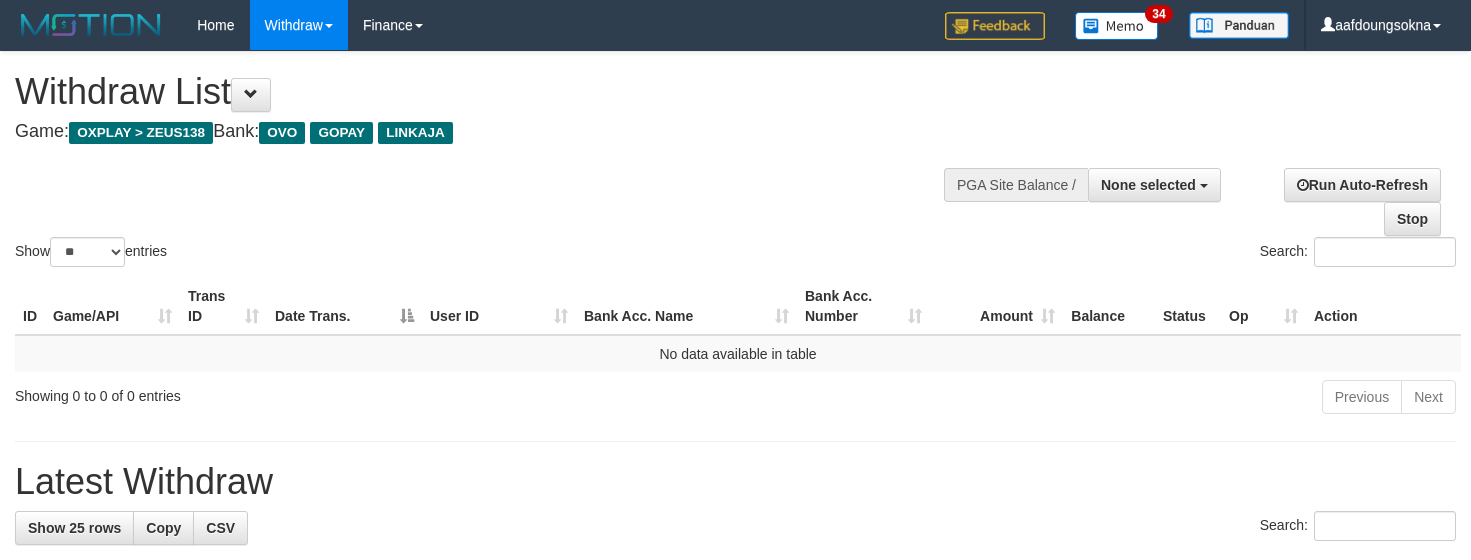 select 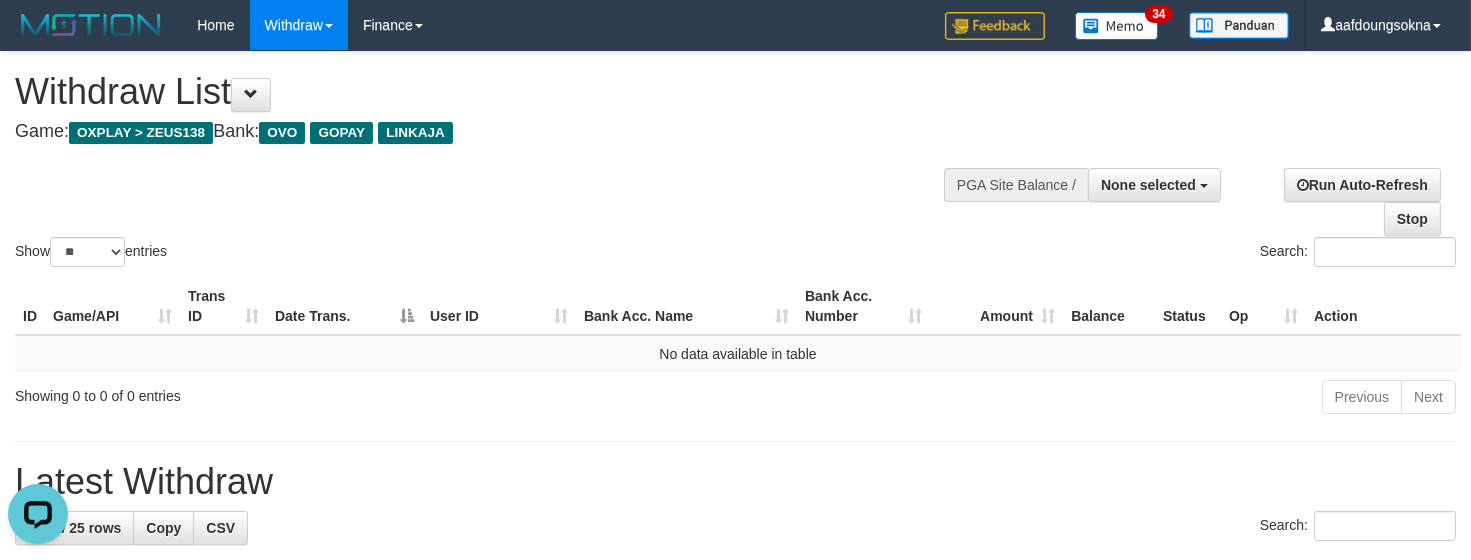 scroll, scrollTop: 0, scrollLeft: 0, axis: both 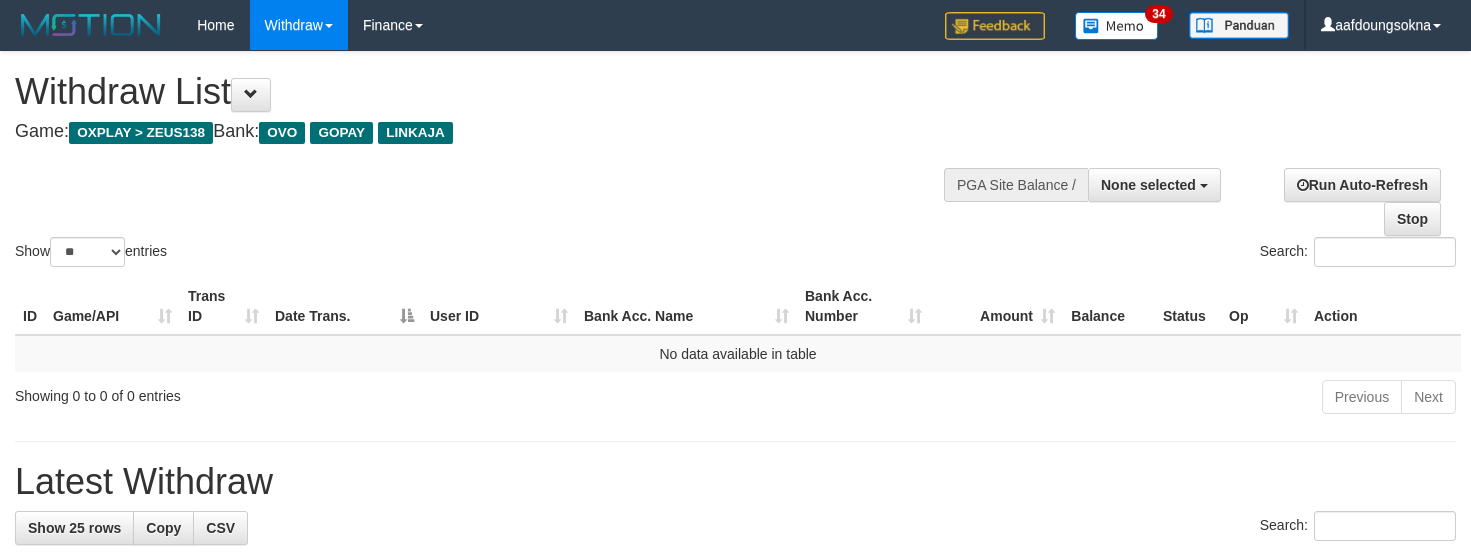 select 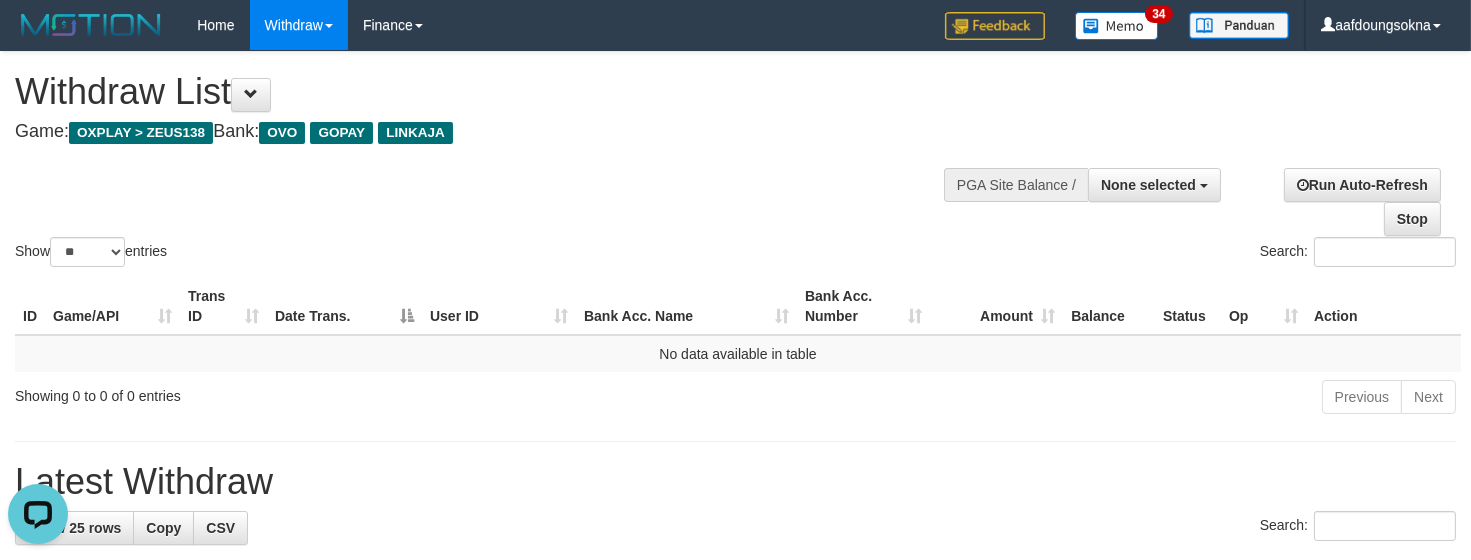 scroll, scrollTop: 0, scrollLeft: 0, axis: both 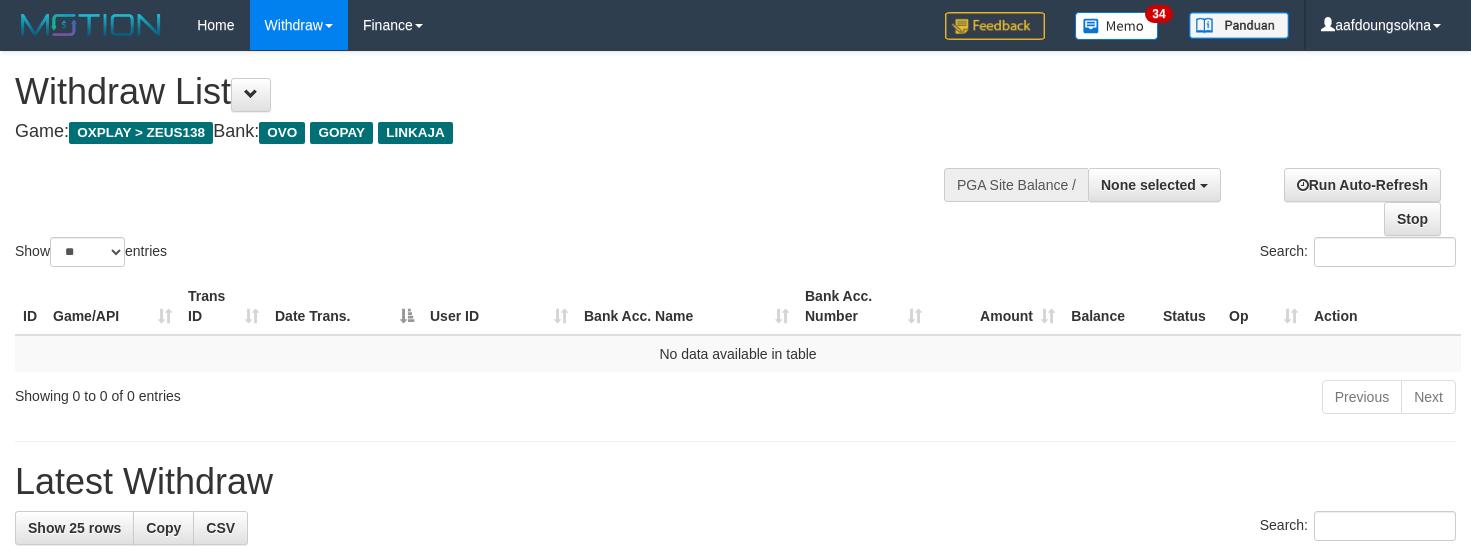 select 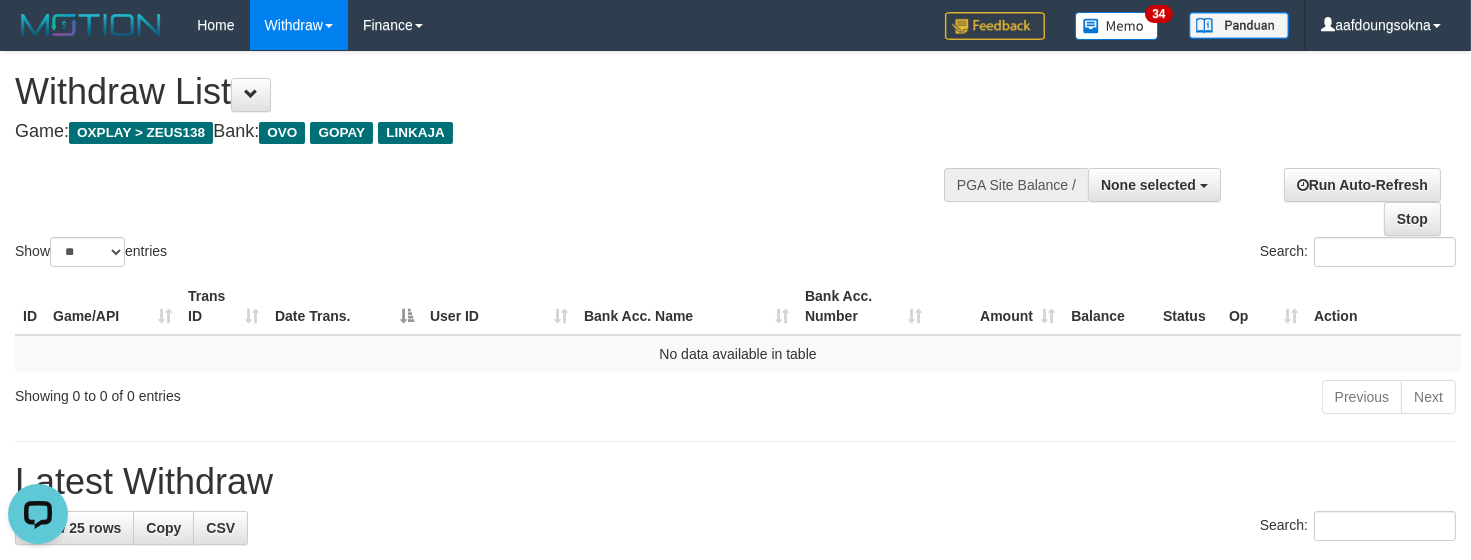 scroll, scrollTop: 0, scrollLeft: 0, axis: both 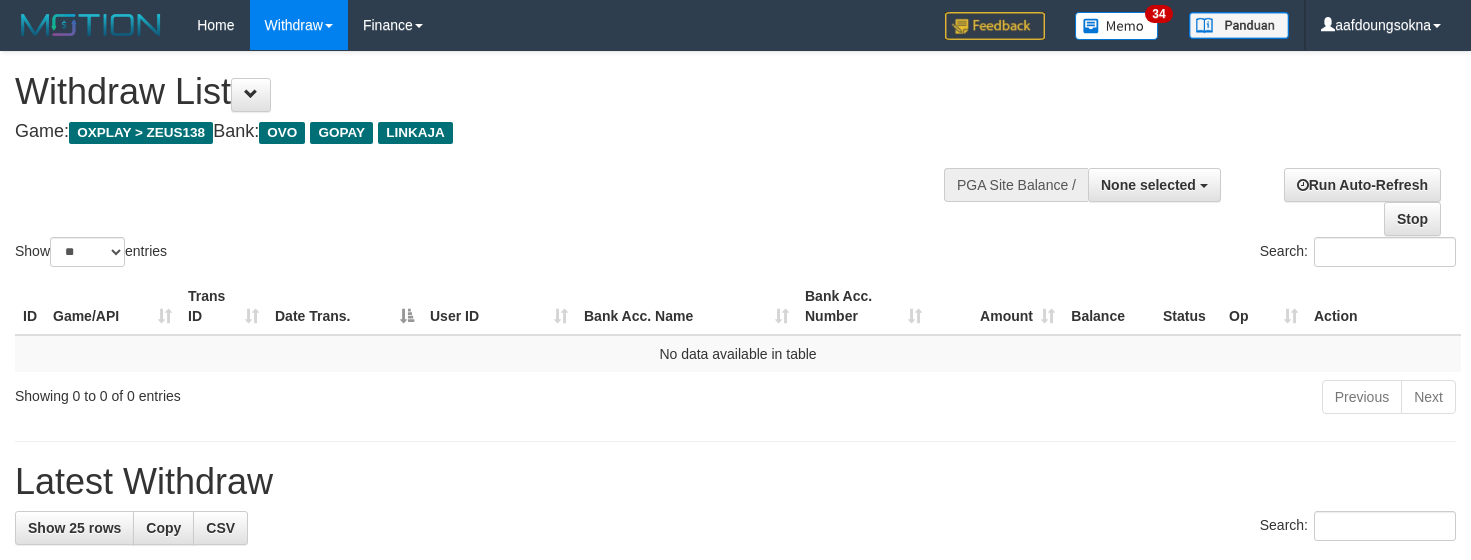 select 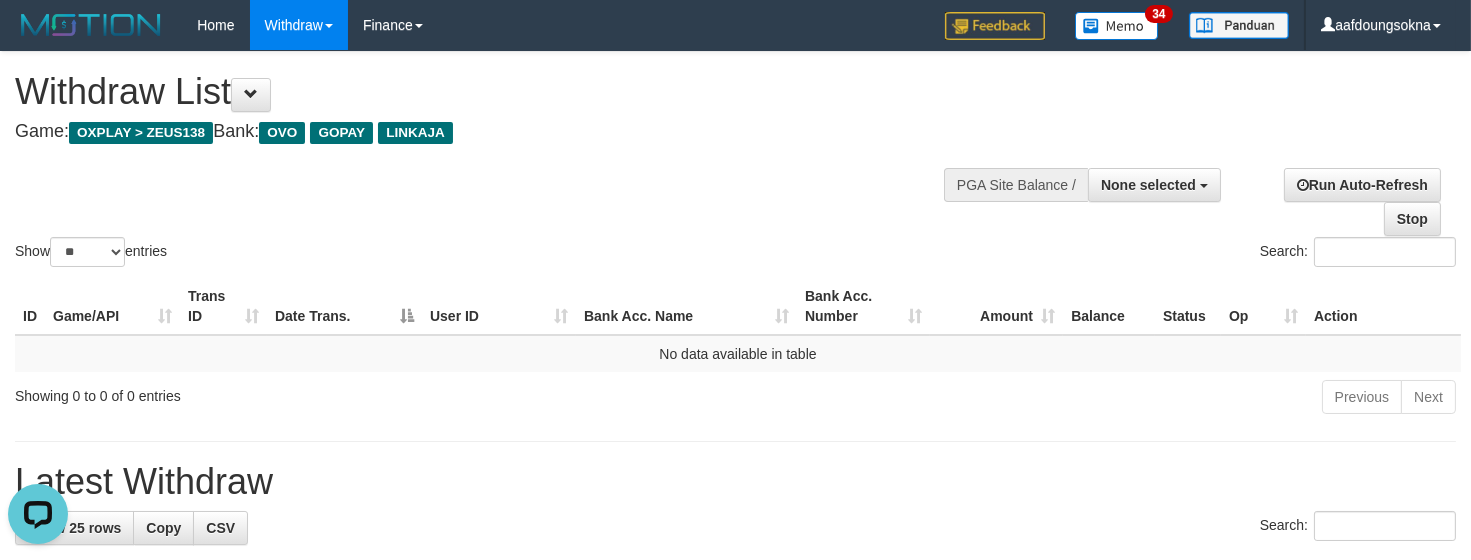 scroll, scrollTop: 0, scrollLeft: 0, axis: both 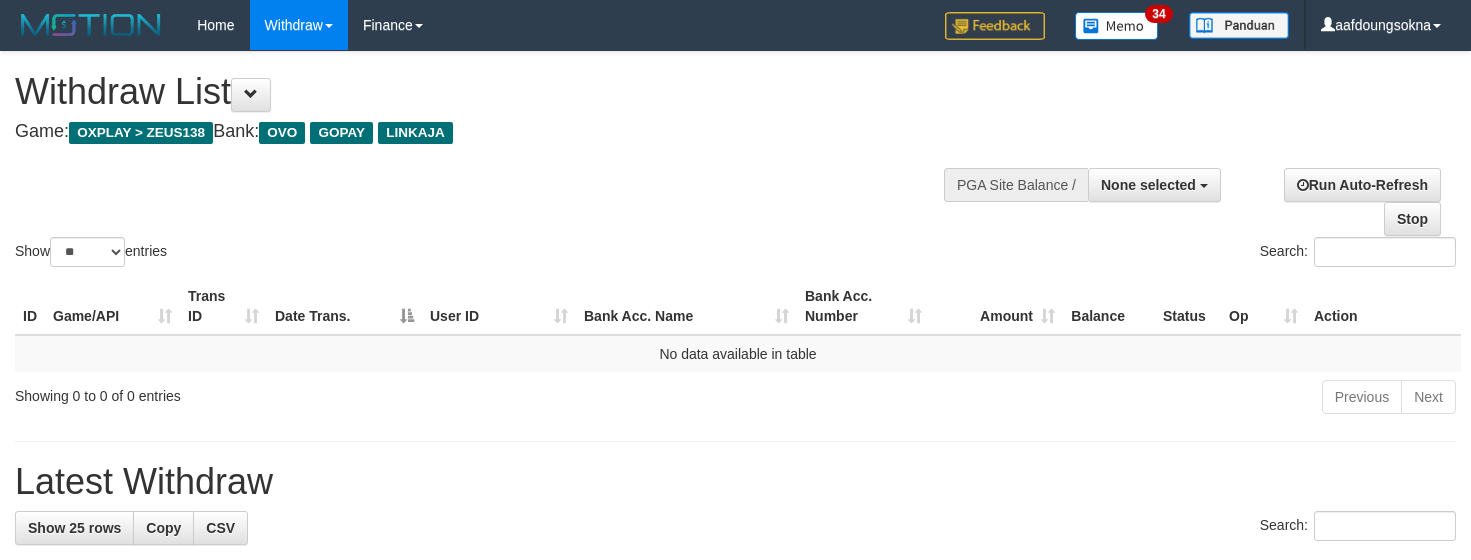 select 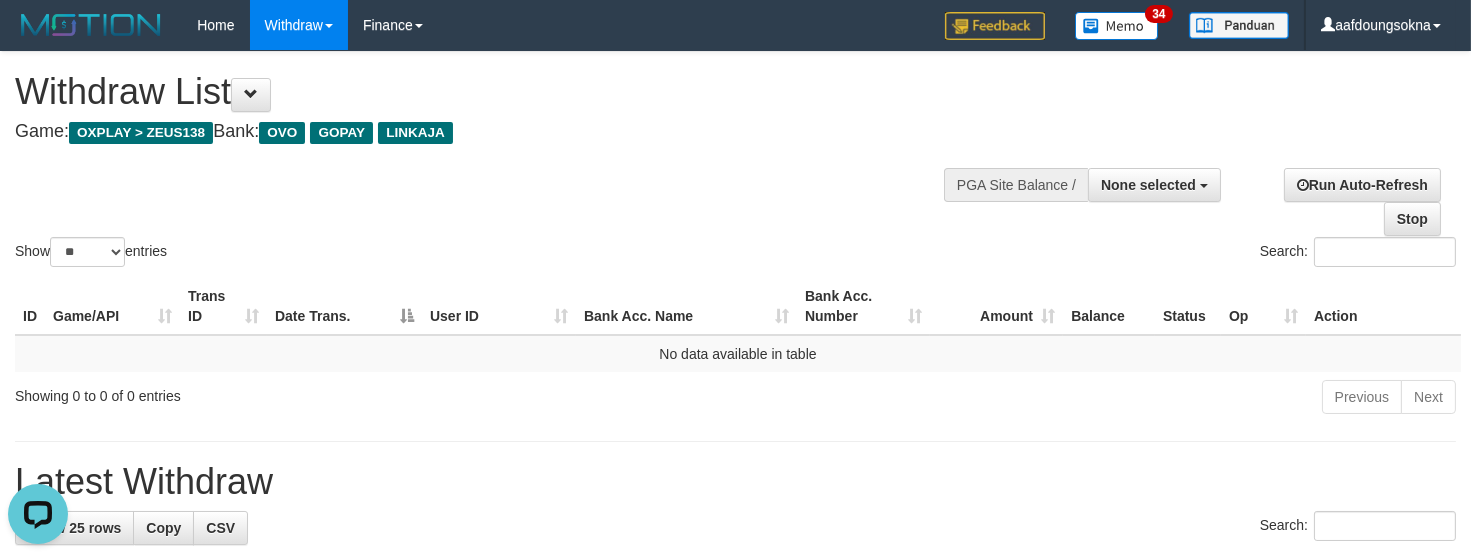 scroll, scrollTop: 0, scrollLeft: 0, axis: both 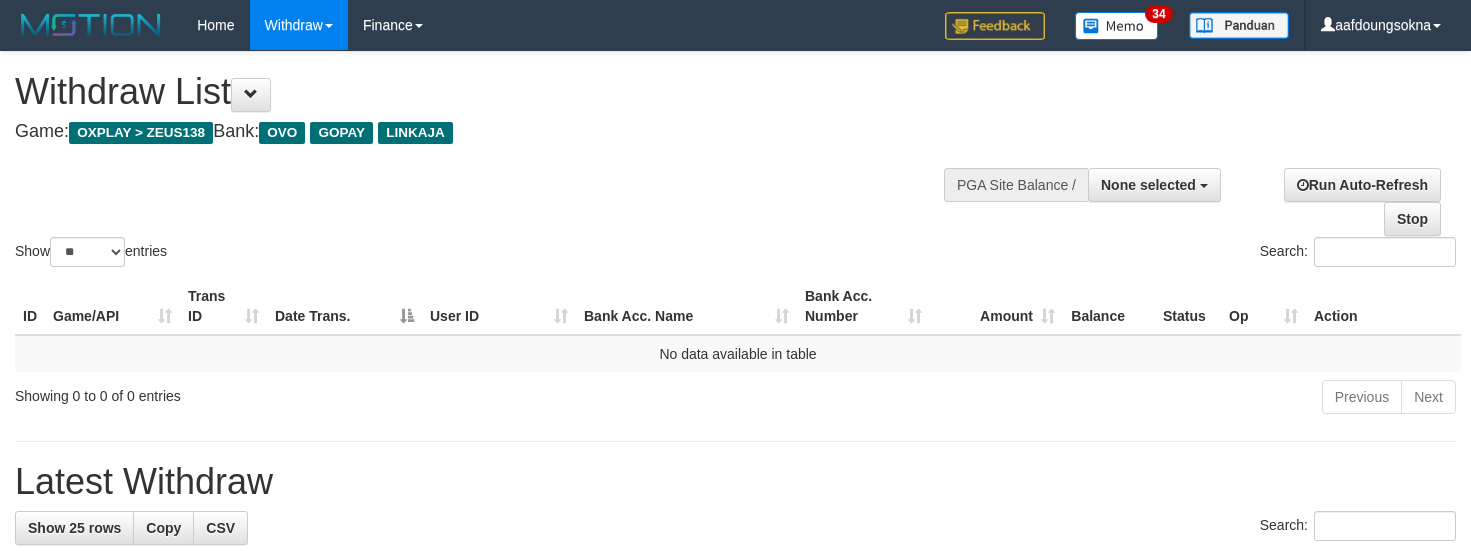 select 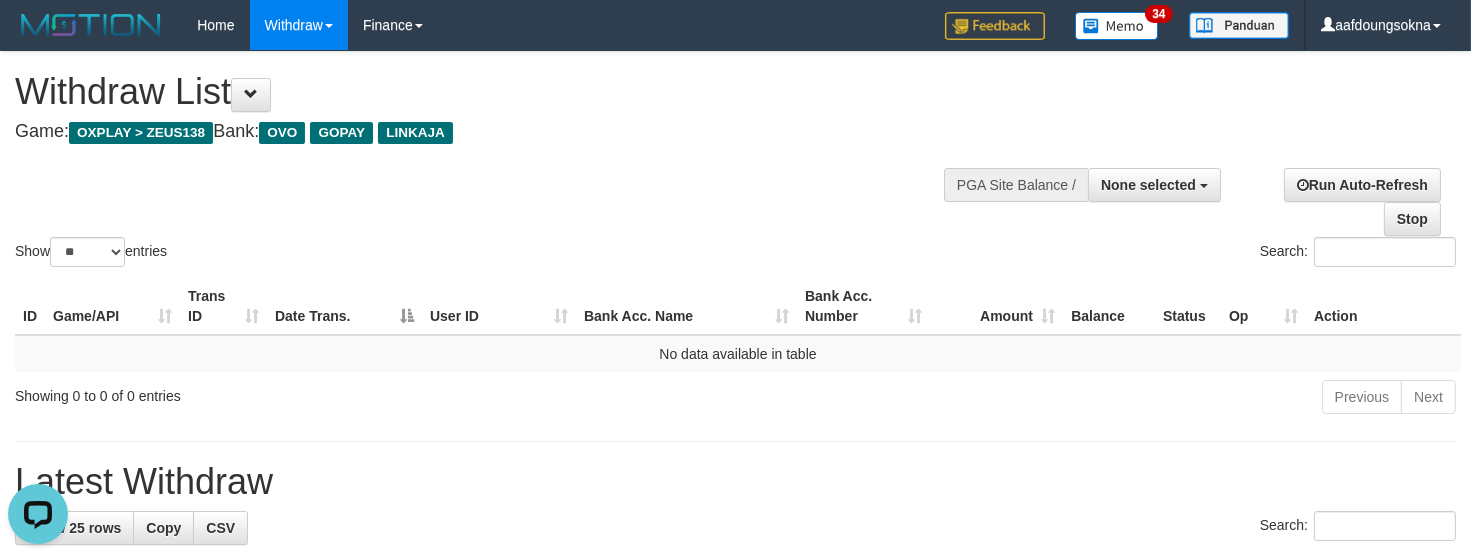 scroll, scrollTop: 0, scrollLeft: 0, axis: both 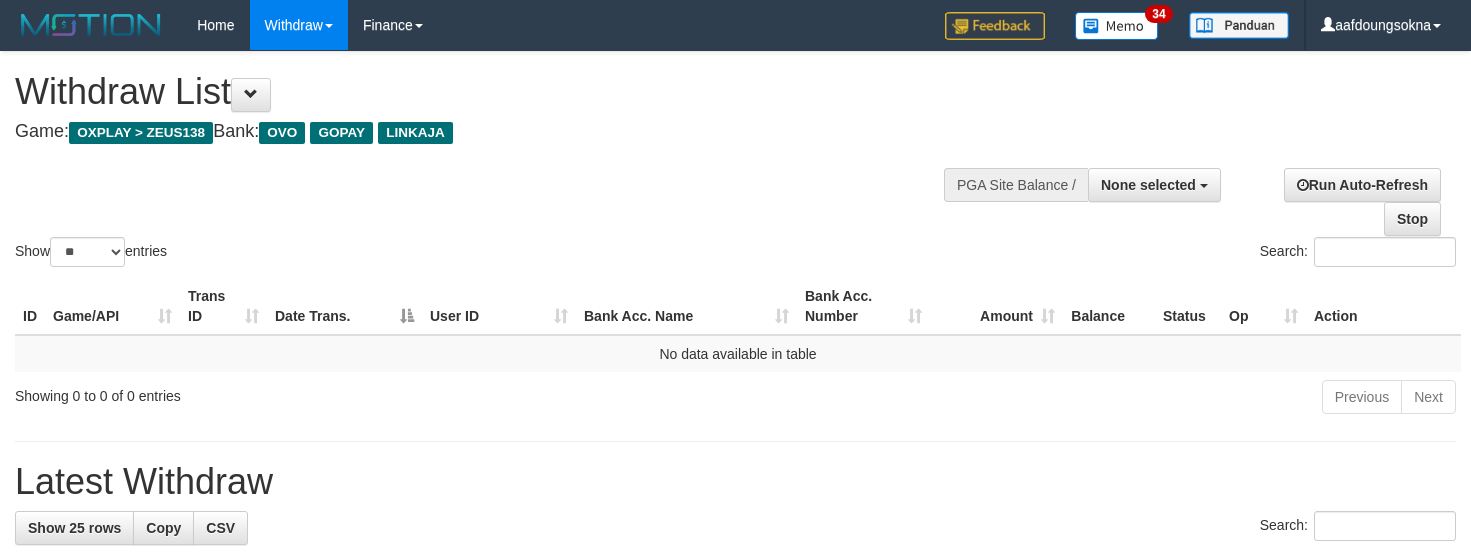 select 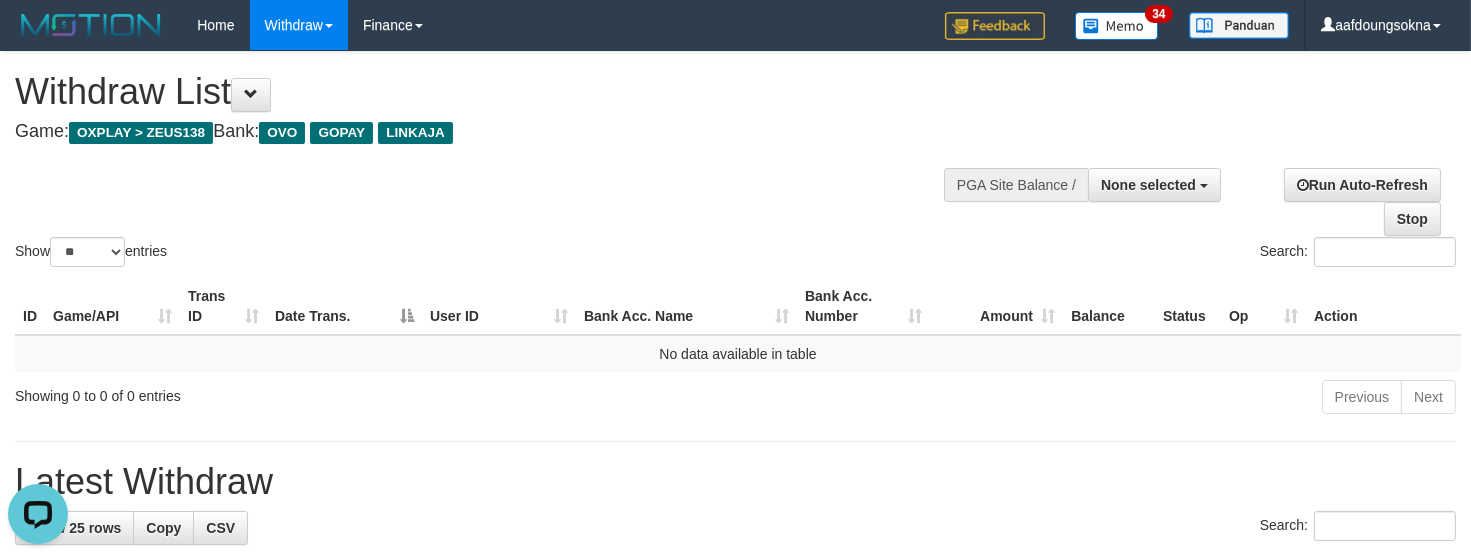 scroll, scrollTop: 0, scrollLeft: 0, axis: both 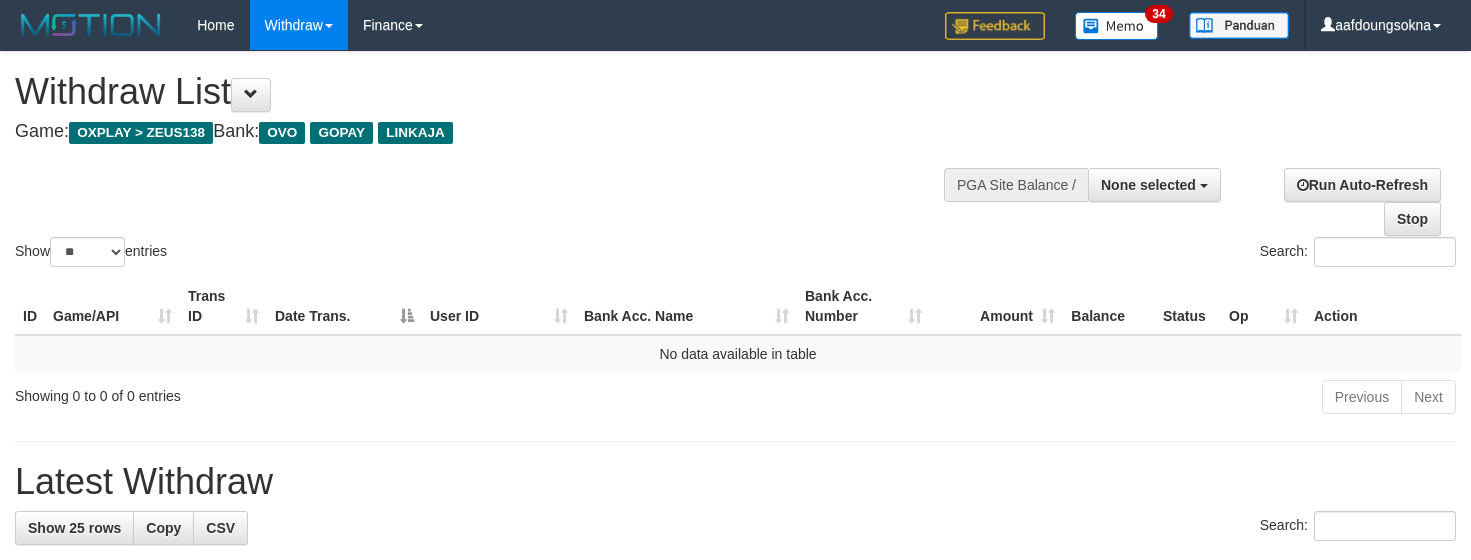 select 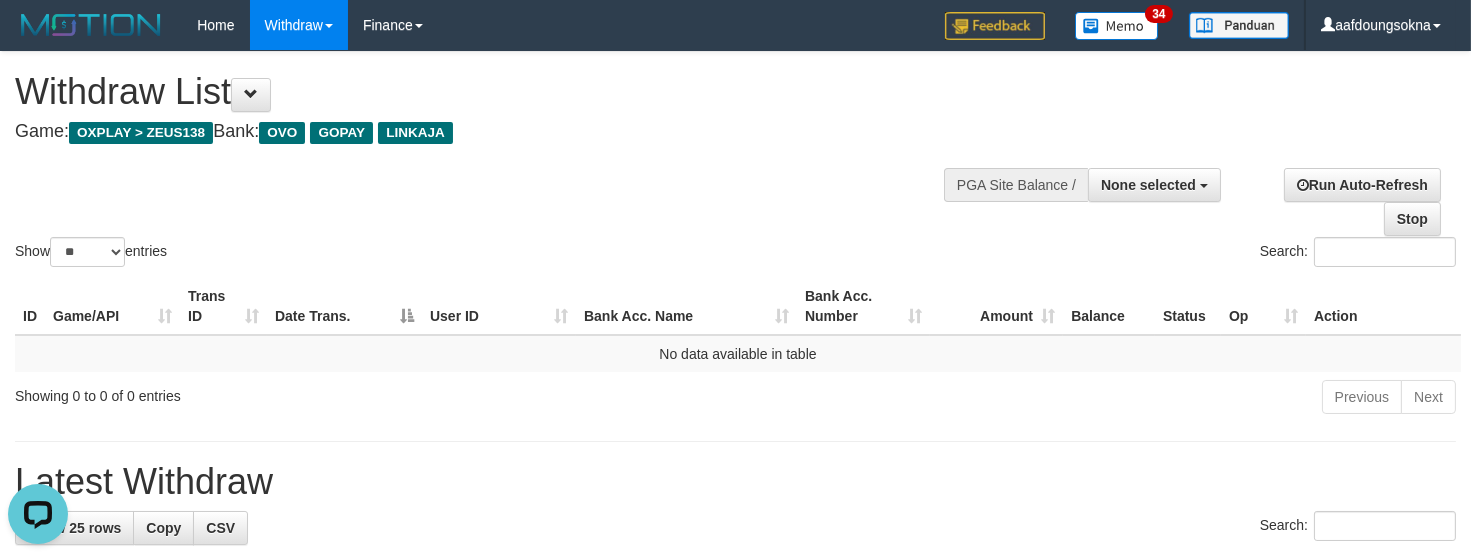 scroll, scrollTop: 0, scrollLeft: 0, axis: both 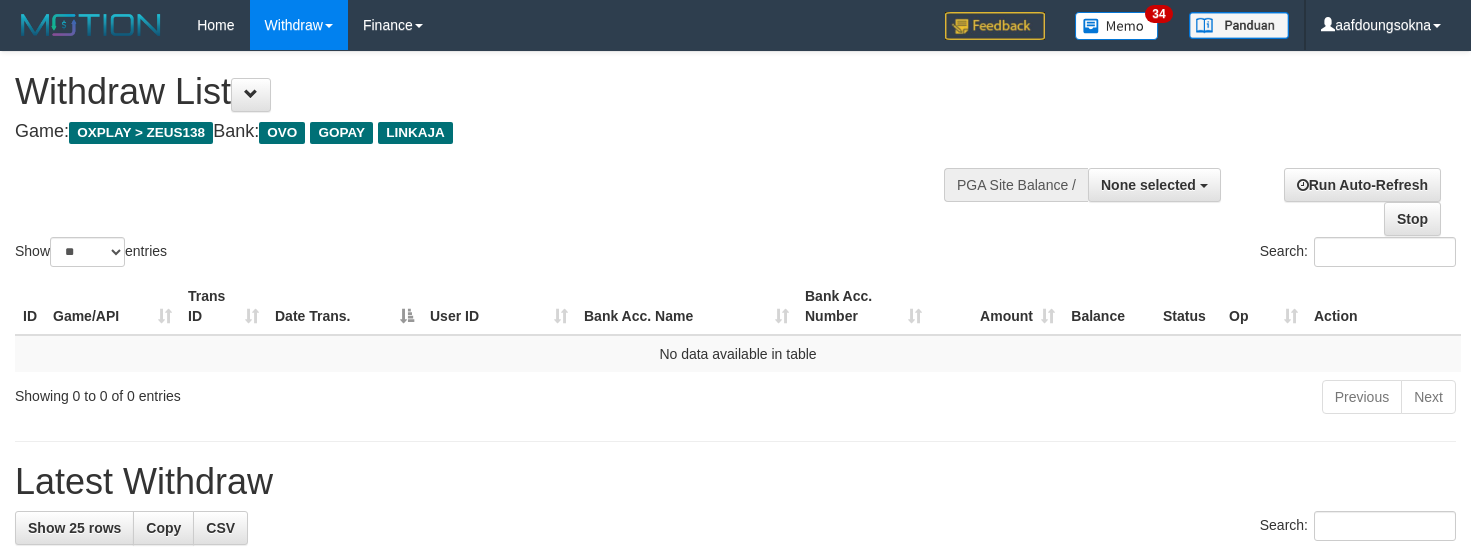 select 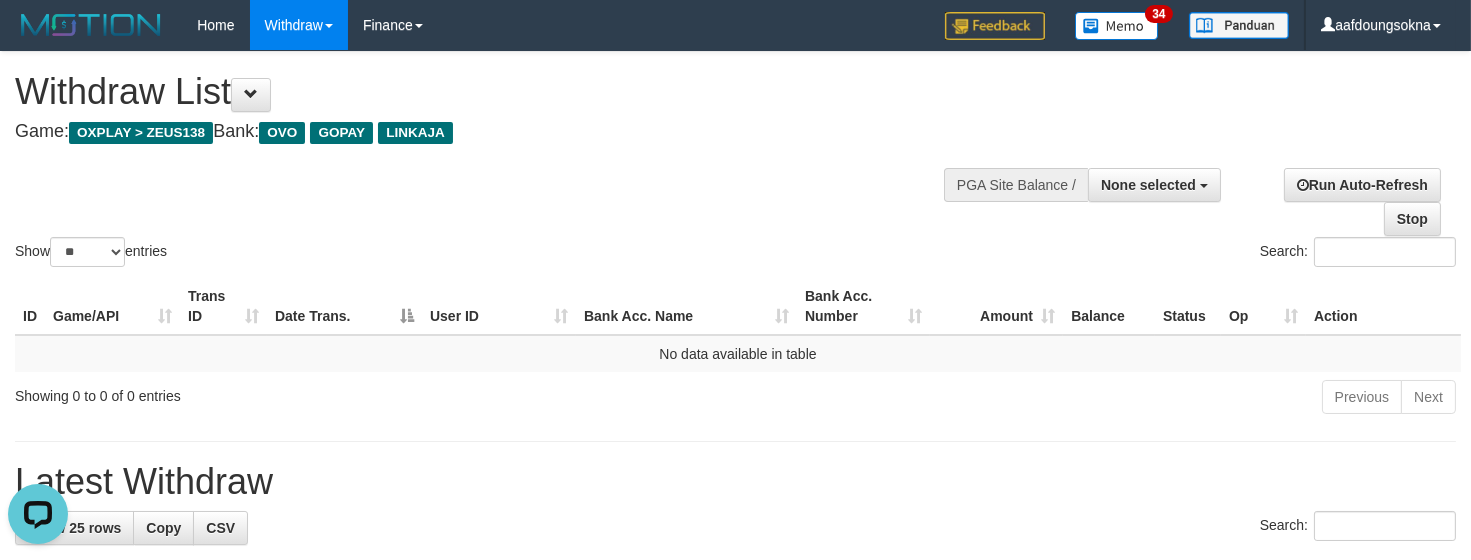 scroll, scrollTop: 0, scrollLeft: 0, axis: both 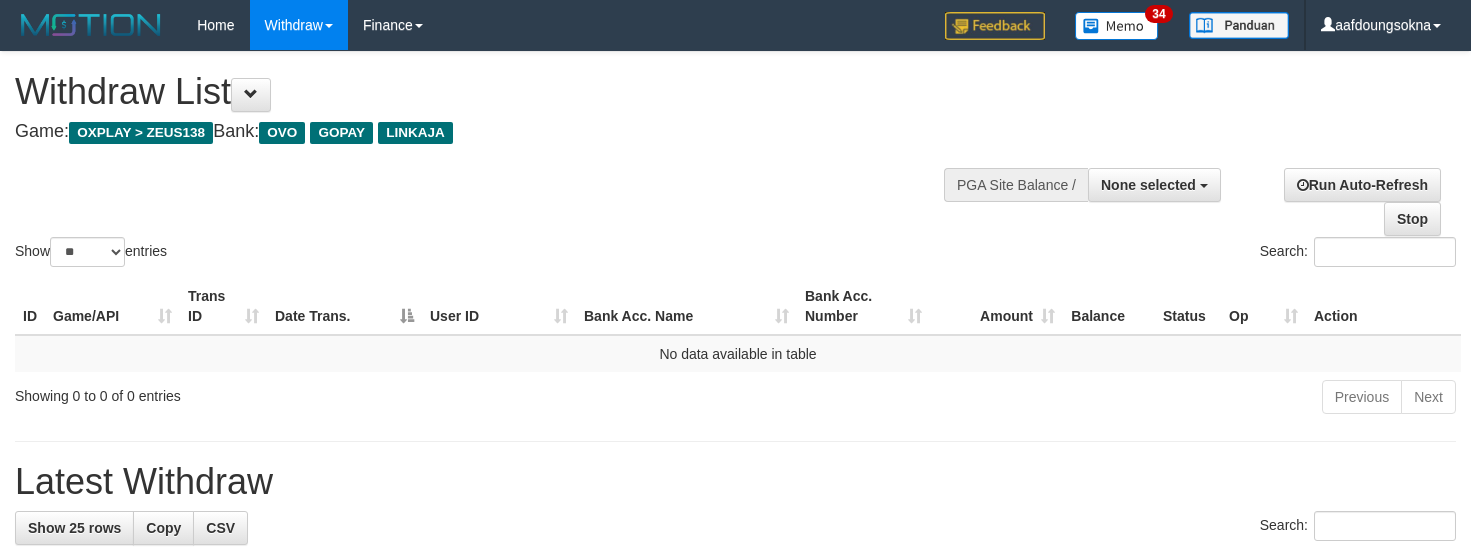 select 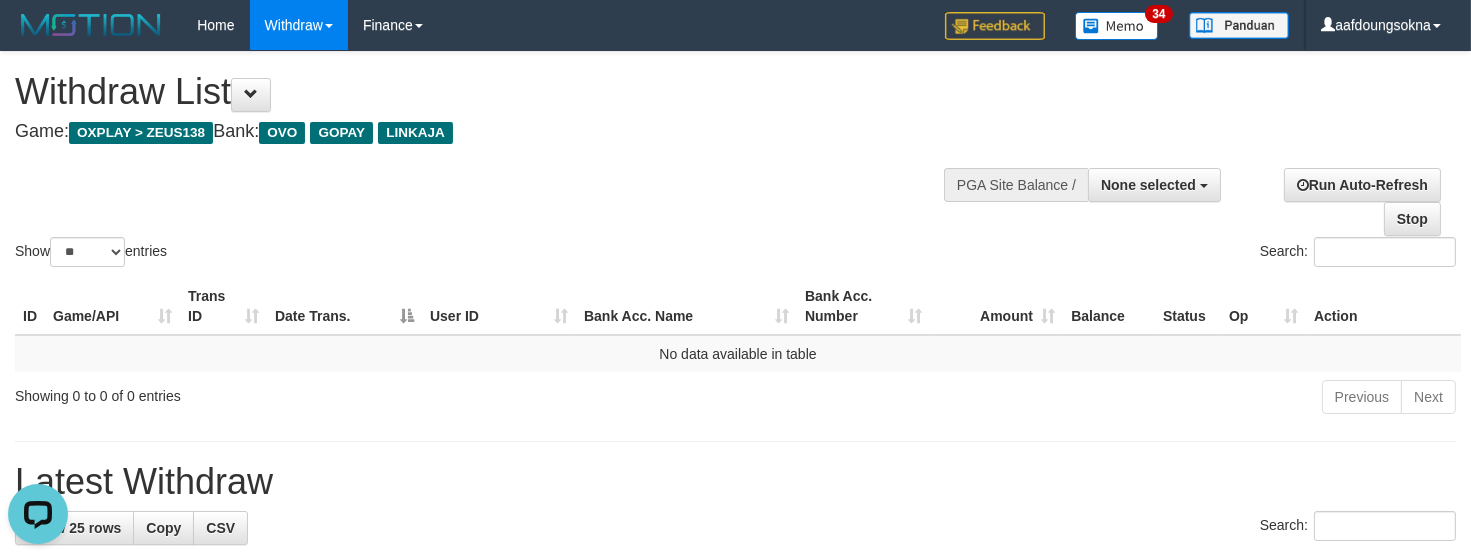 scroll, scrollTop: 0, scrollLeft: 0, axis: both 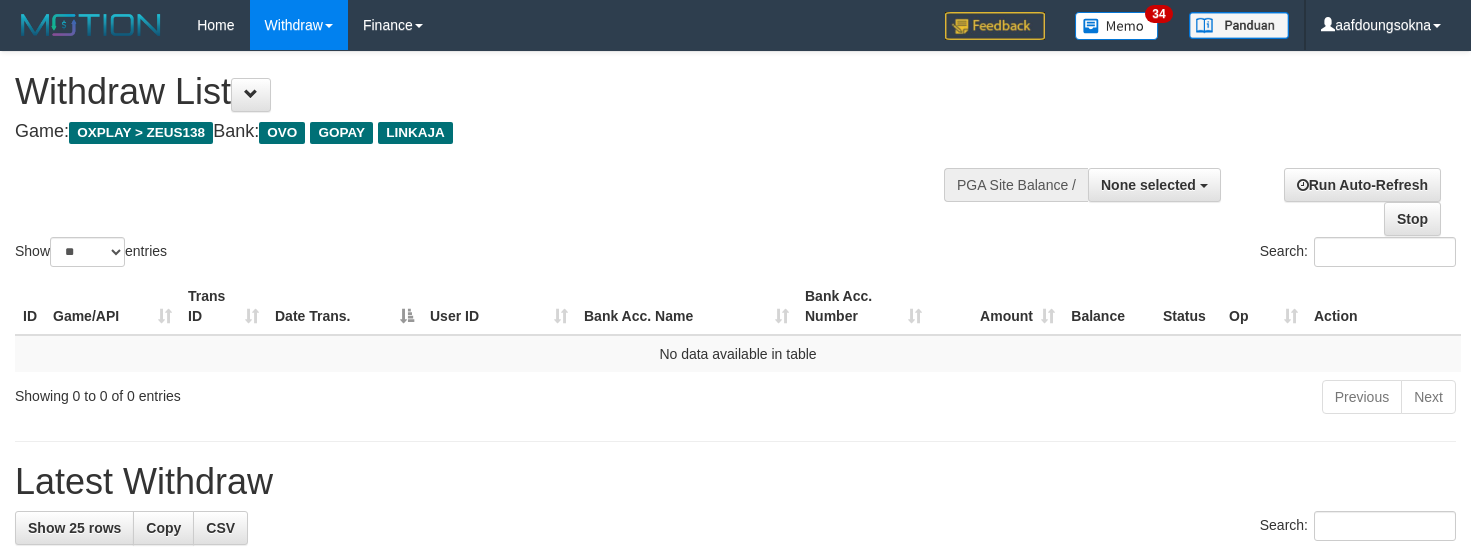 select 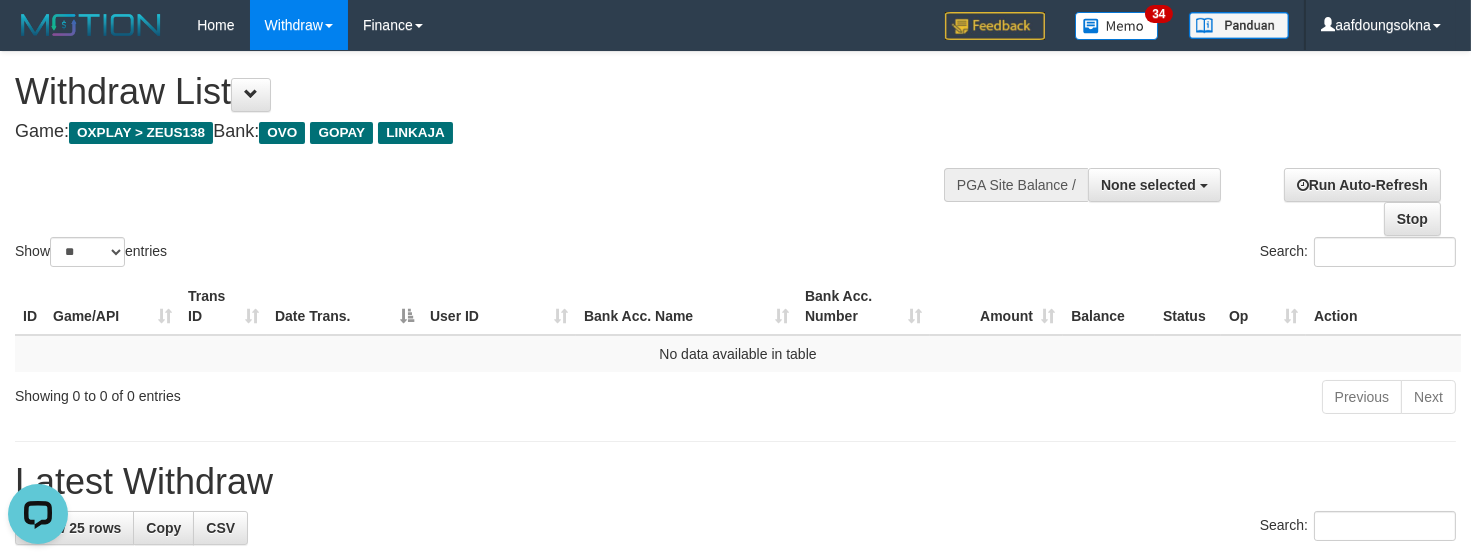 scroll, scrollTop: 0, scrollLeft: 0, axis: both 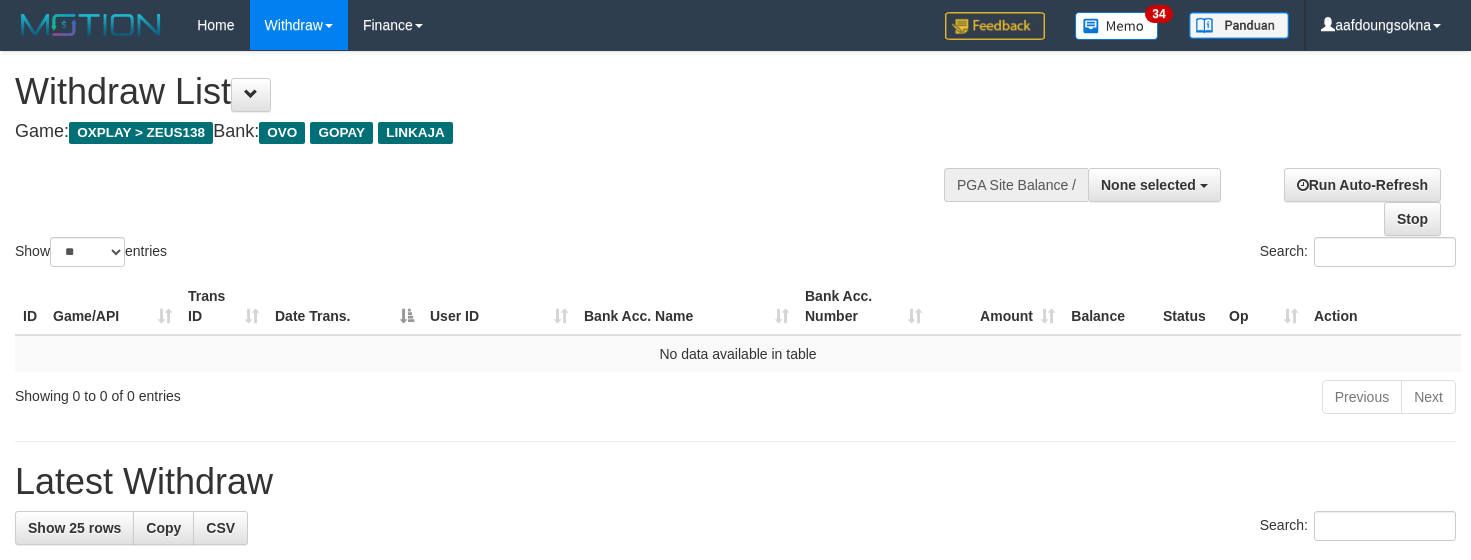 select 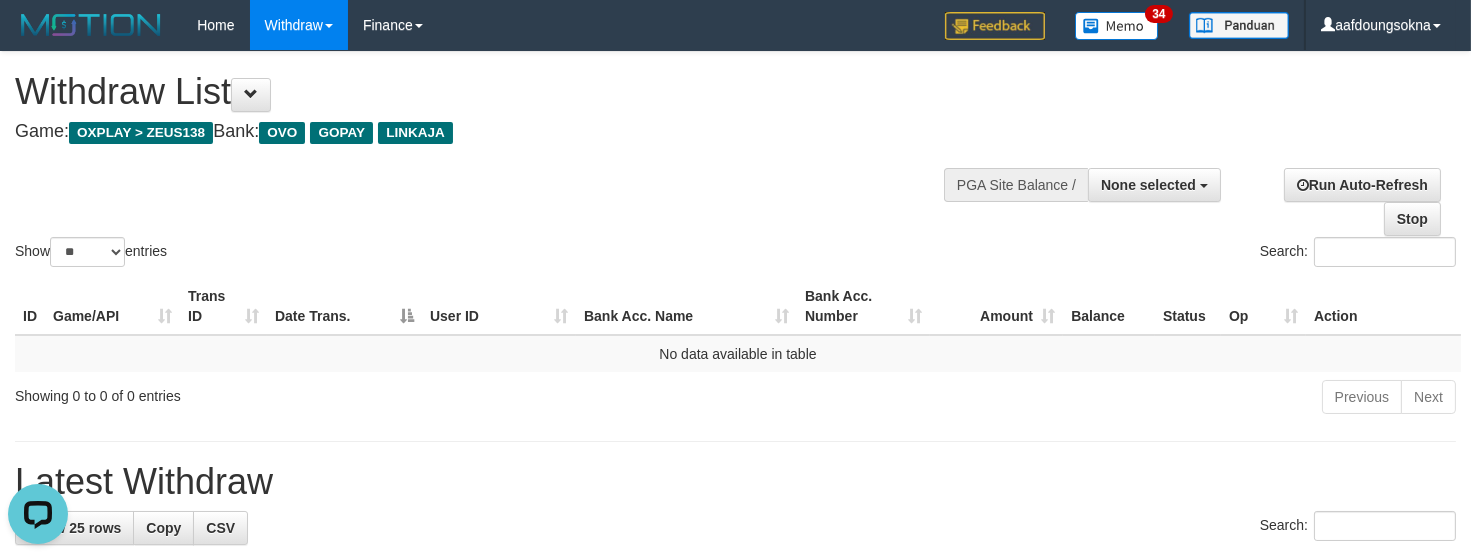 scroll, scrollTop: 0, scrollLeft: 0, axis: both 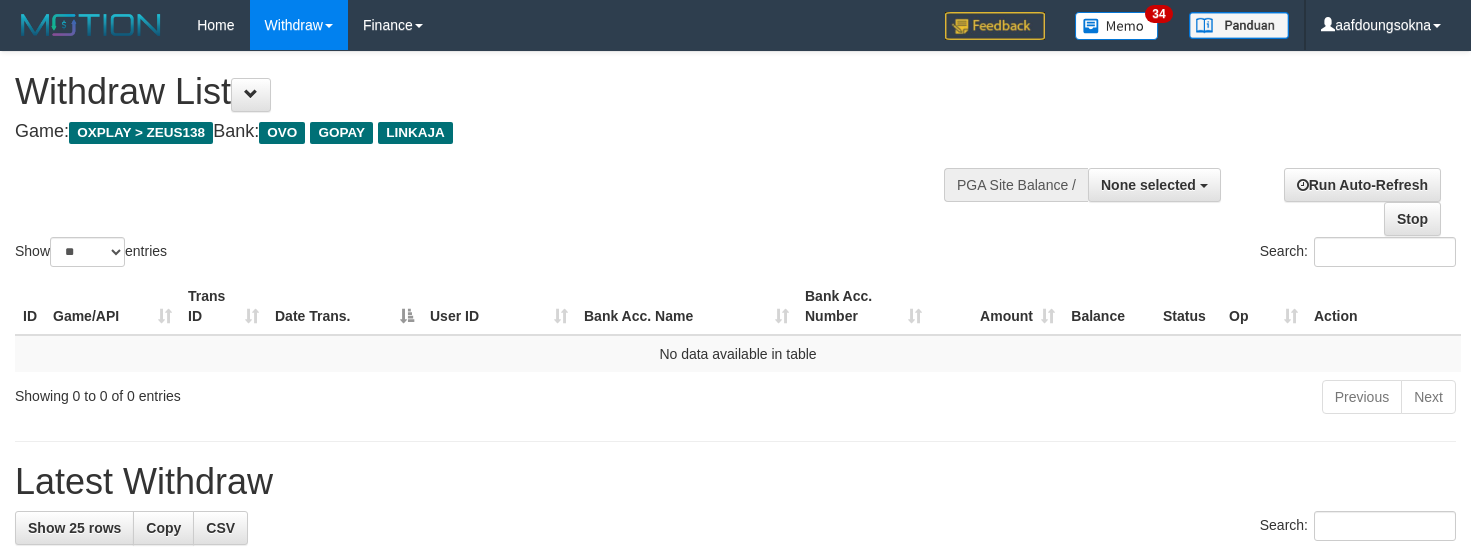 select 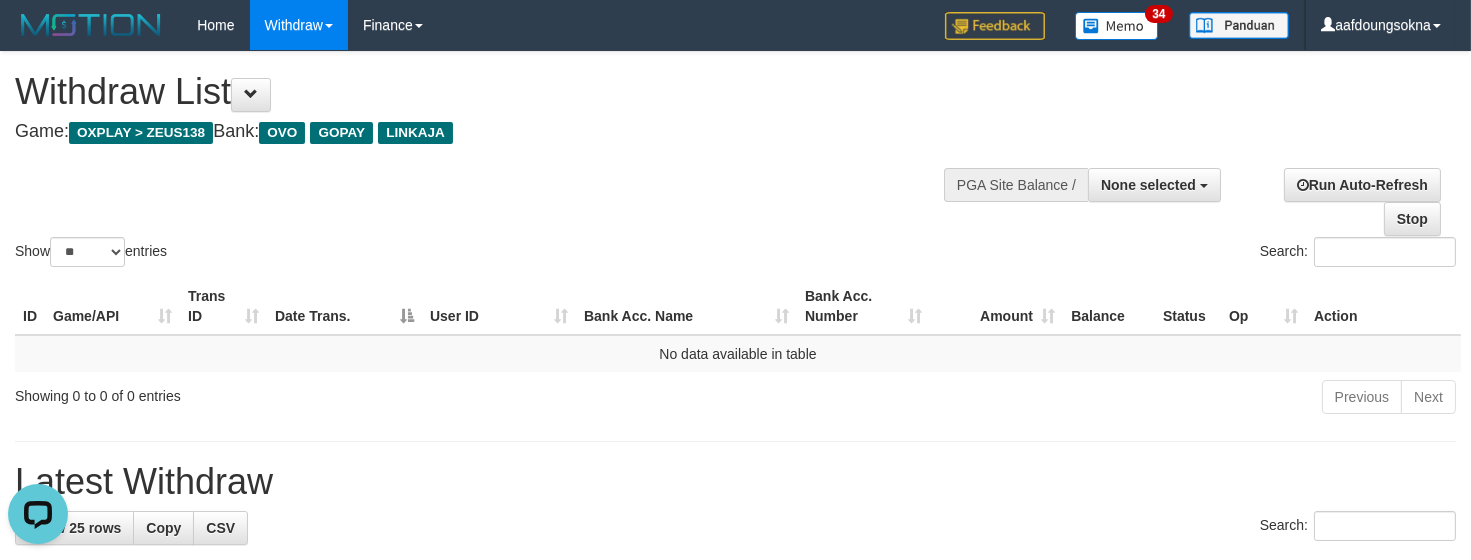 scroll, scrollTop: 0, scrollLeft: 0, axis: both 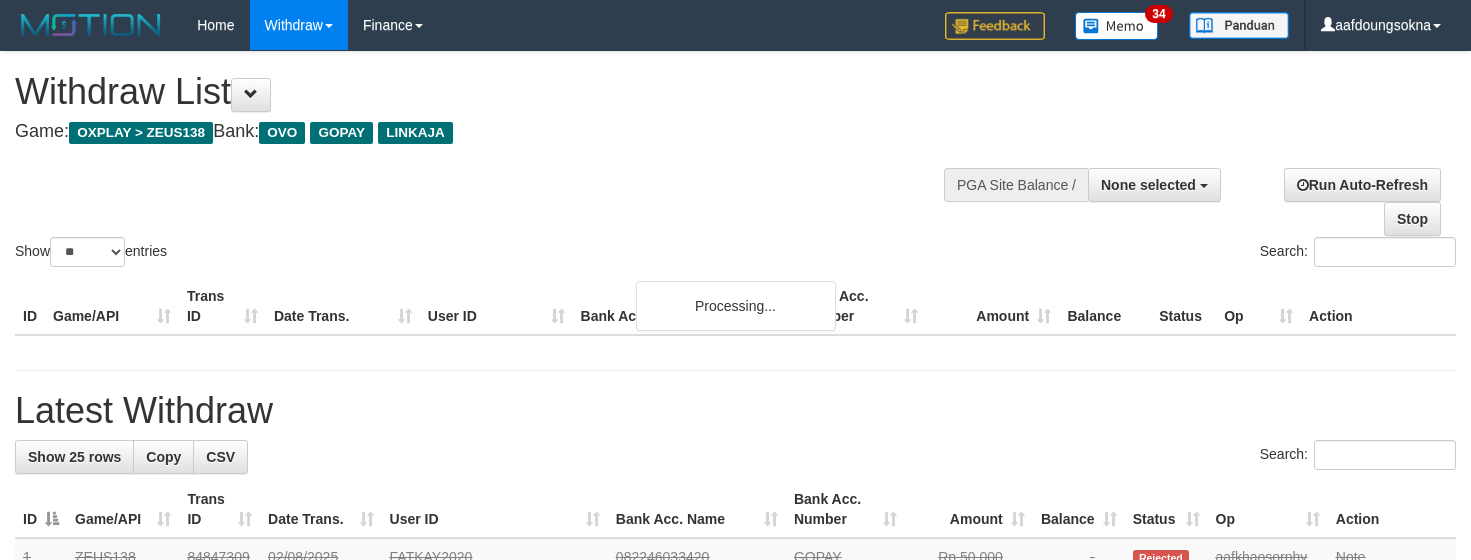select 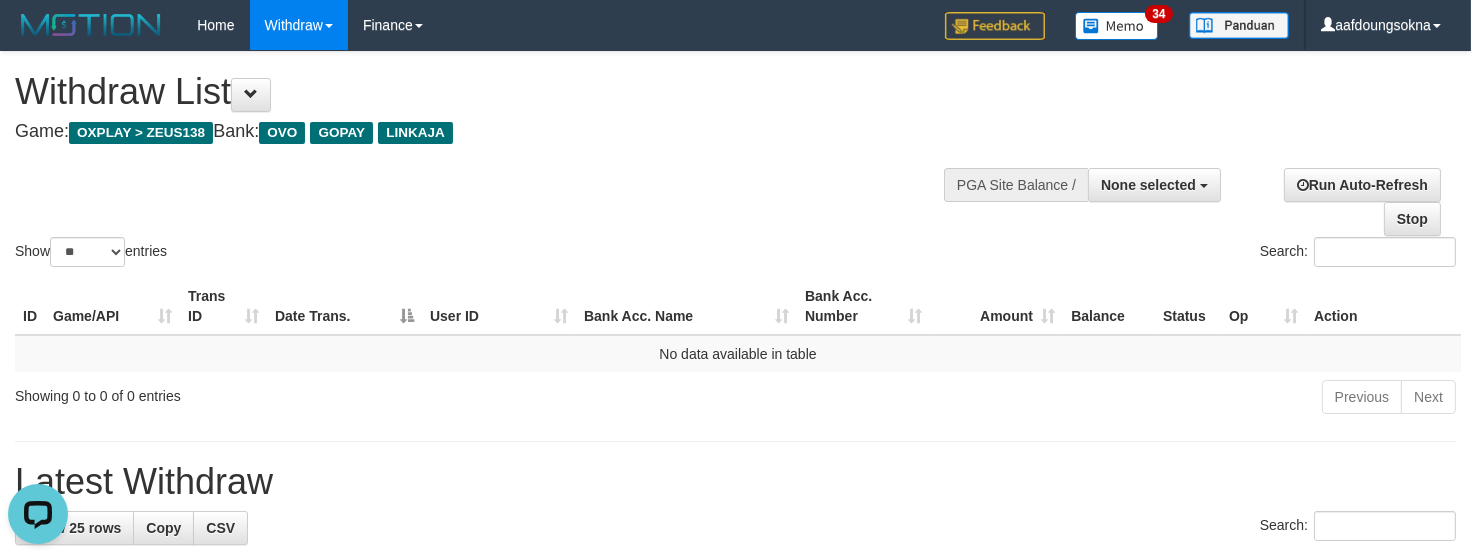 scroll, scrollTop: 0, scrollLeft: 0, axis: both 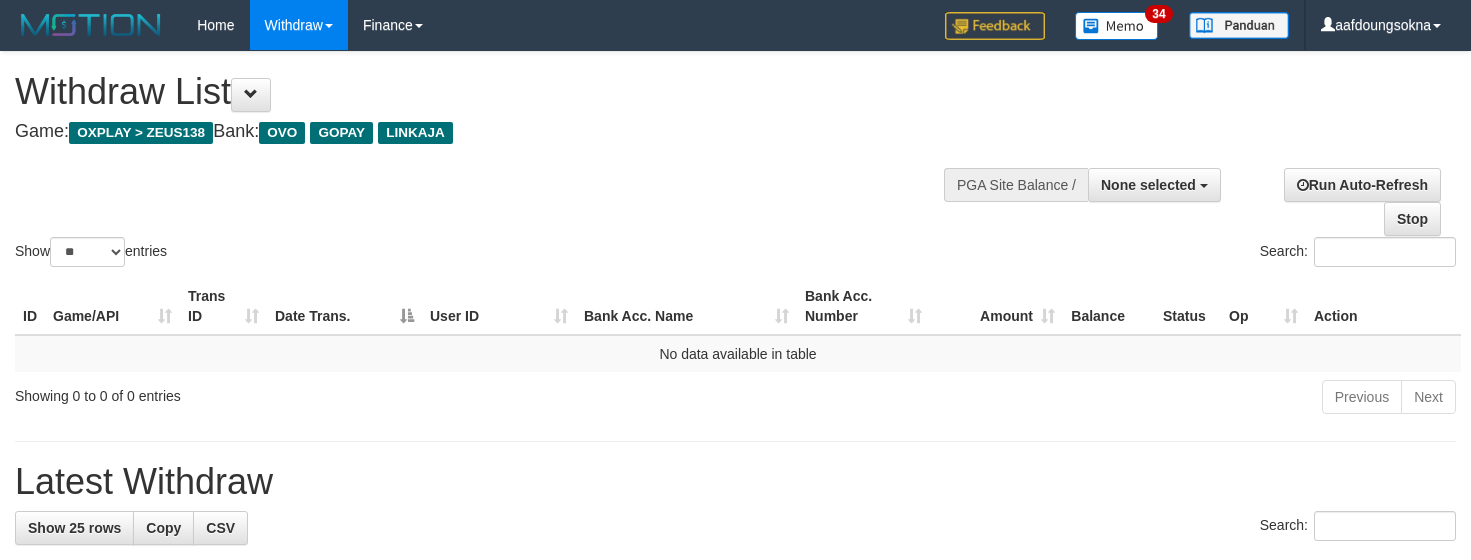 select 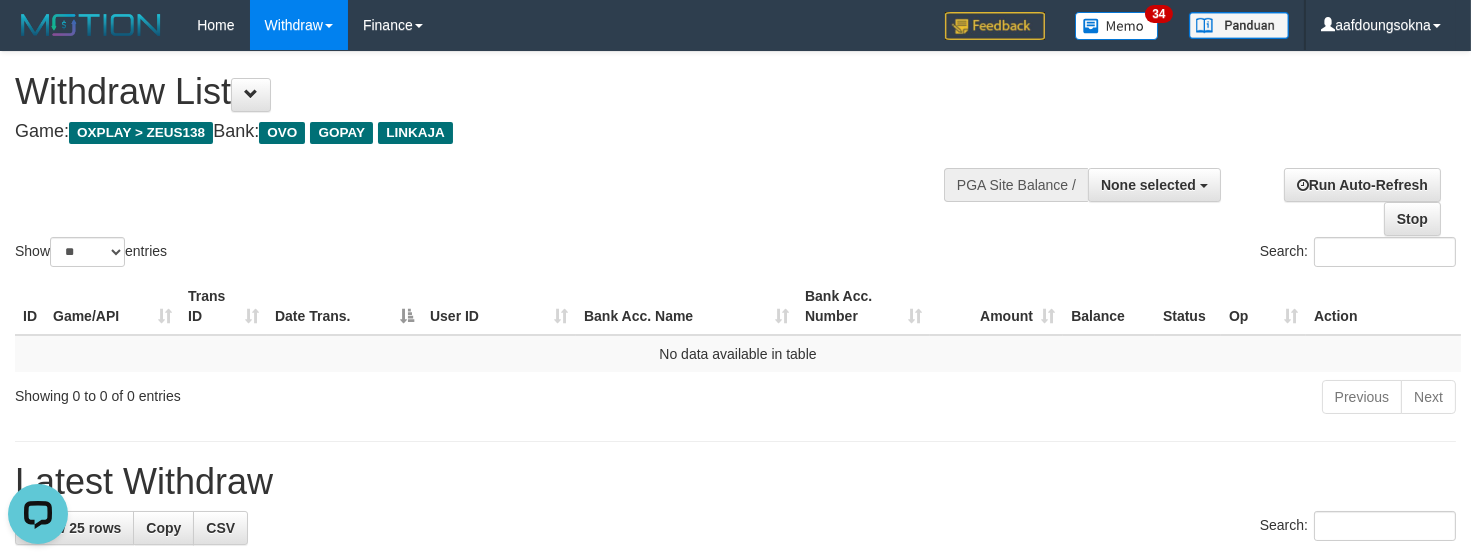 scroll, scrollTop: 0, scrollLeft: 0, axis: both 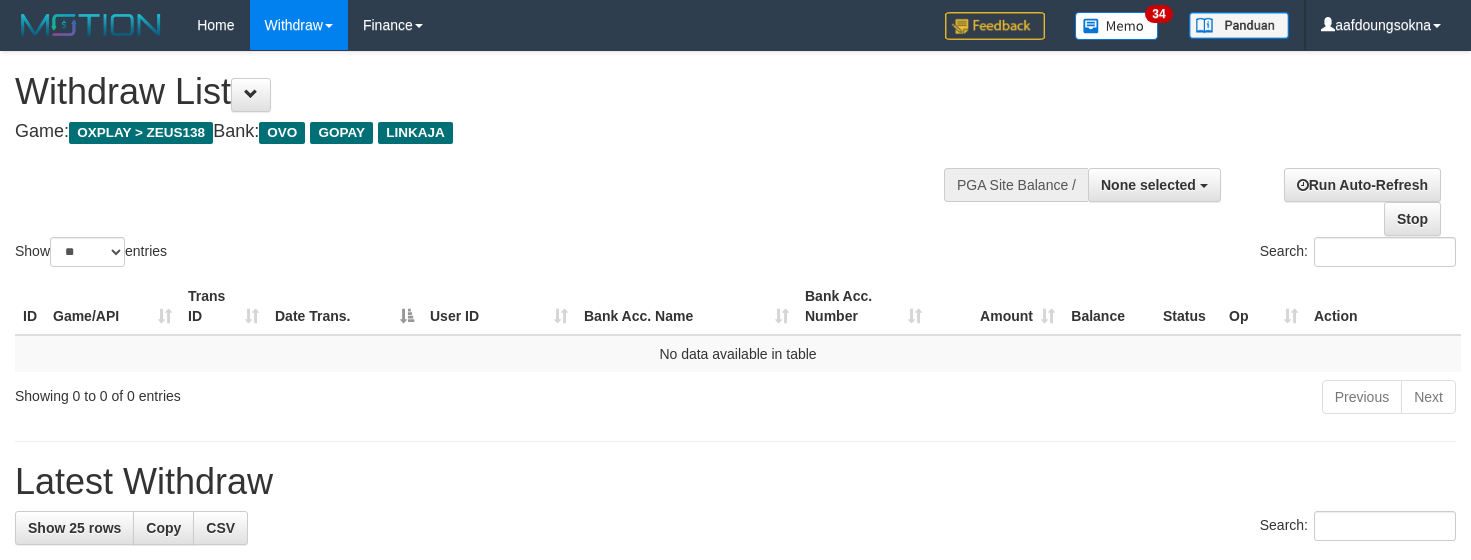 select 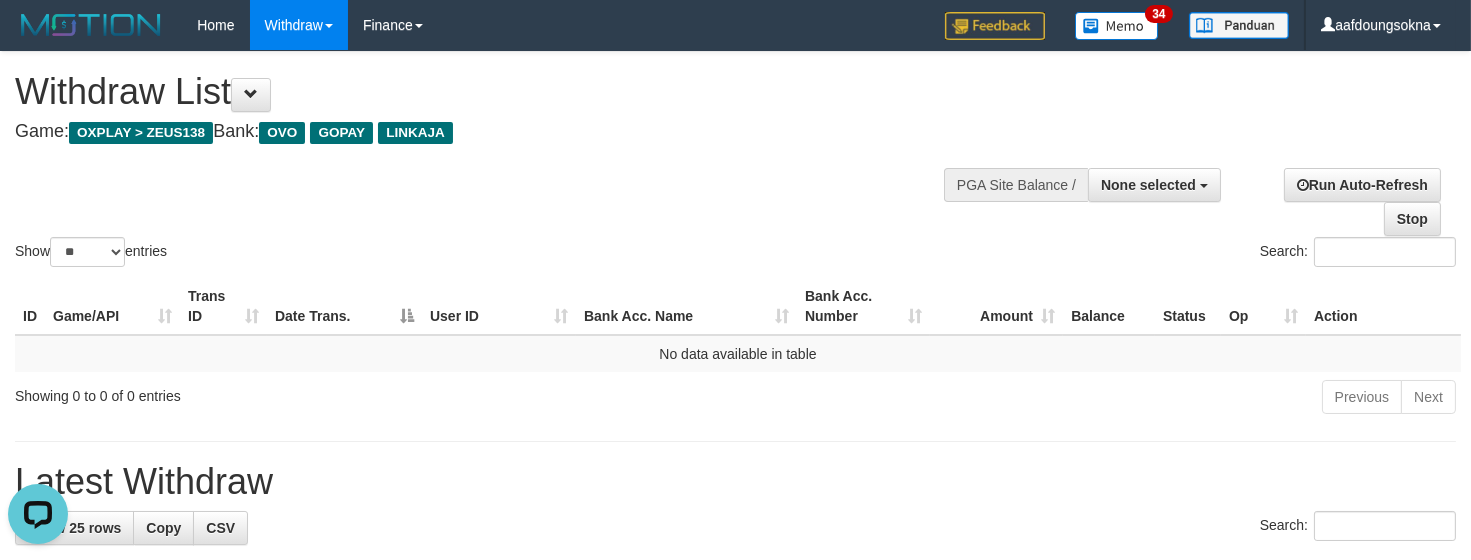 scroll, scrollTop: 0, scrollLeft: 0, axis: both 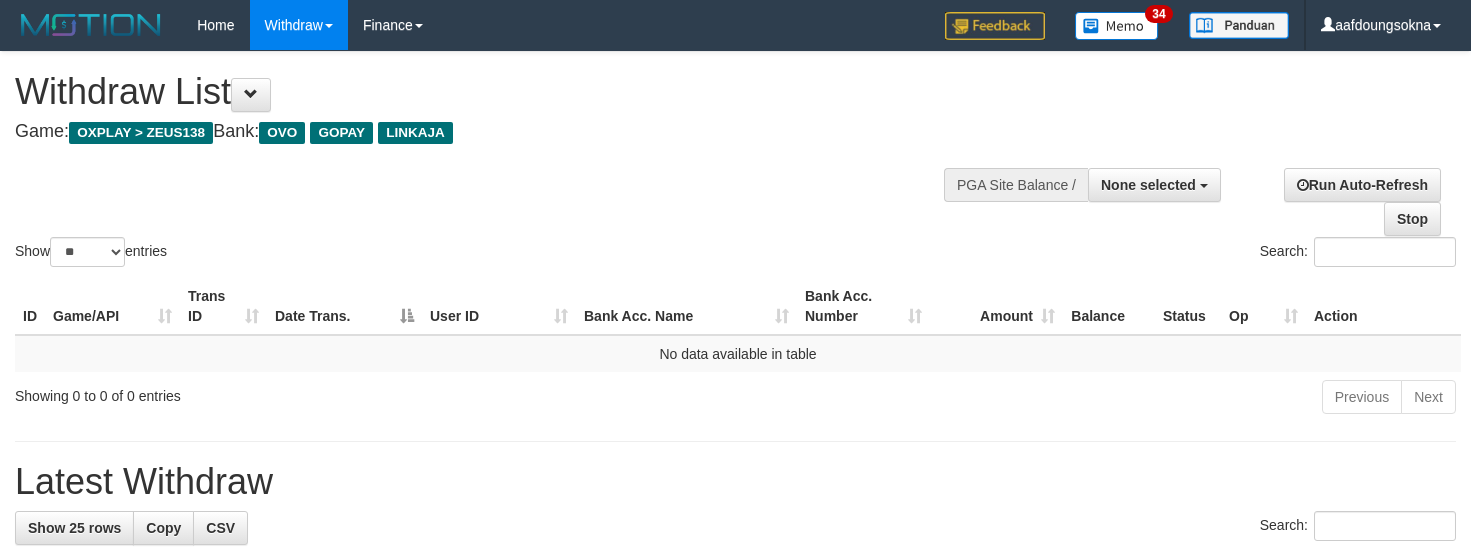 select 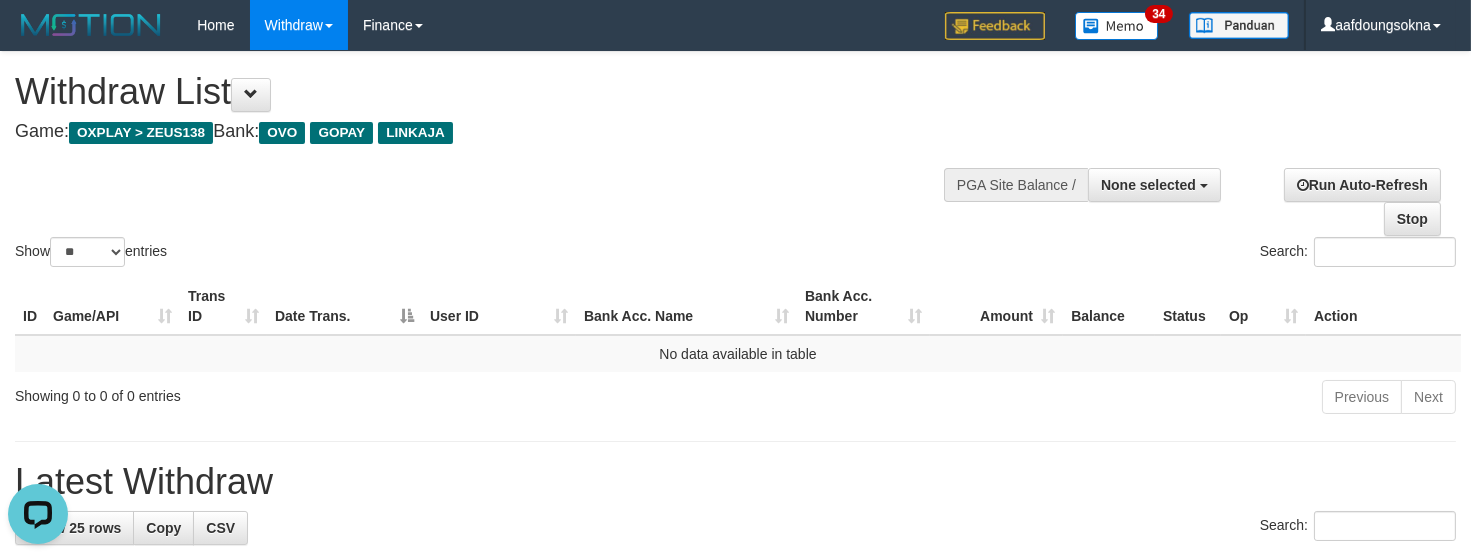 scroll, scrollTop: 0, scrollLeft: 0, axis: both 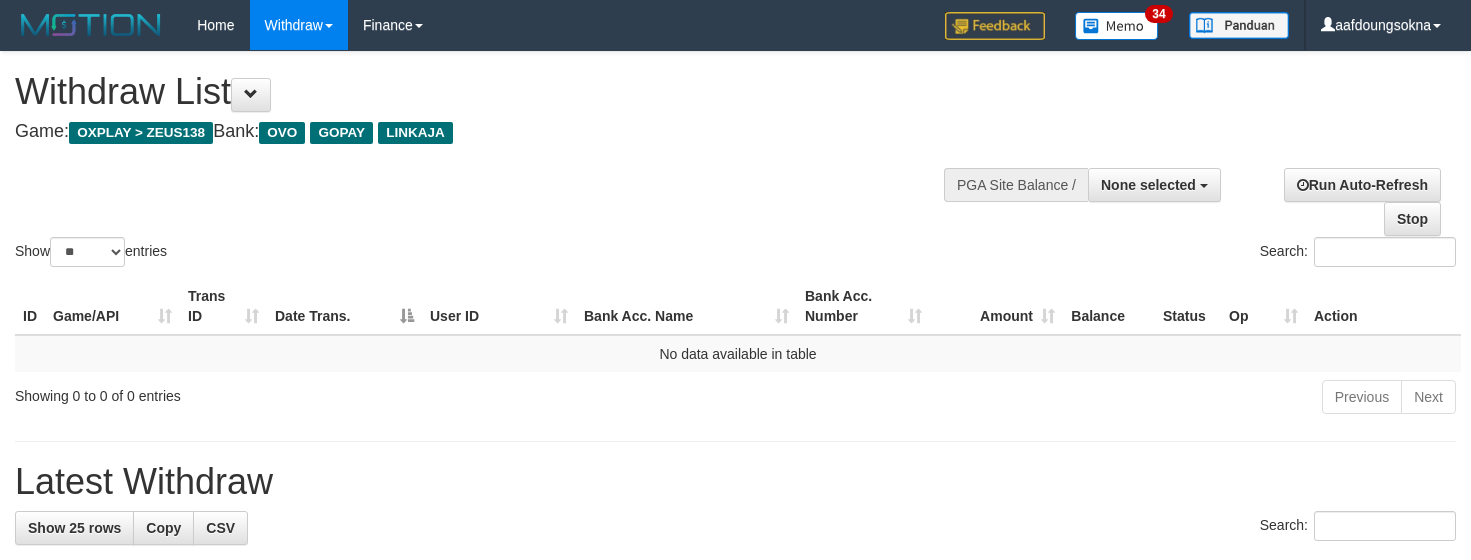 select 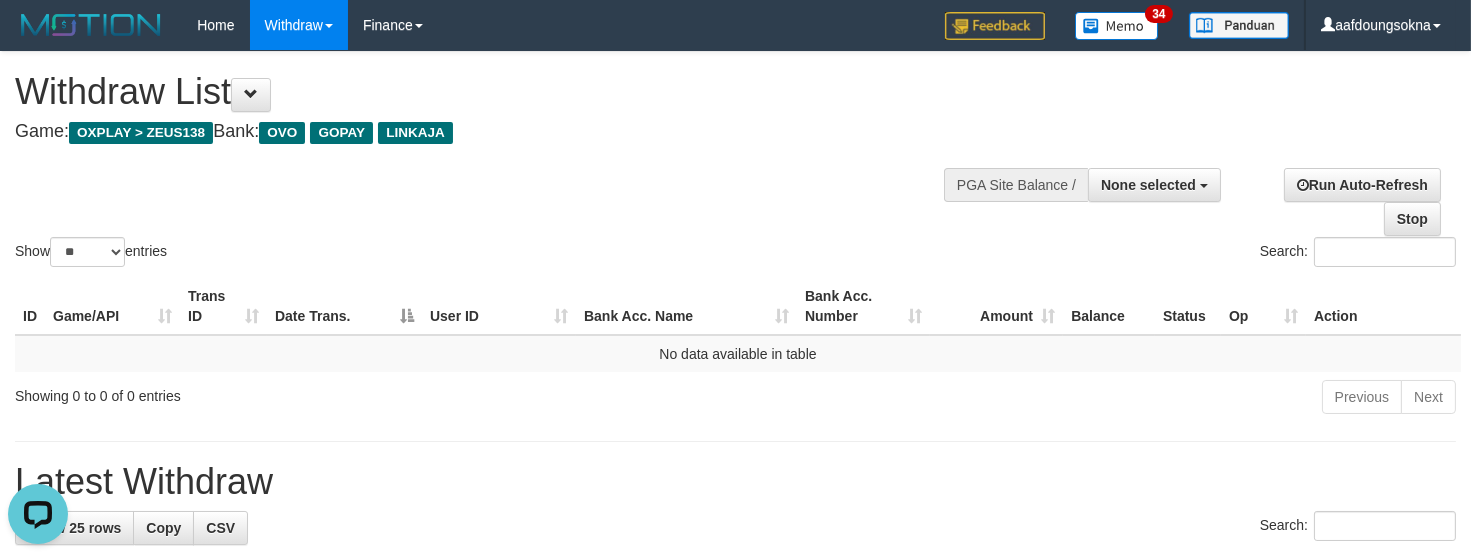 scroll, scrollTop: 0, scrollLeft: 0, axis: both 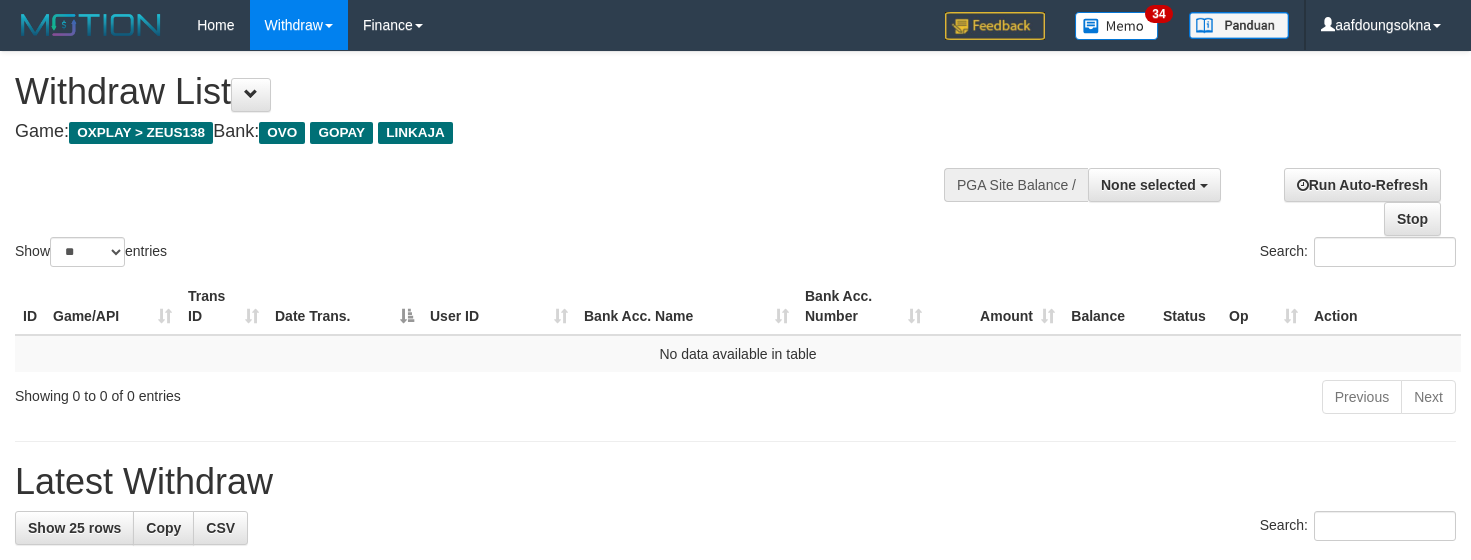 select 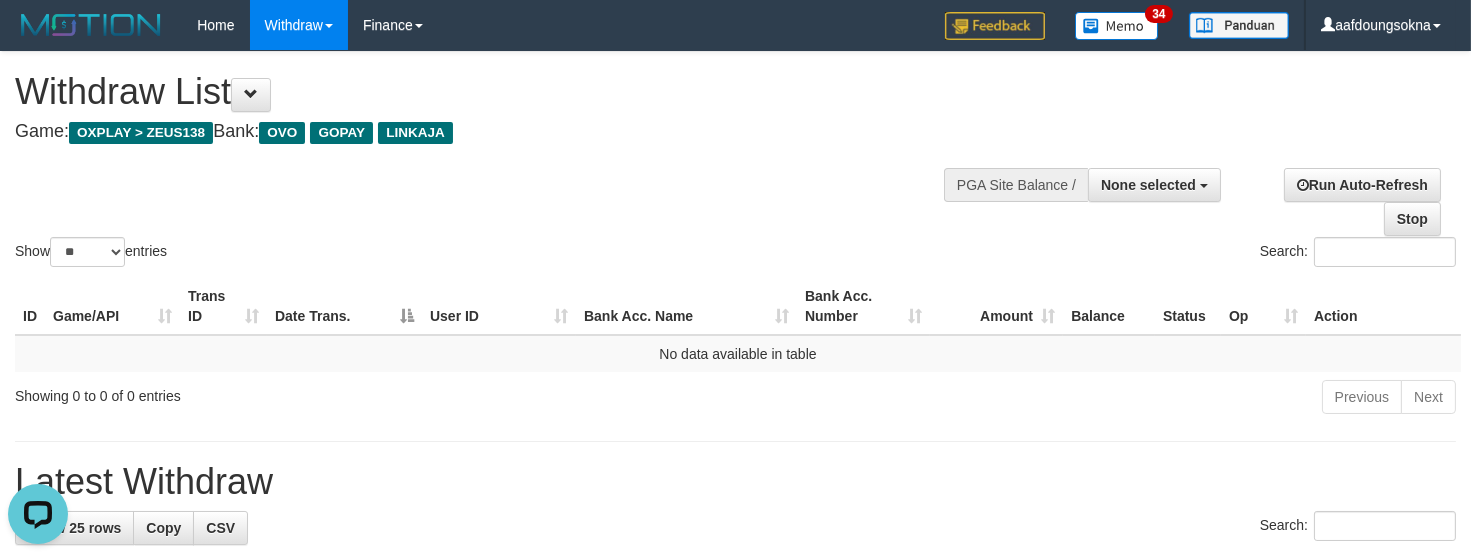 scroll, scrollTop: 0, scrollLeft: 0, axis: both 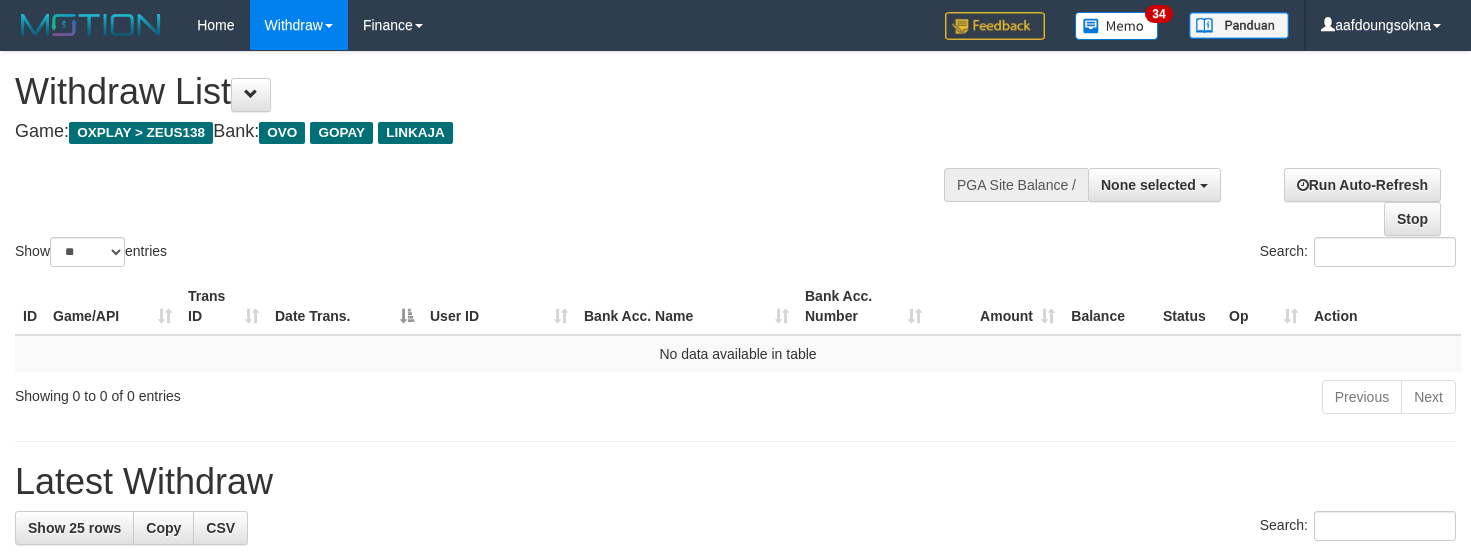 select 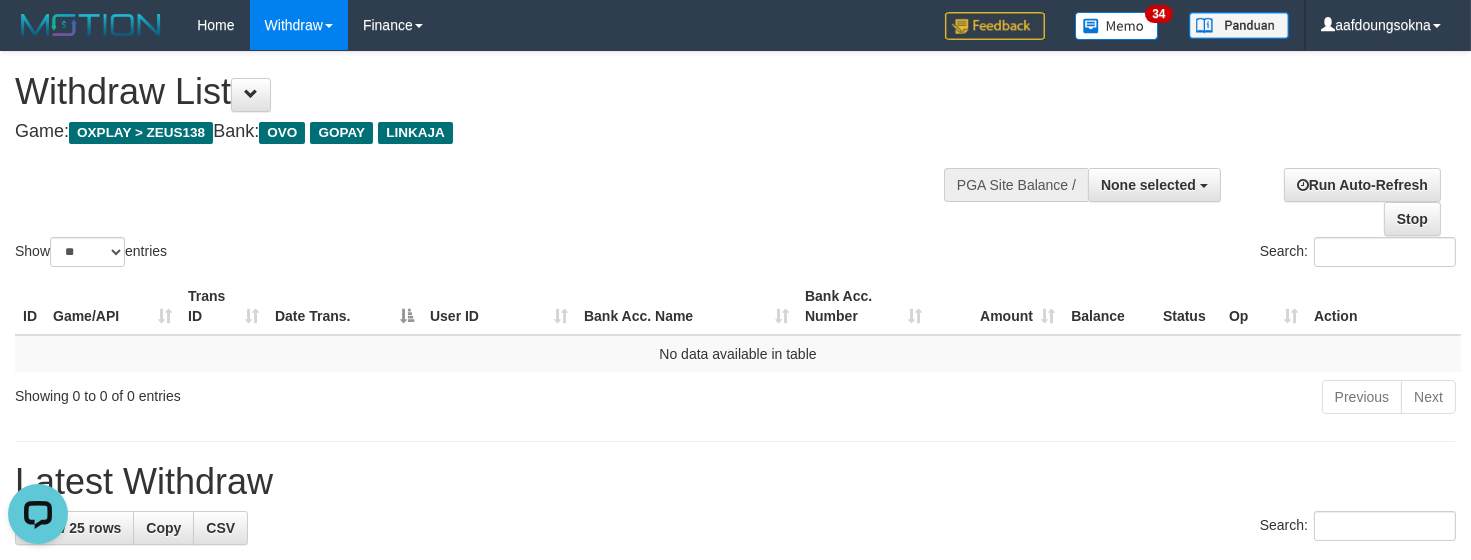 scroll, scrollTop: 0, scrollLeft: 0, axis: both 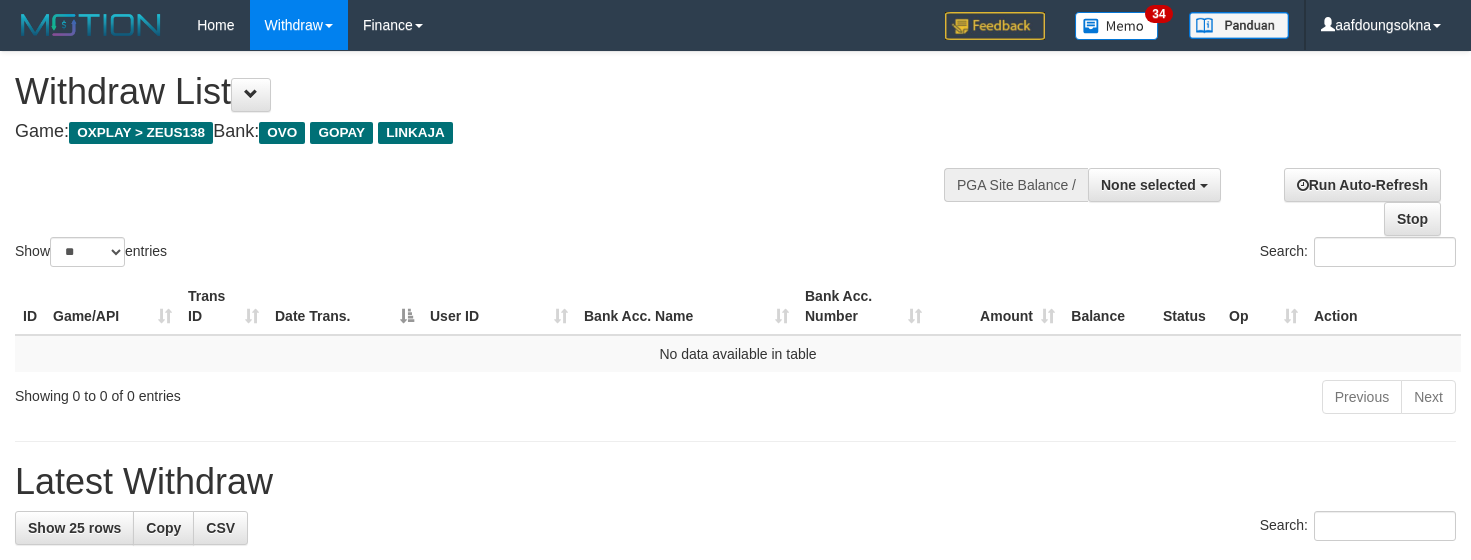select 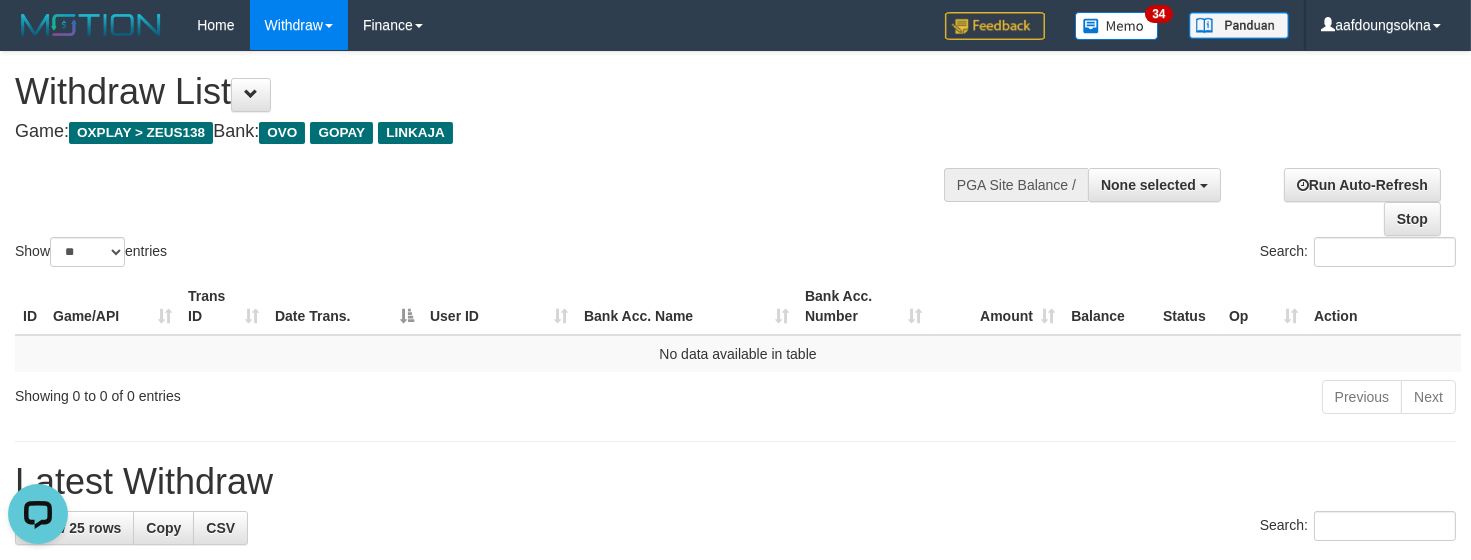 scroll, scrollTop: 0, scrollLeft: 0, axis: both 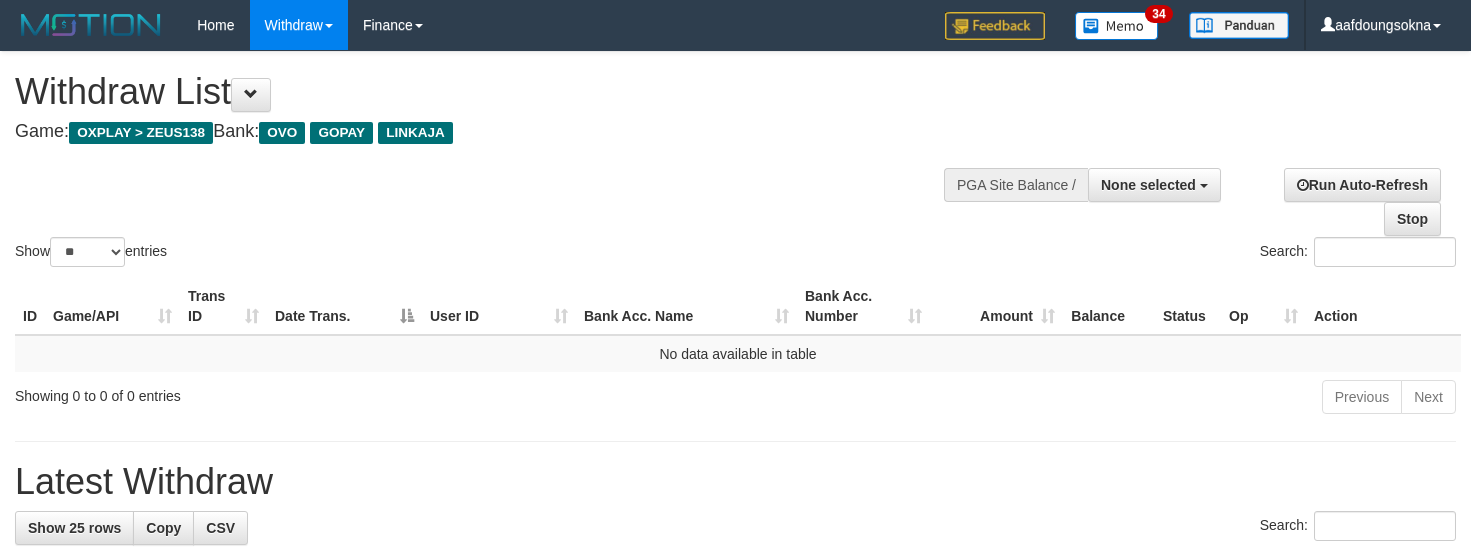 select 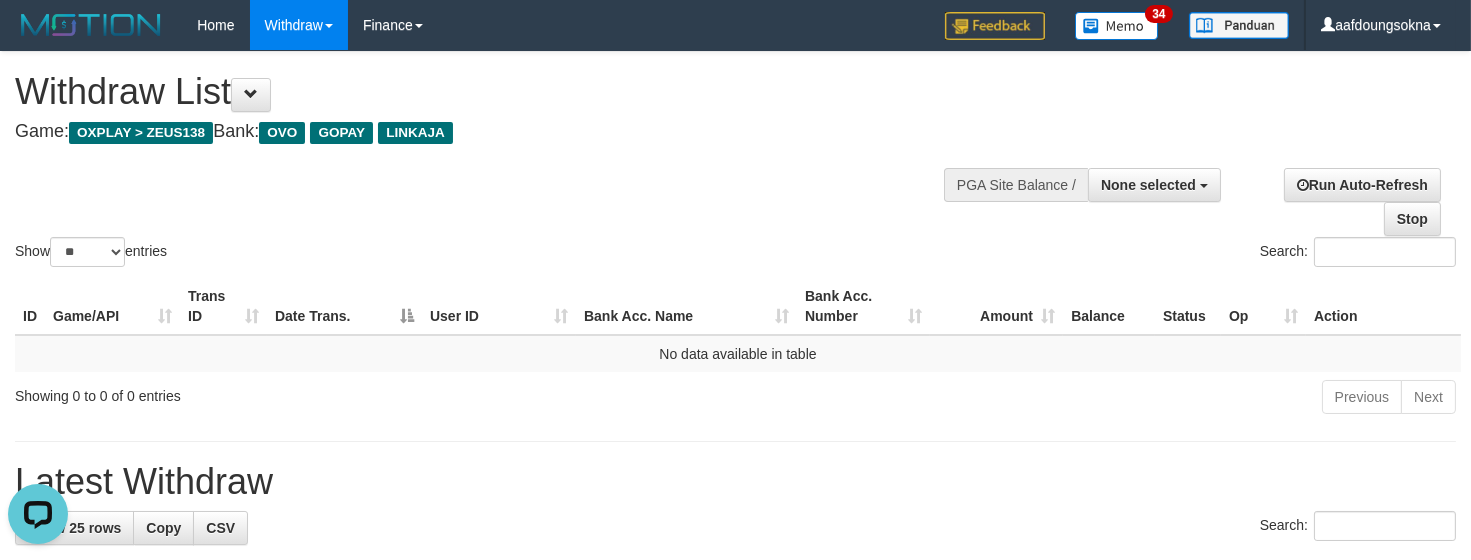 scroll, scrollTop: 0, scrollLeft: 0, axis: both 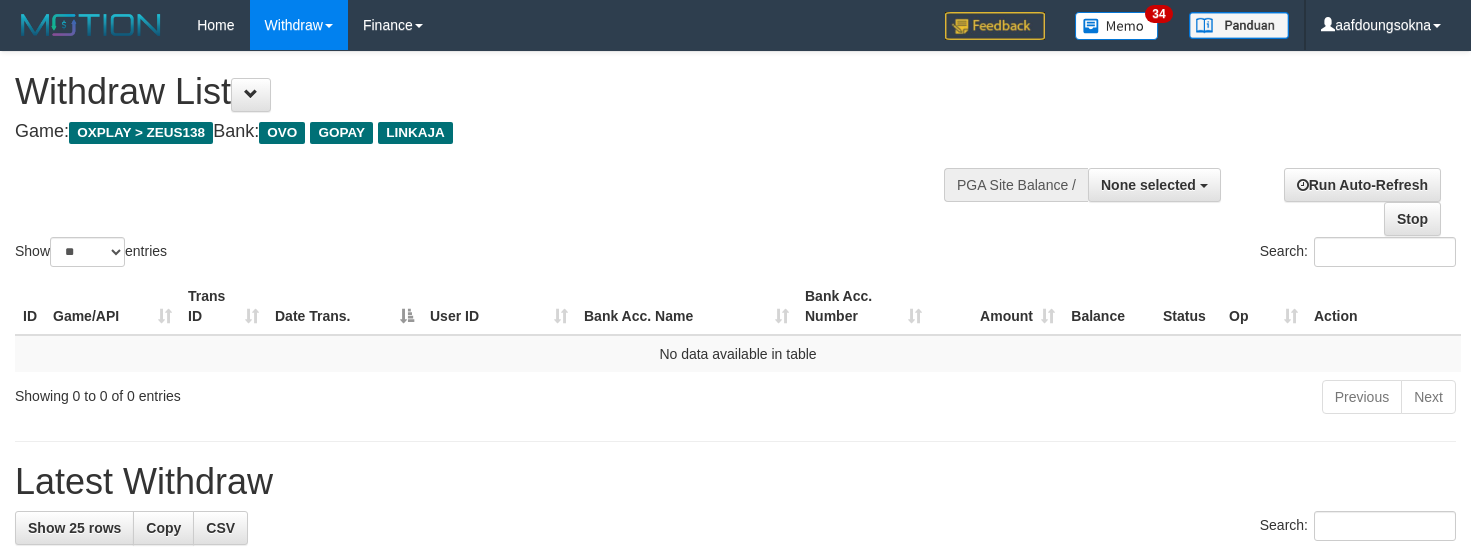 select 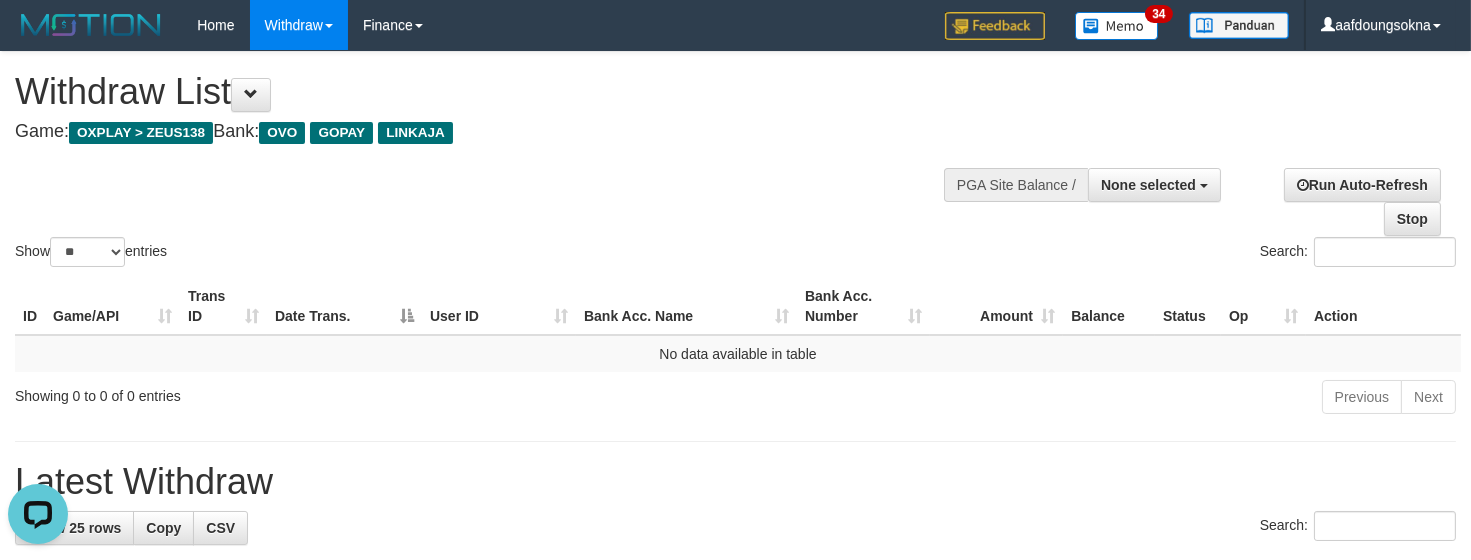 scroll, scrollTop: 0, scrollLeft: 0, axis: both 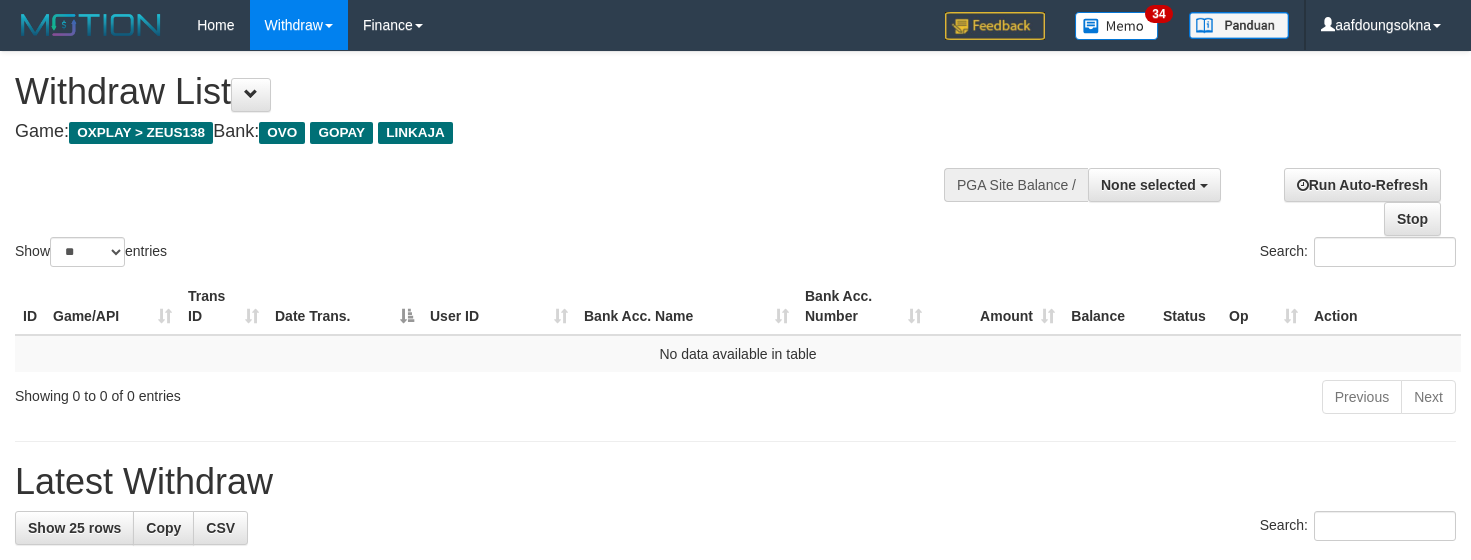 select 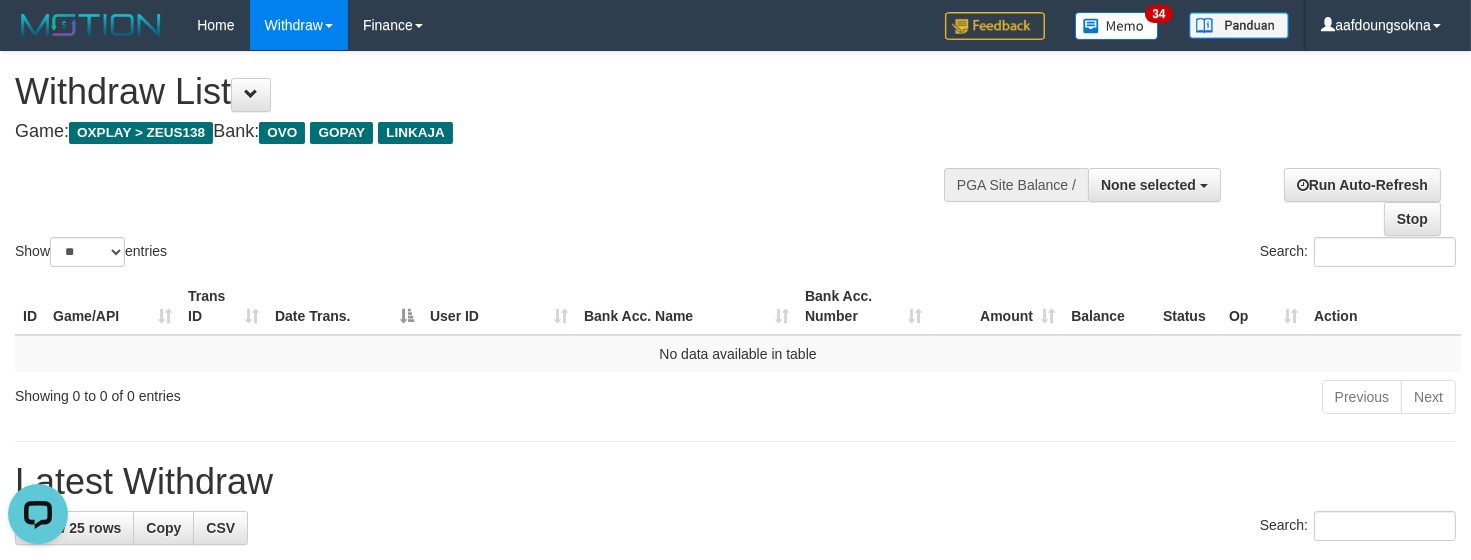 scroll, scrollTop: 0, scrollLeft: 0, axis: both 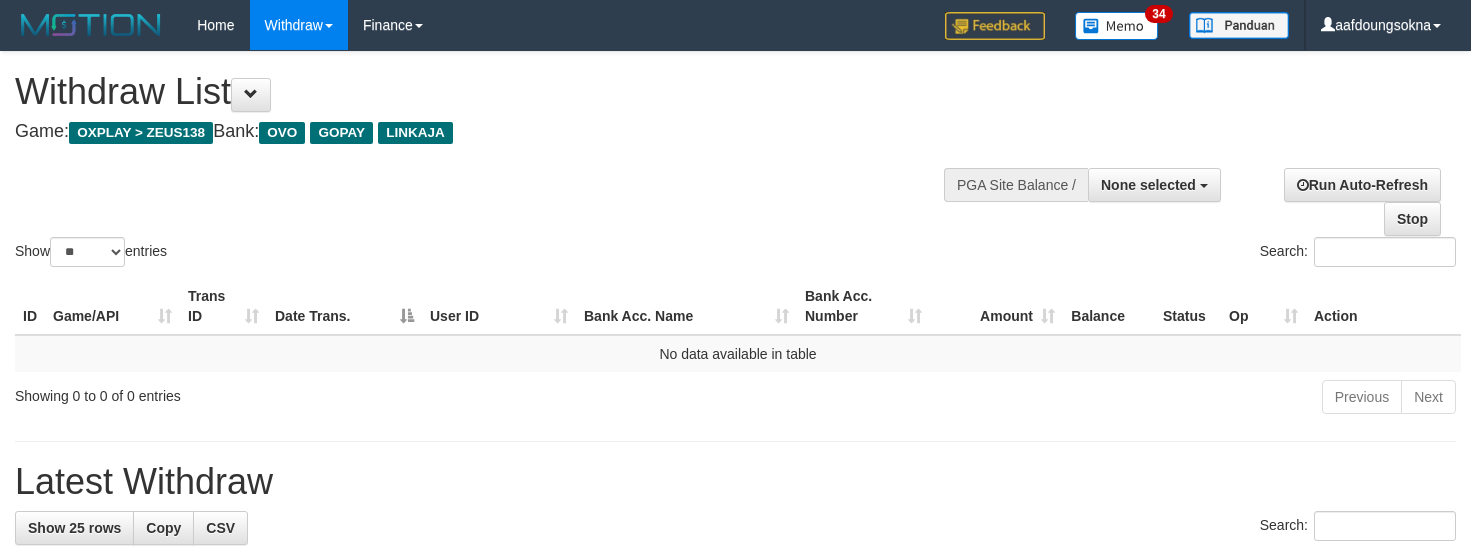 select 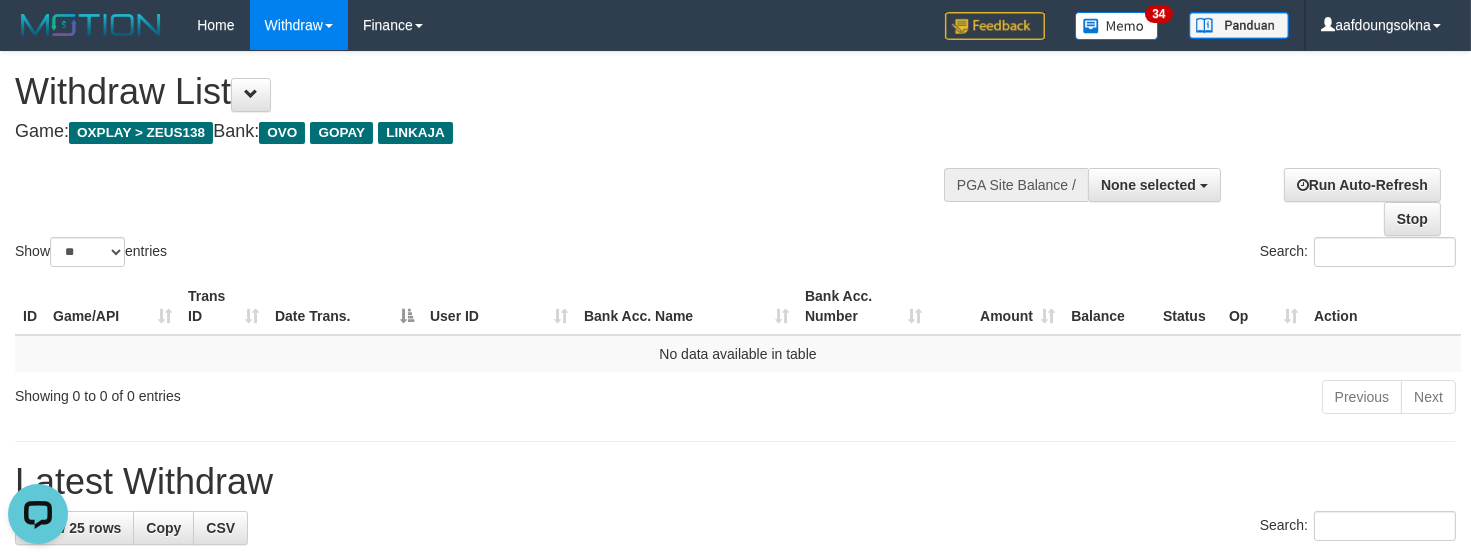 scroll, scrollTop: 0, scrollLeft: 0, axis: both 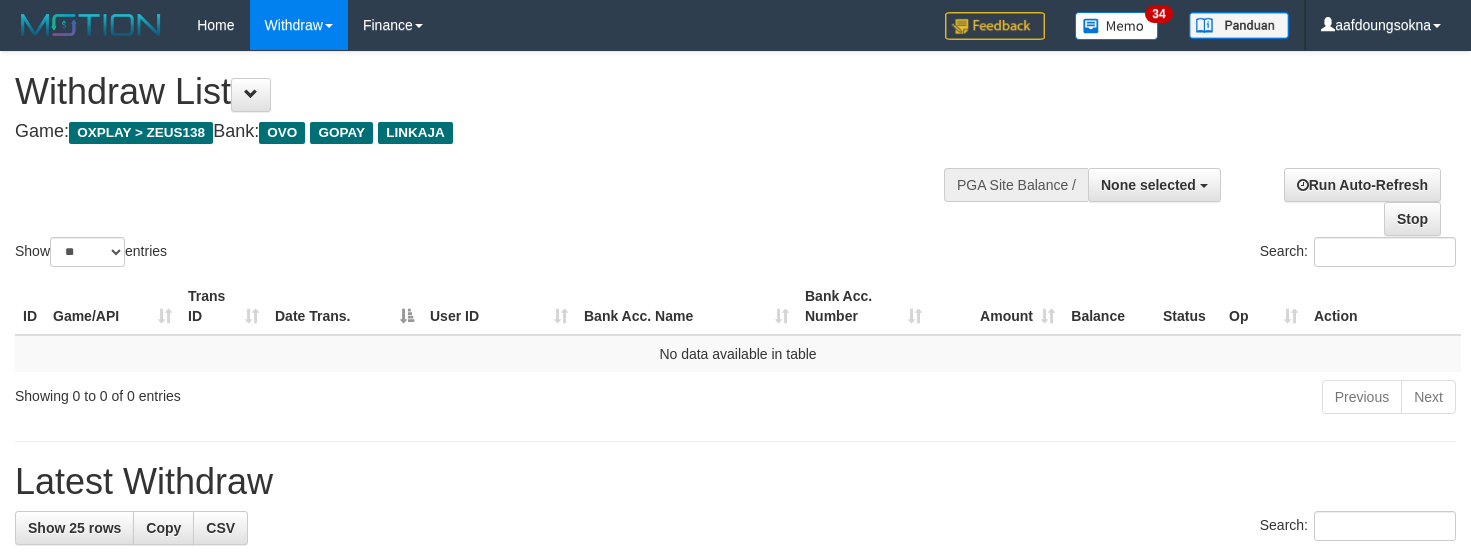 select 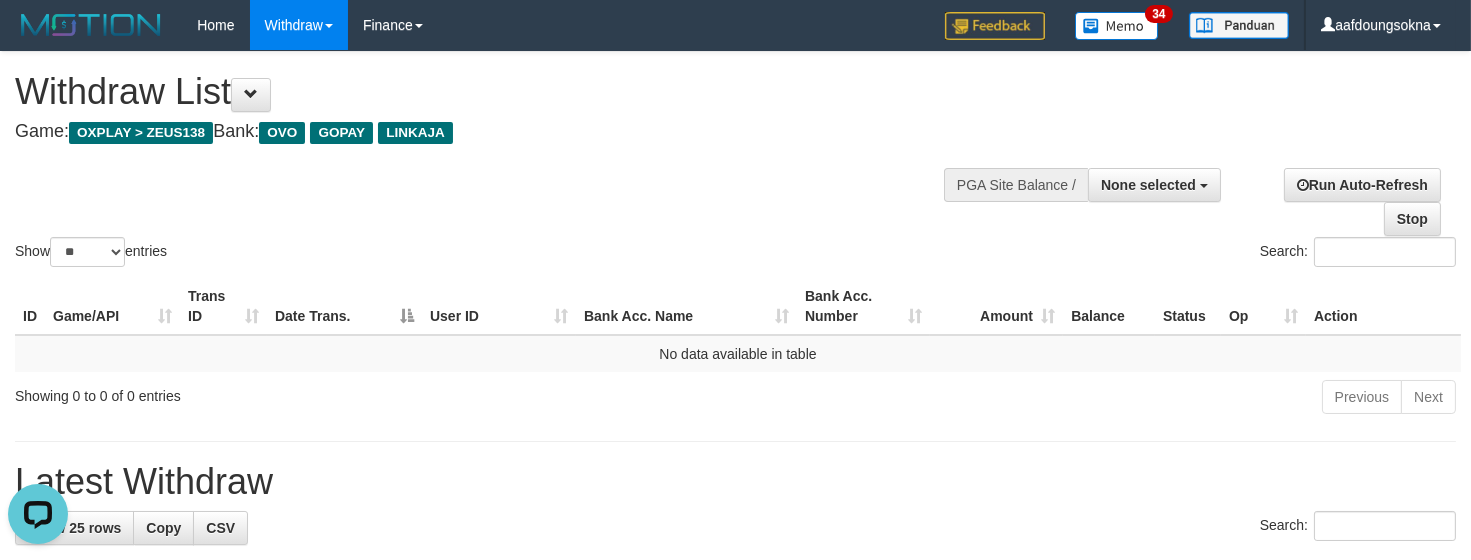 scroll, scrollTop: 0, scrollLeft: 0, axis: both 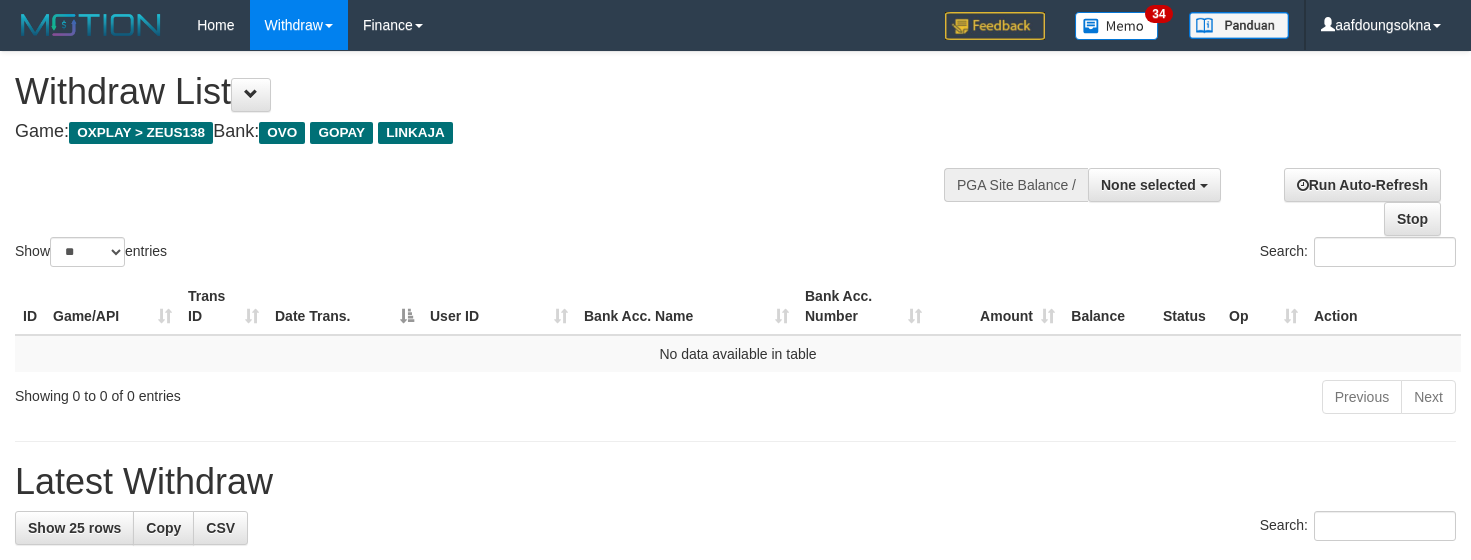 select 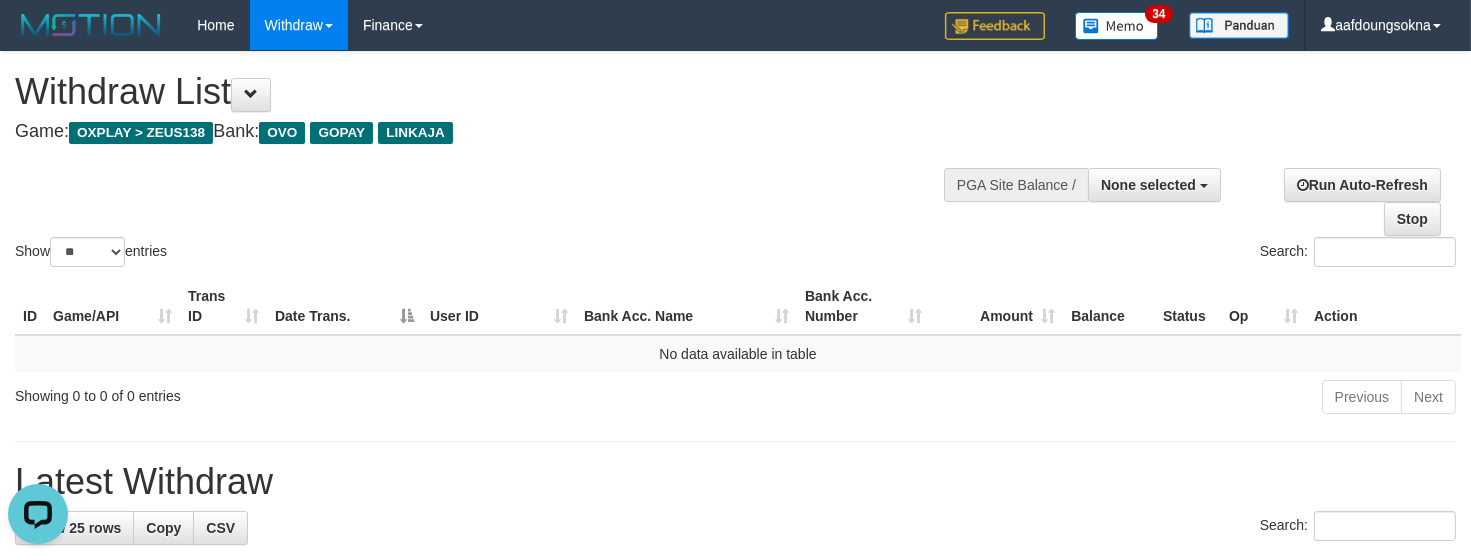 scroll, scrollTop: 0, scrollLeft: 0, axis: both 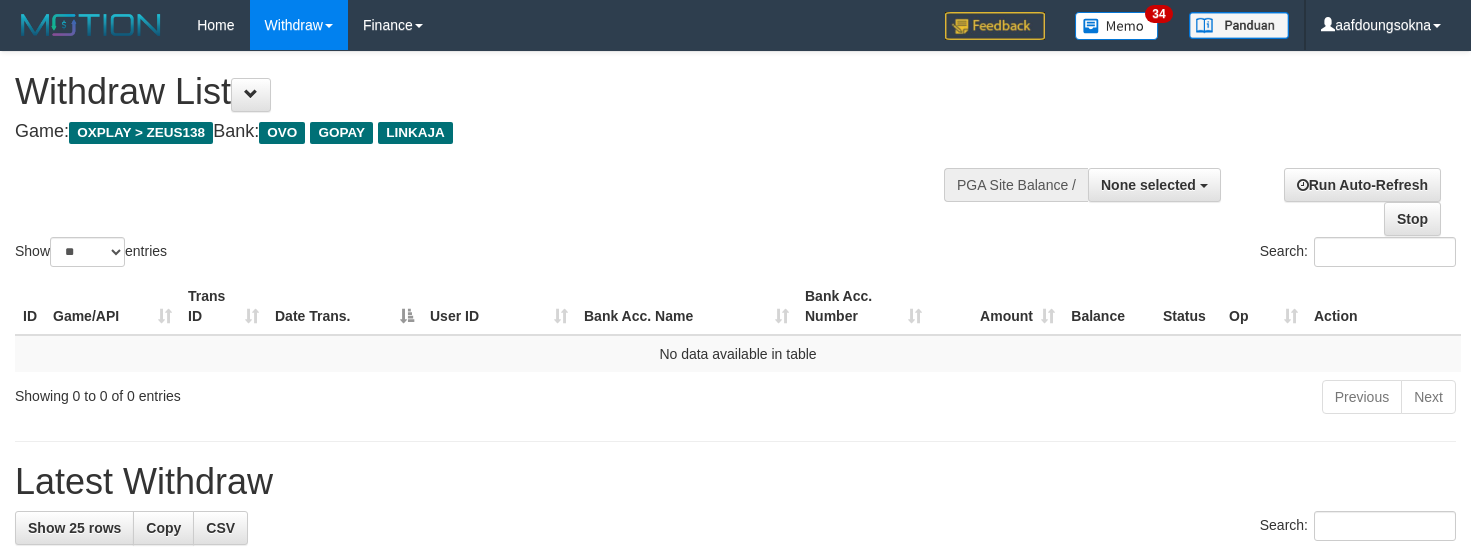select 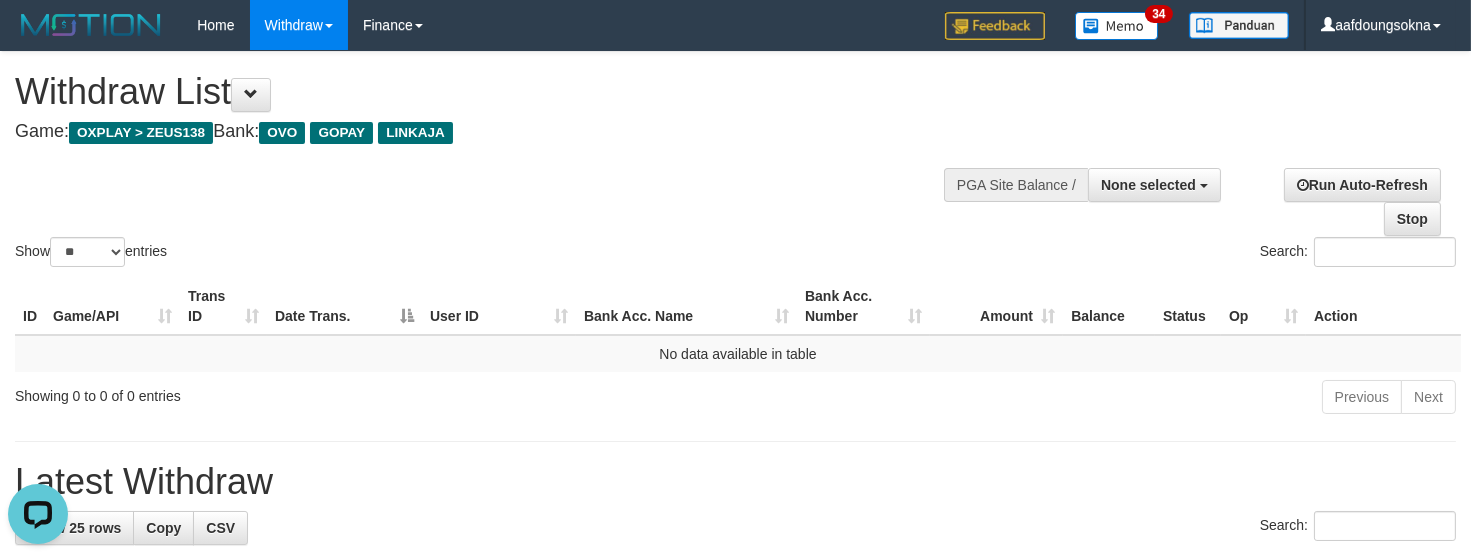scroll, scrollTop: 0, scrollLeft: 0, axis: both 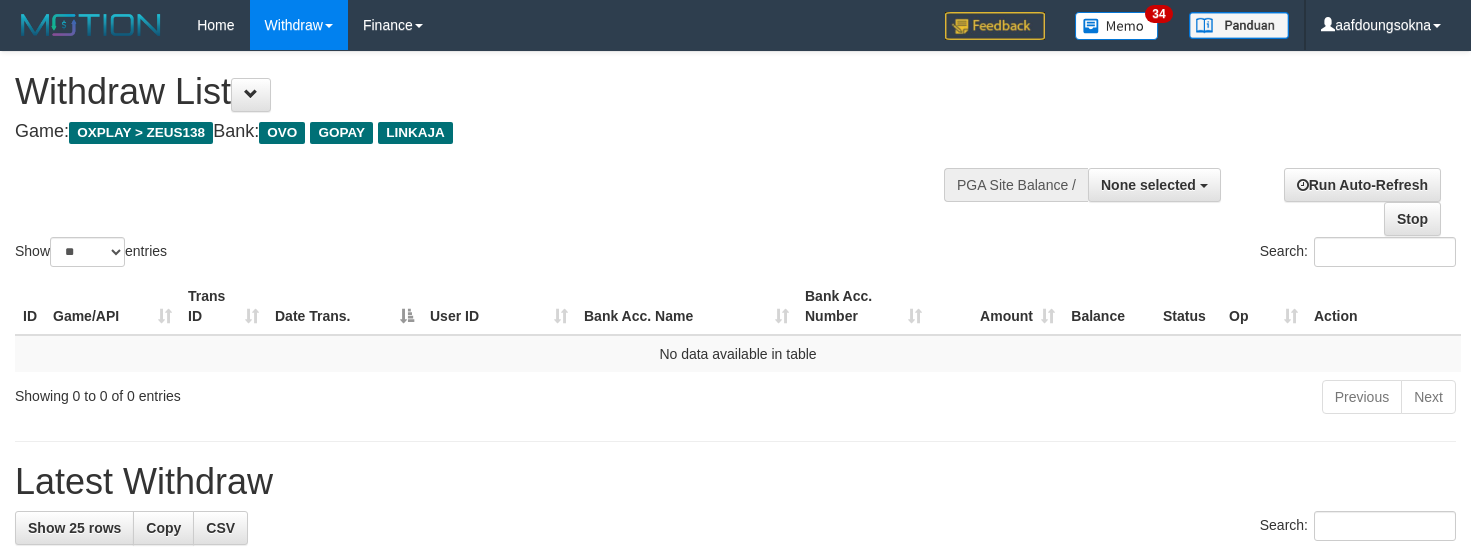 select 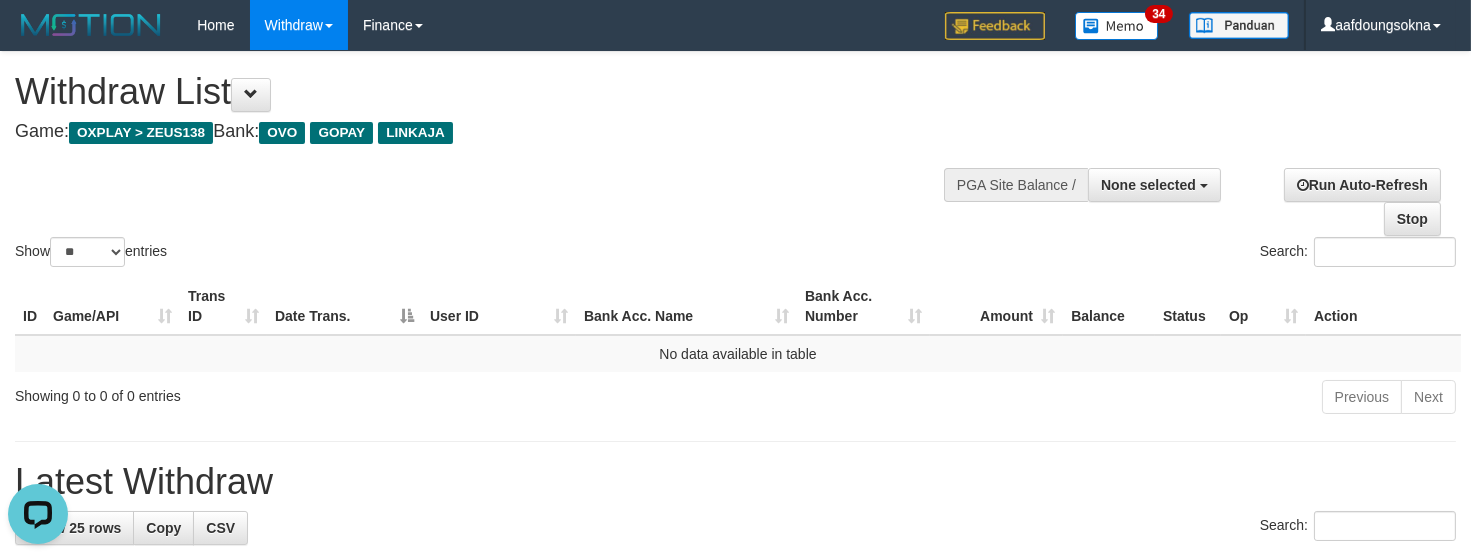 scroll, scrollTop: 0, scrollLeft: 0, axis: both 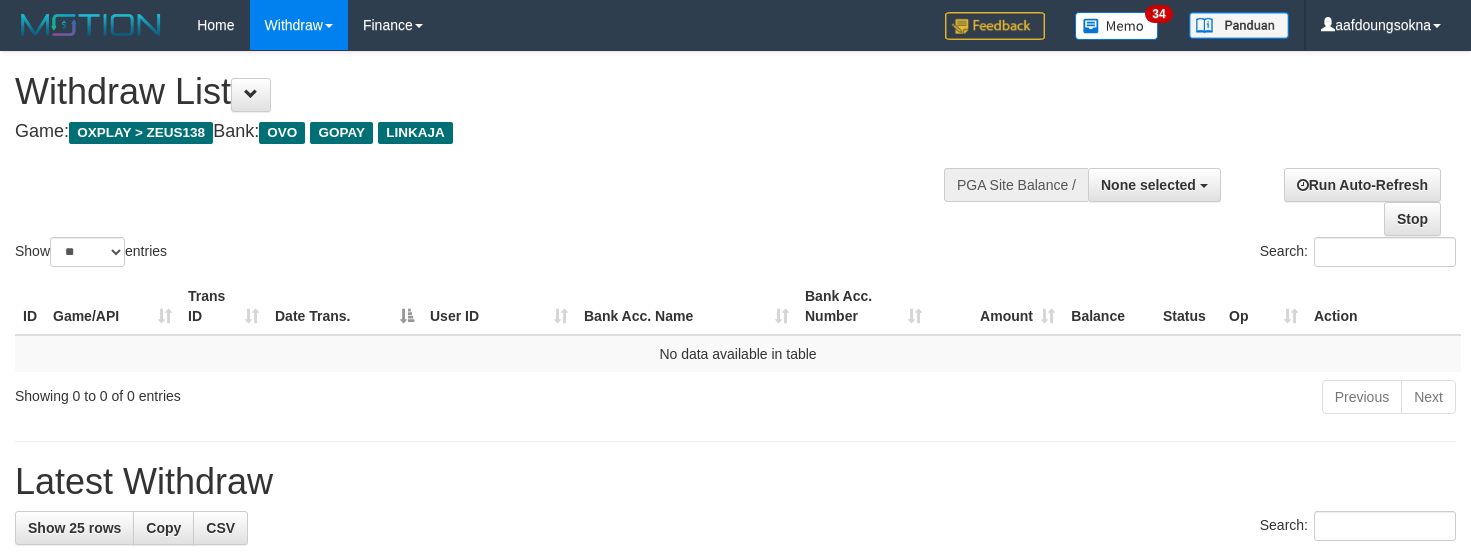 select 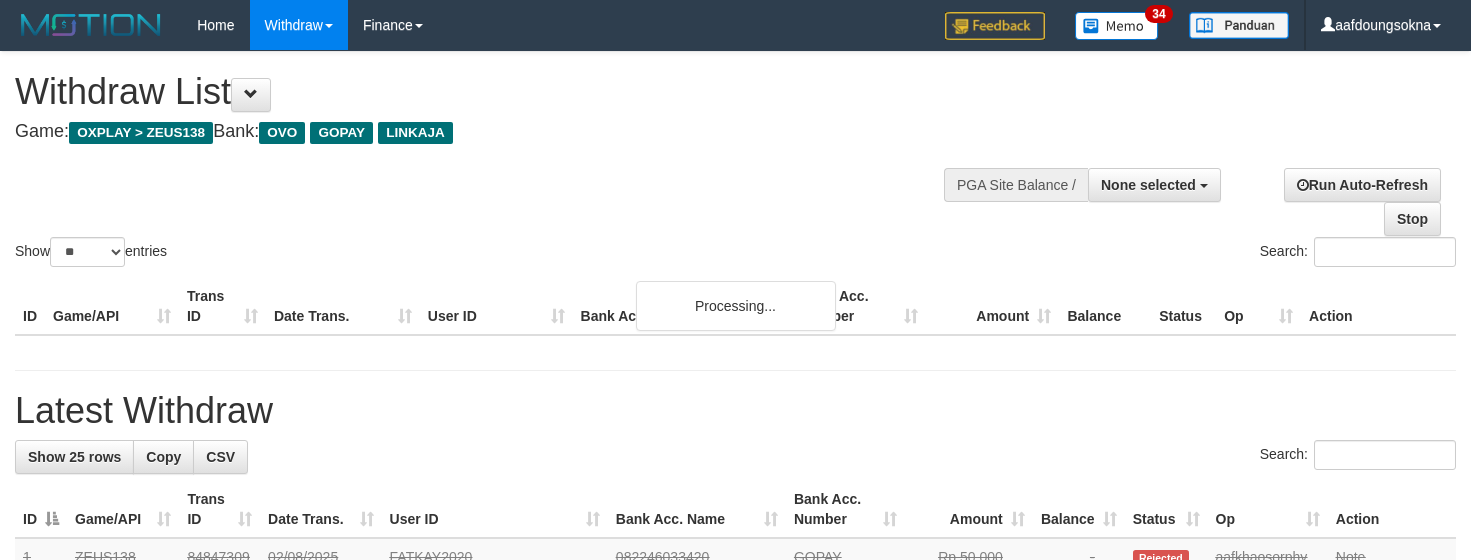 select 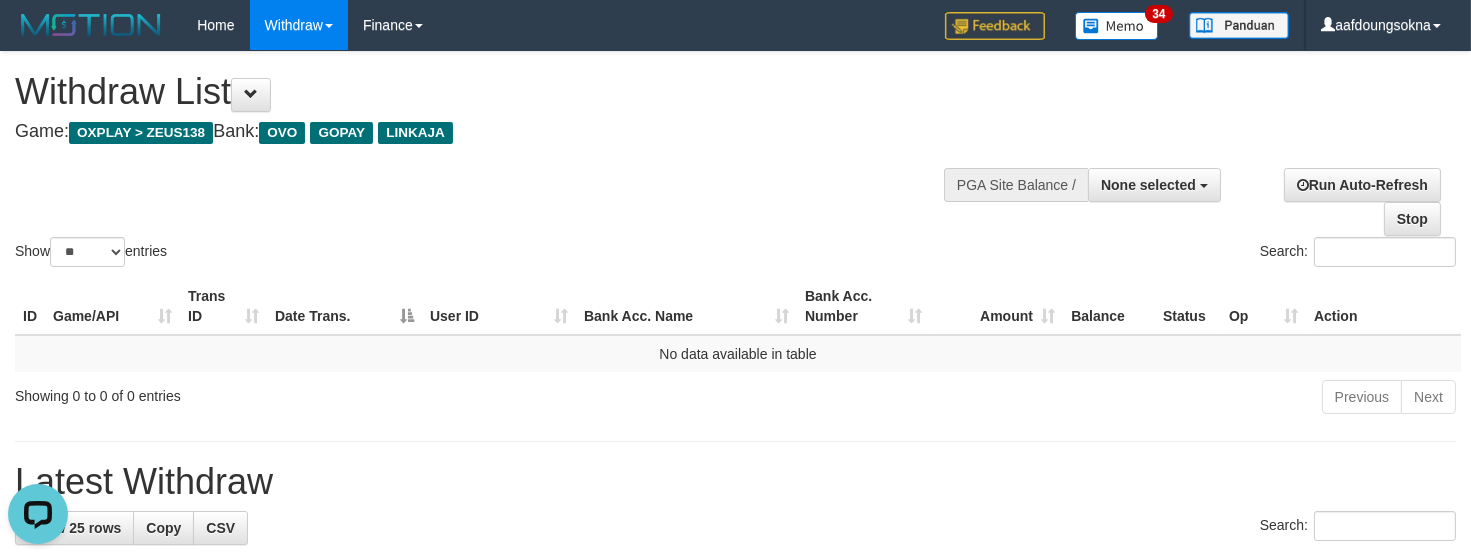 scroll, scrollTop: 0, scrollLeft: 0, axis: both 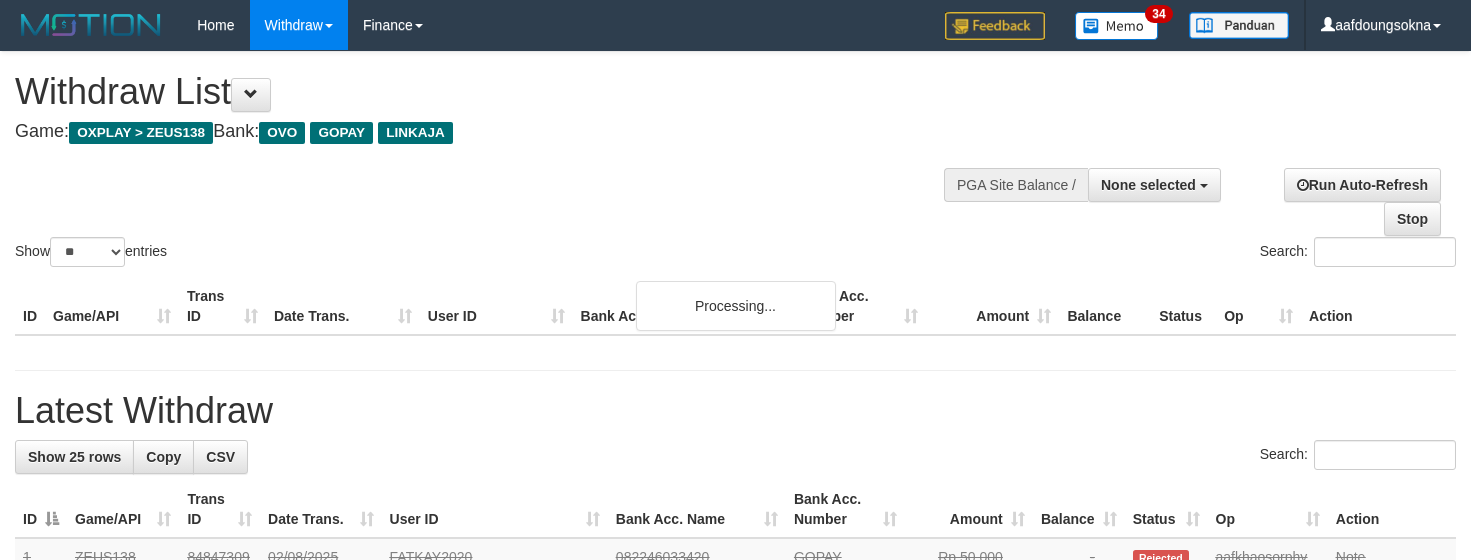select 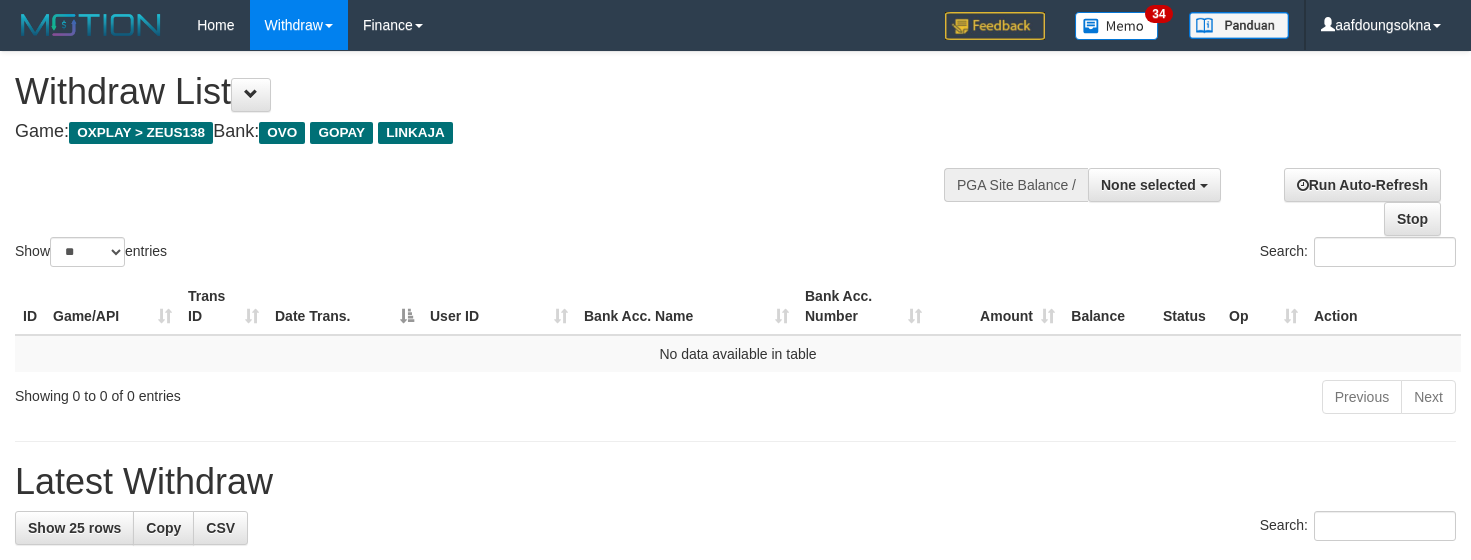 select 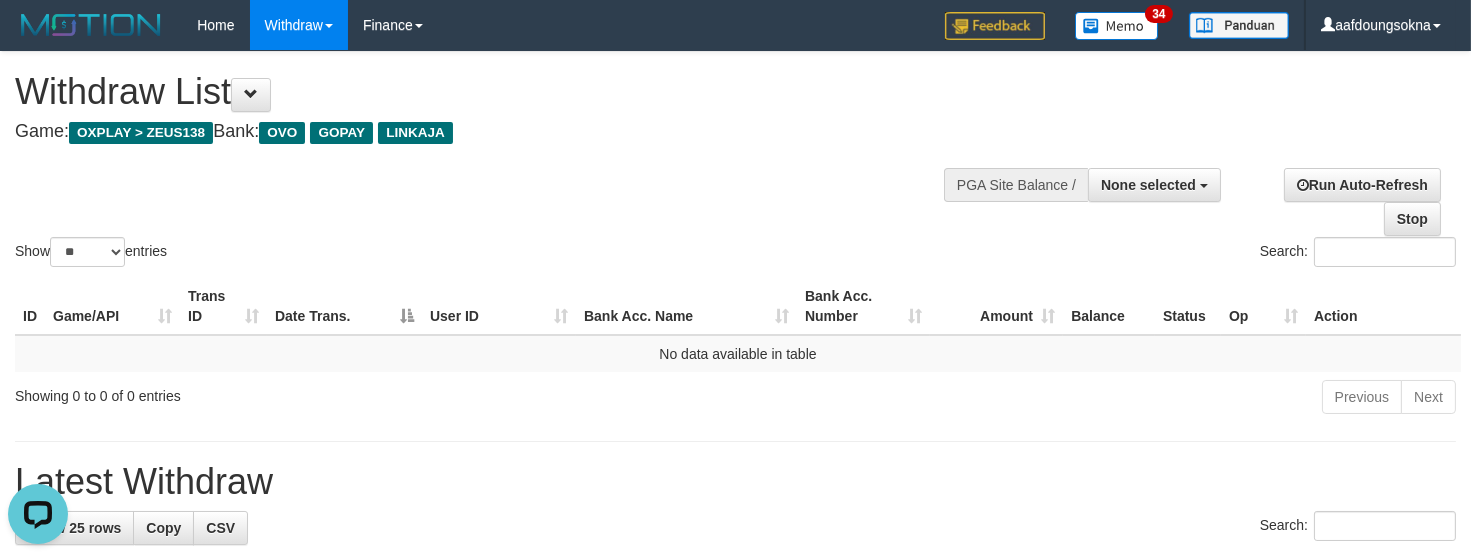 scroll, scrollTop: 0, scrollLeft: 0, axis: both 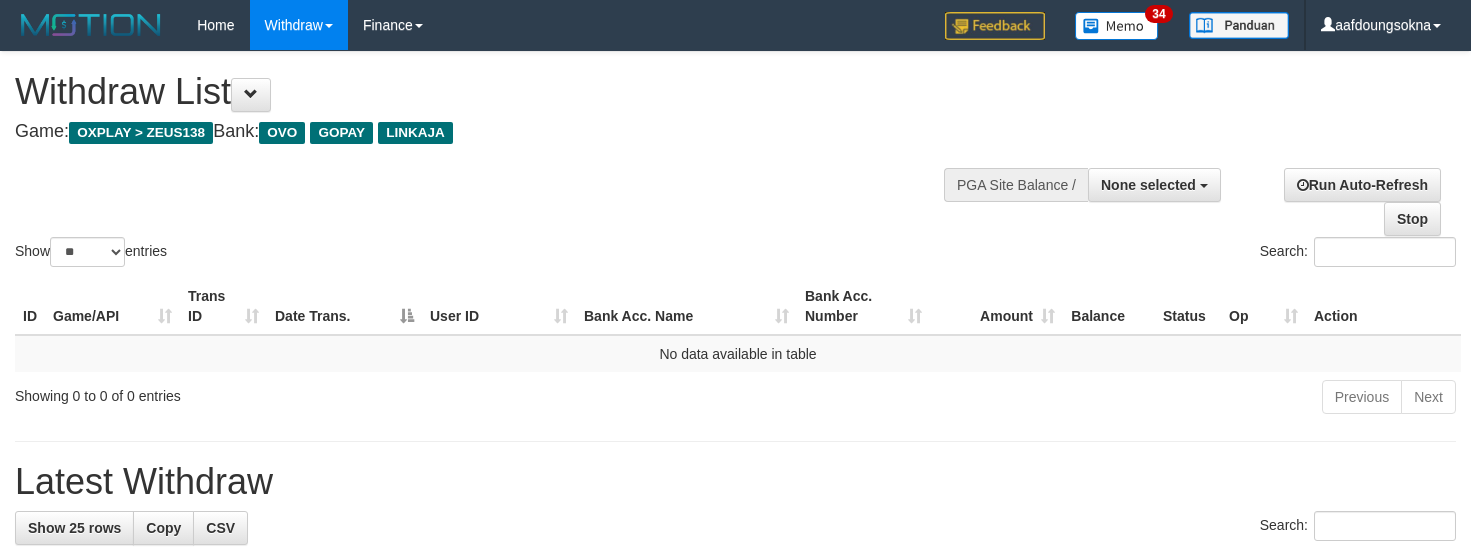 select 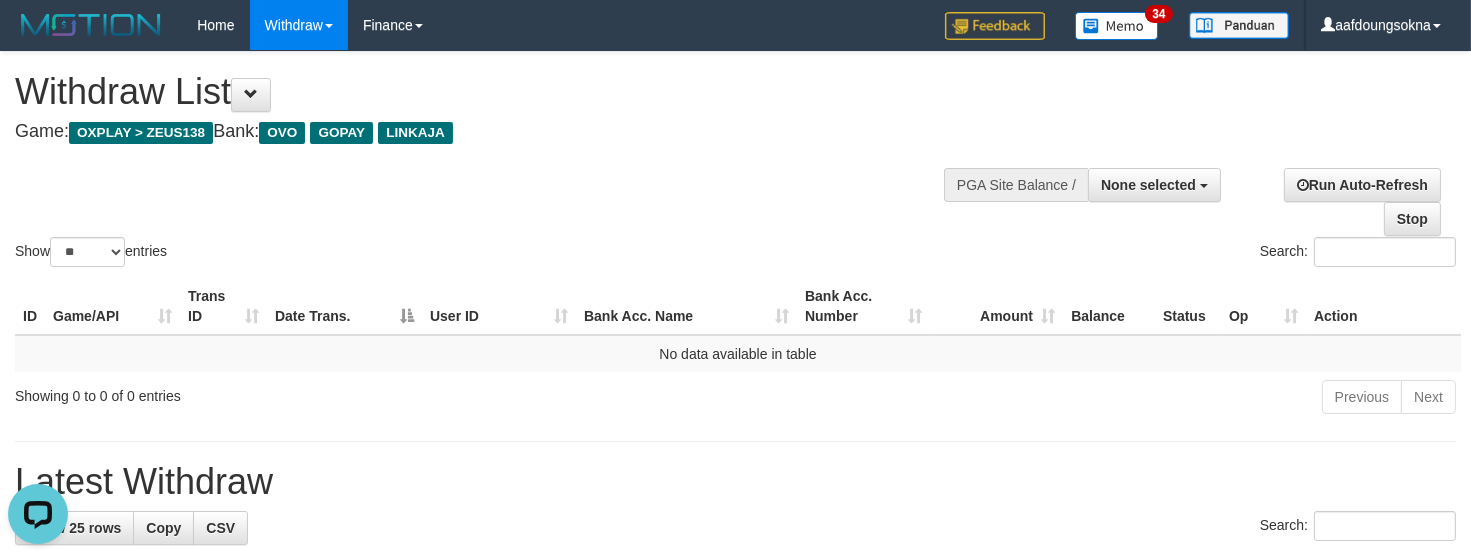 scroll, scrollTop: 0, scrollLeft: 0, axis: both 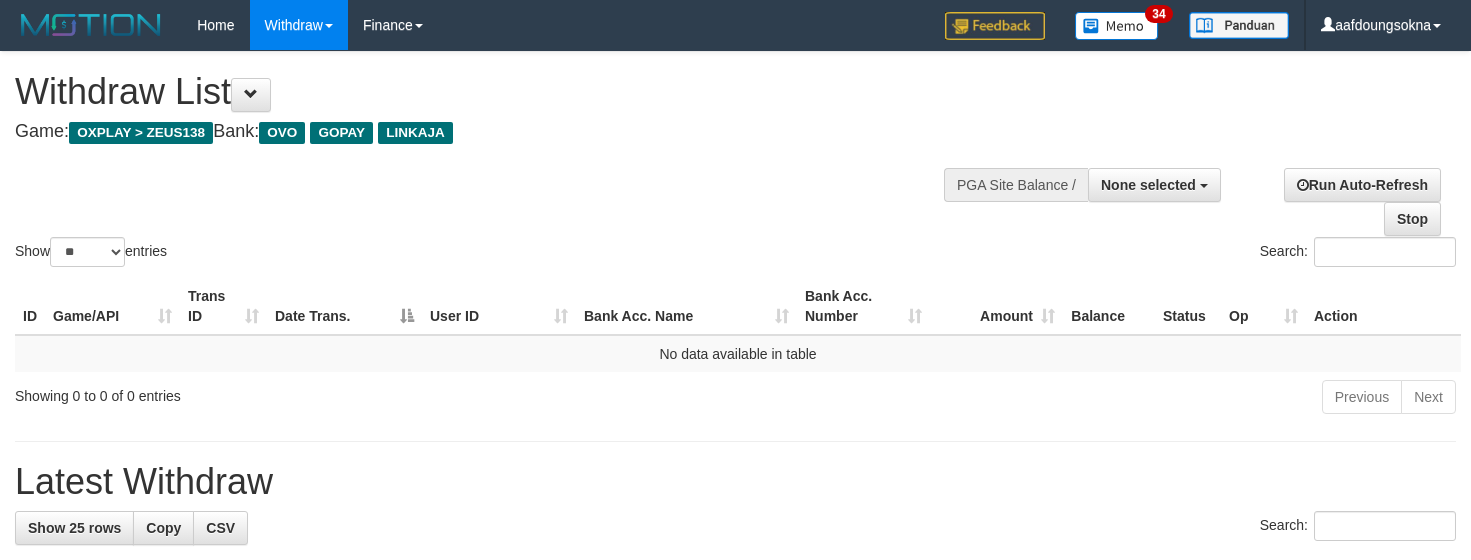 select 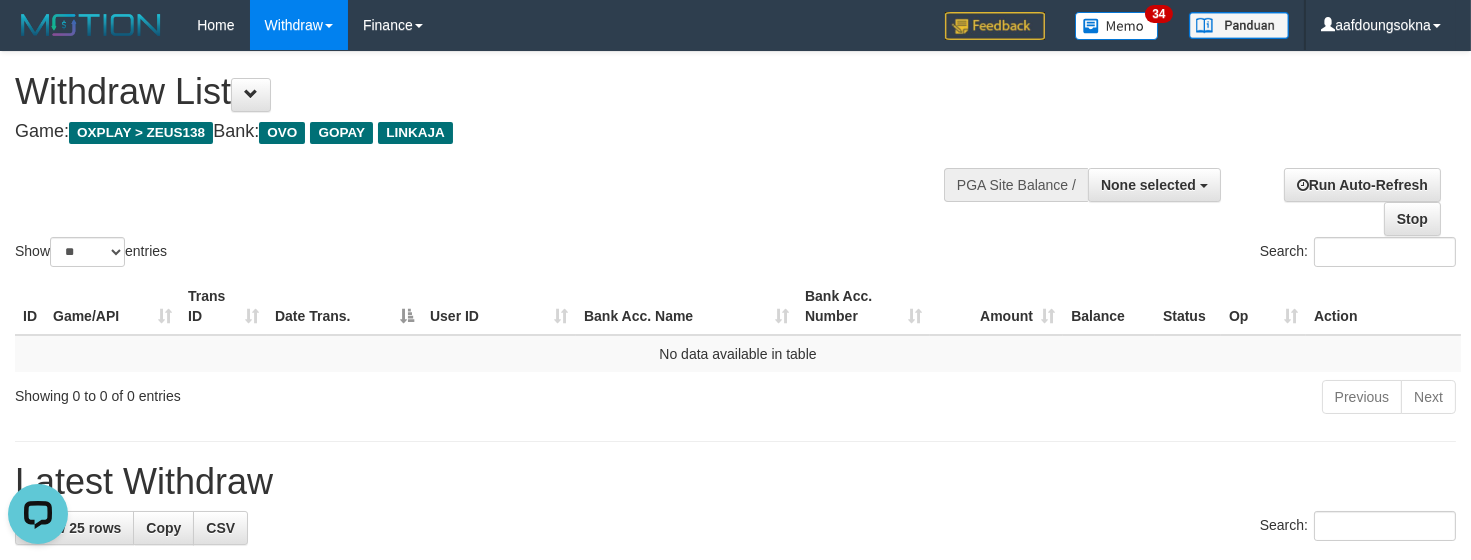 scroll, scrollTop: 0, scrollLeft: 0, axis: both 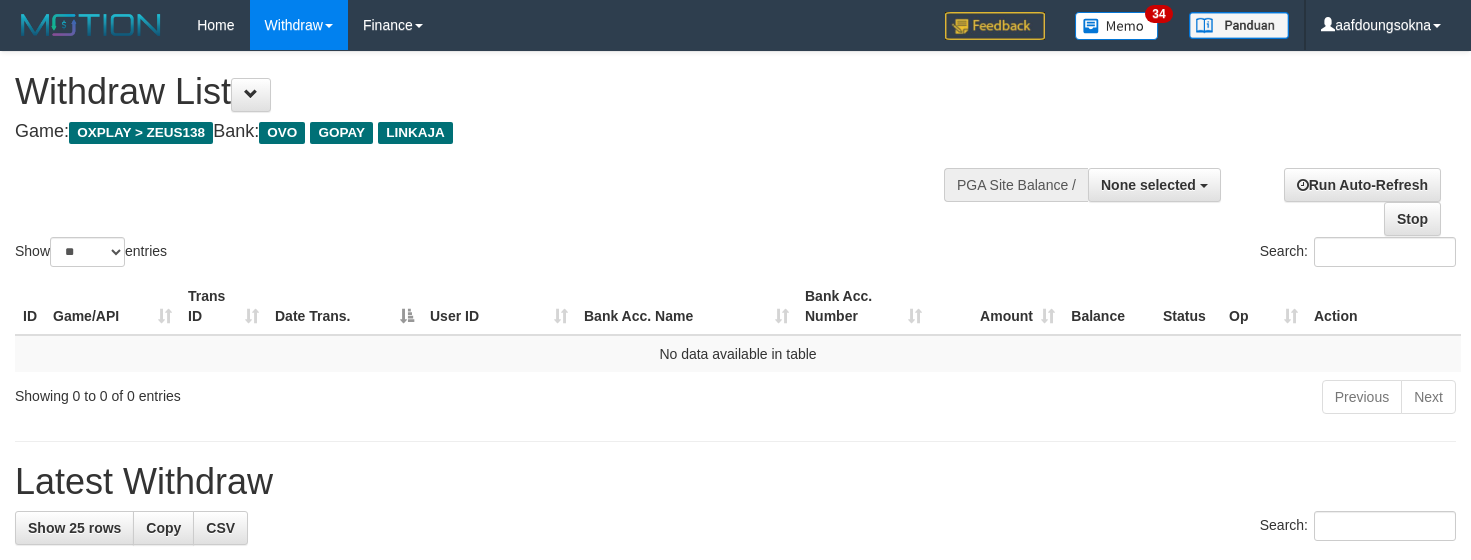 select 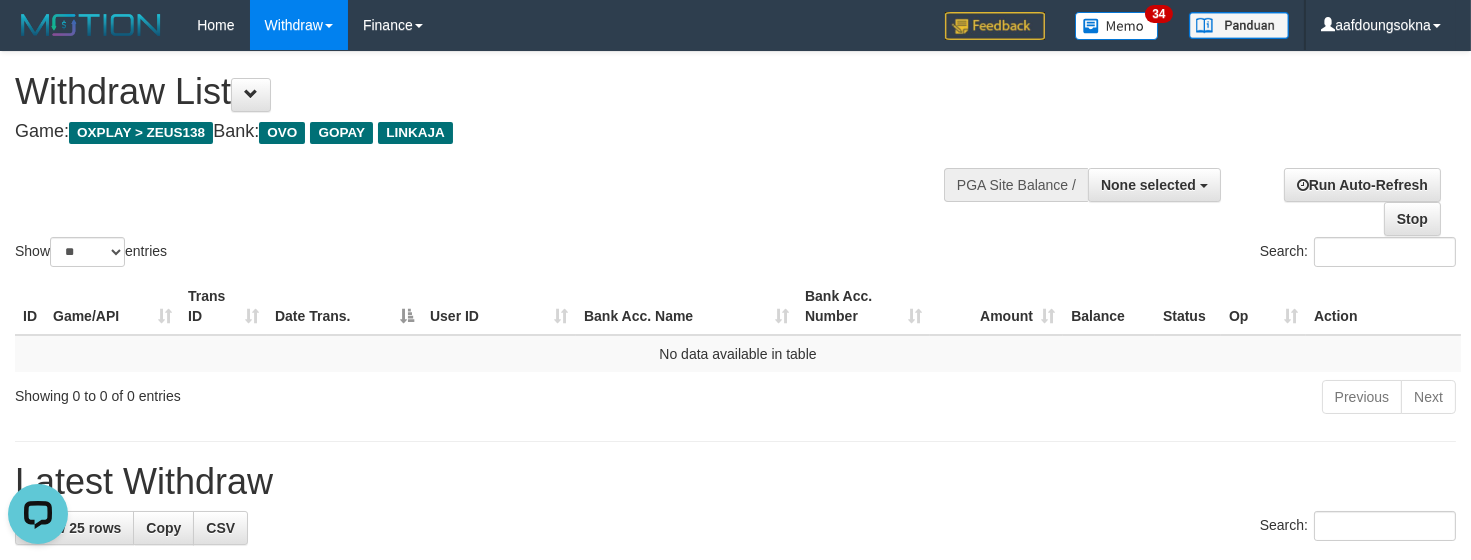 scroll, scrollTop: 0, scrollLeft: 0, axis: both 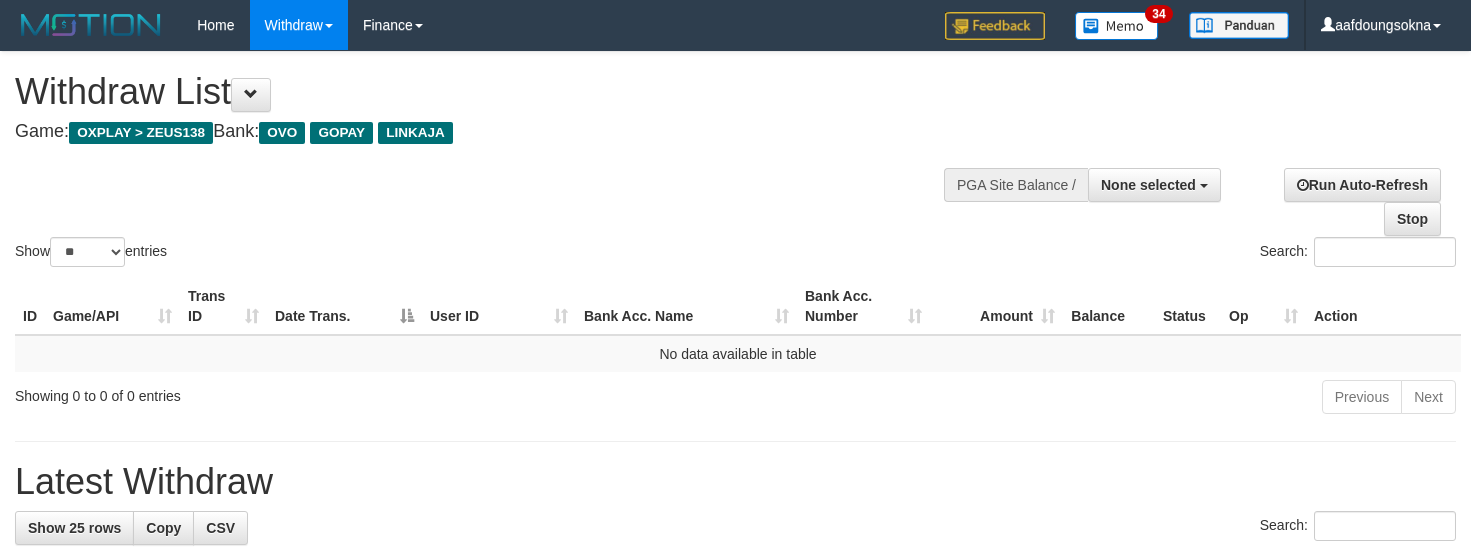 select 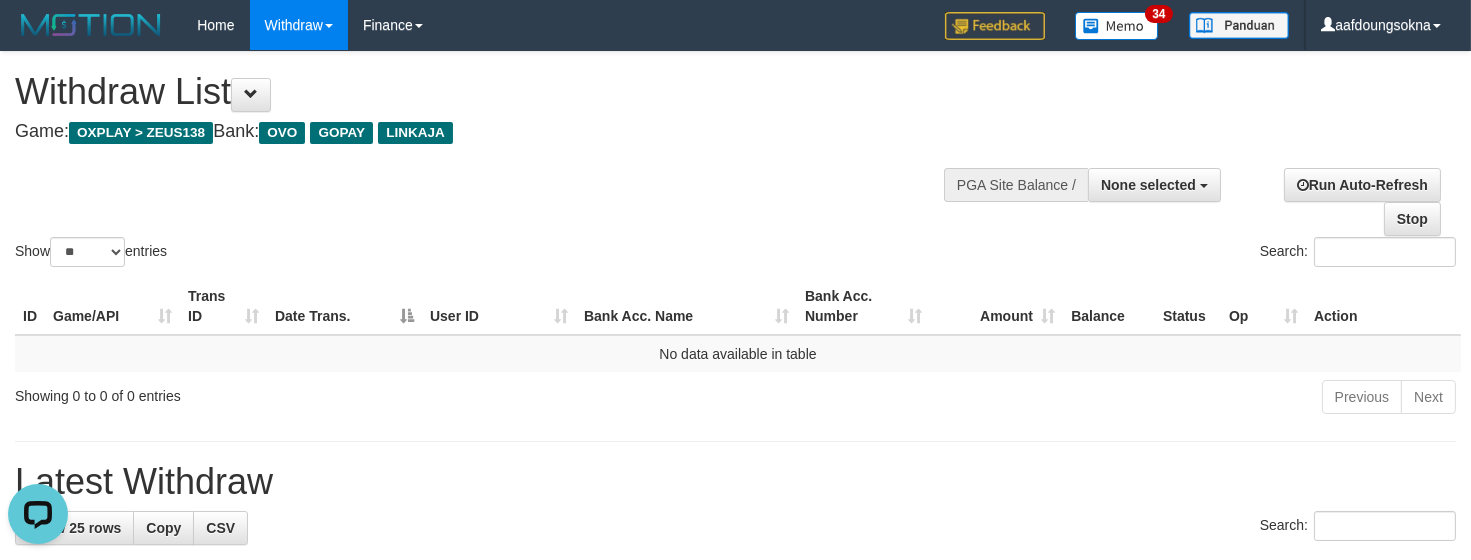 scroll, scrollTop: 0, scrollLeft: 0, axis: both 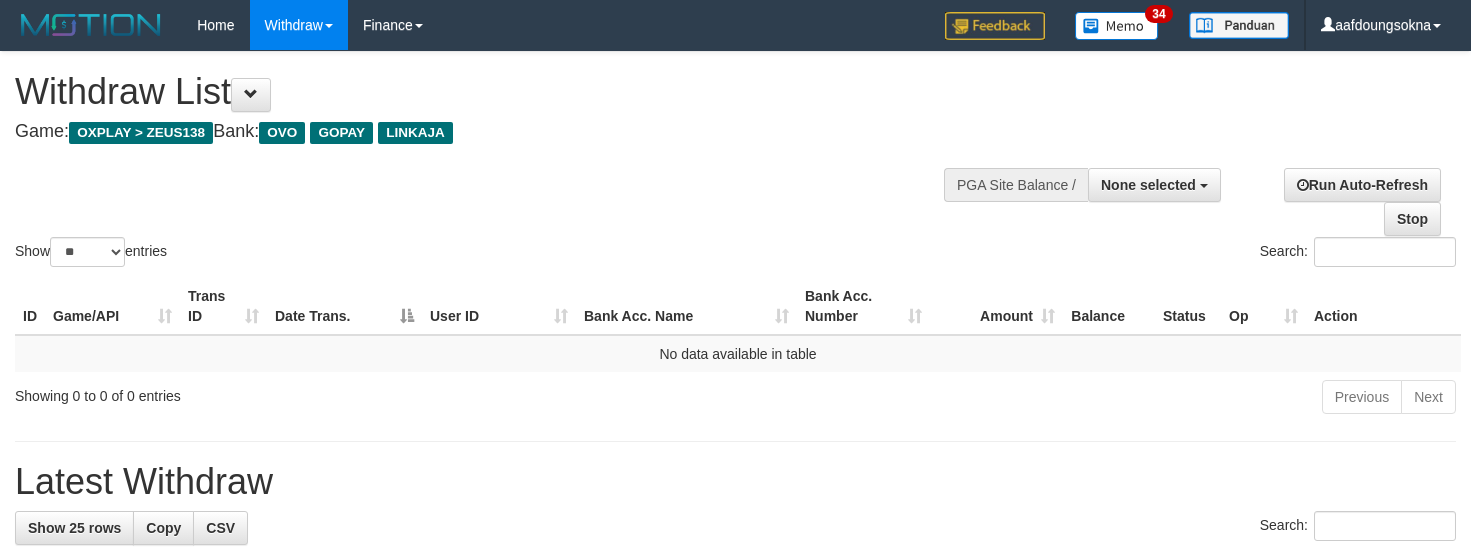 select 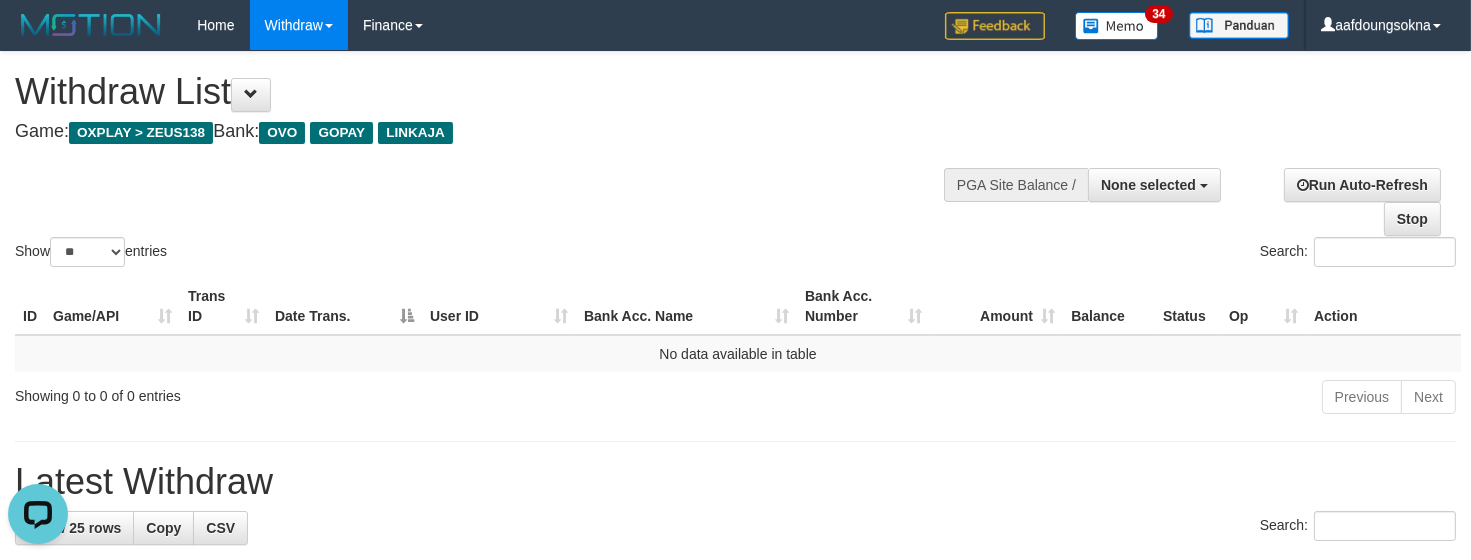 scroll, scrollTop: 0, scrollLeft: 0, axis: both 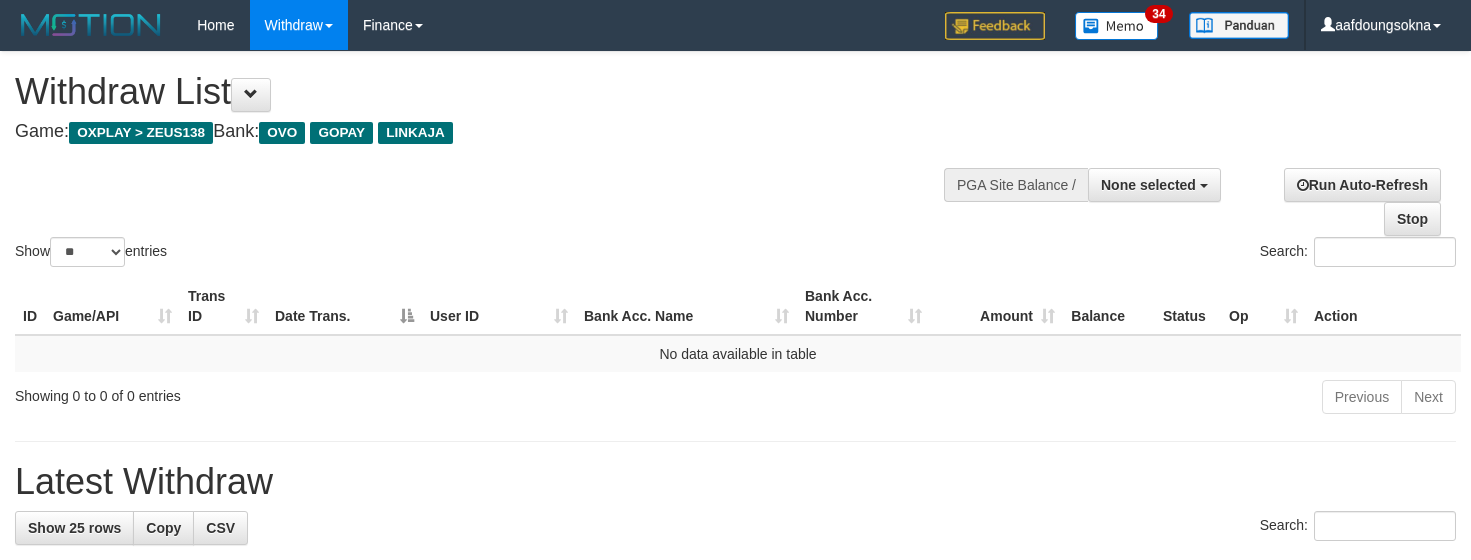 select 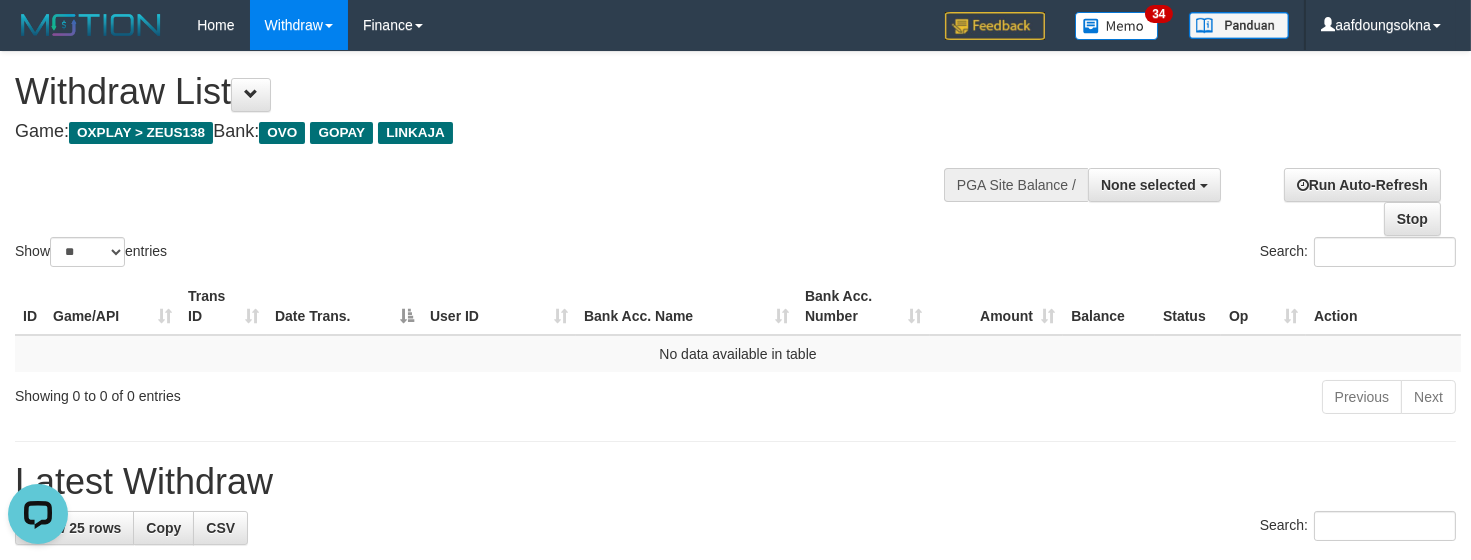 scroll, scrollTop: 0, scrollLeft: 0, axis: both 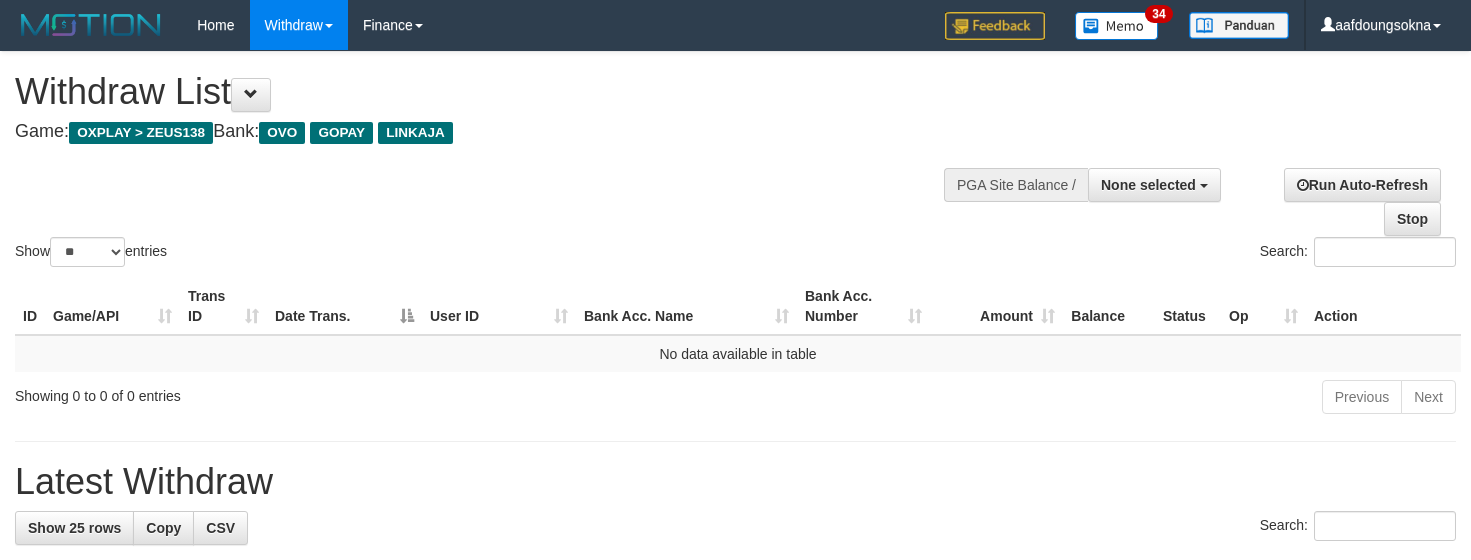 select 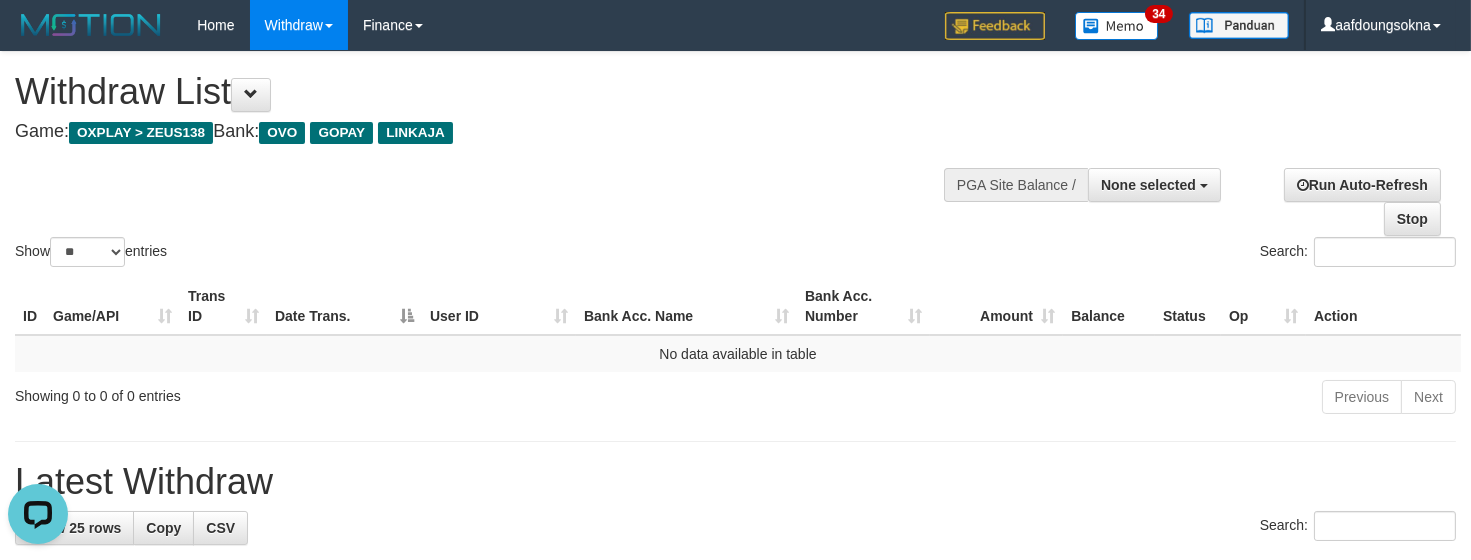 scroll, scrollTop: 0, scrollLeft: 0, axis: both 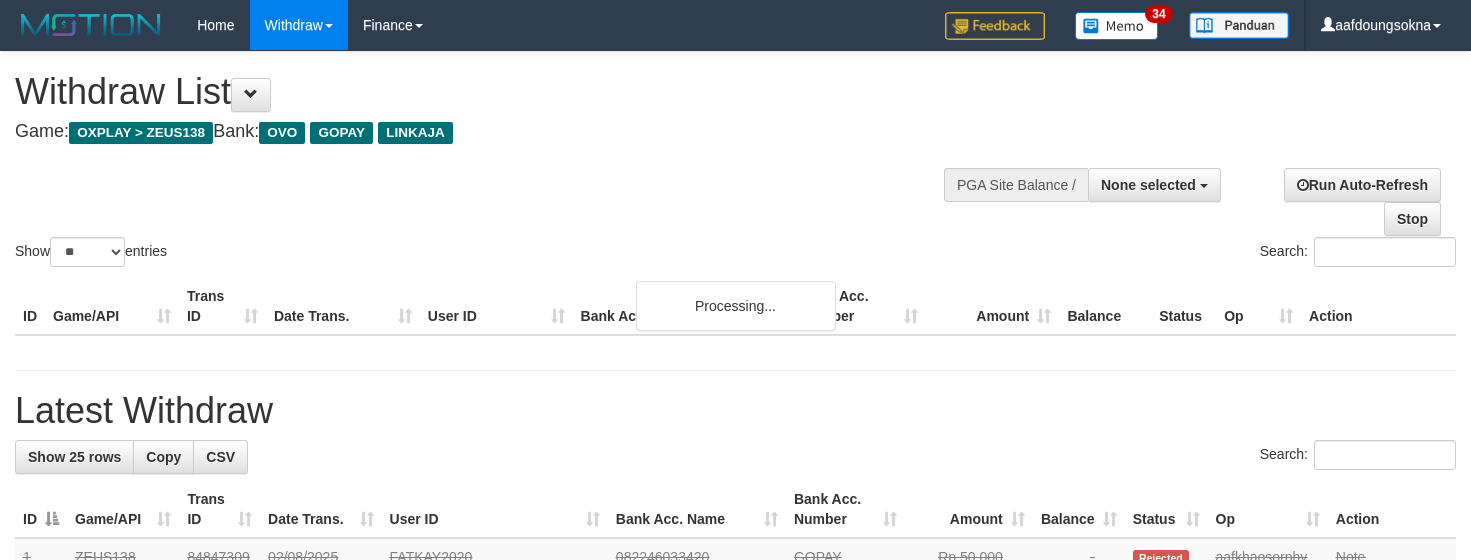 select 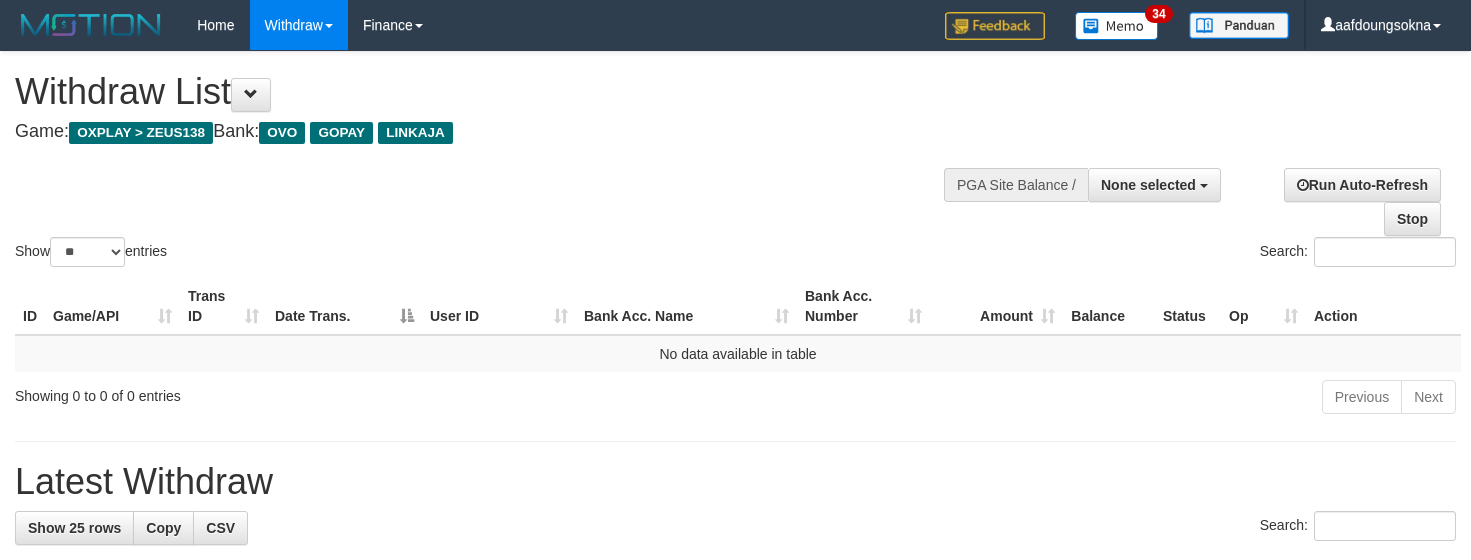 select 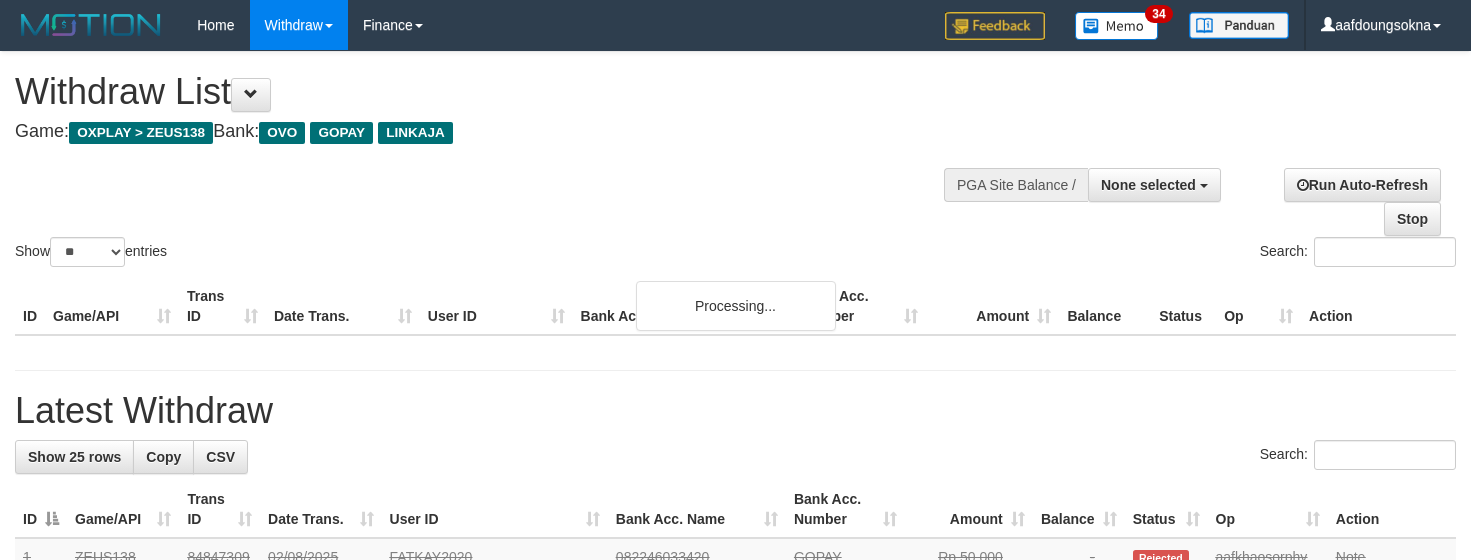 select 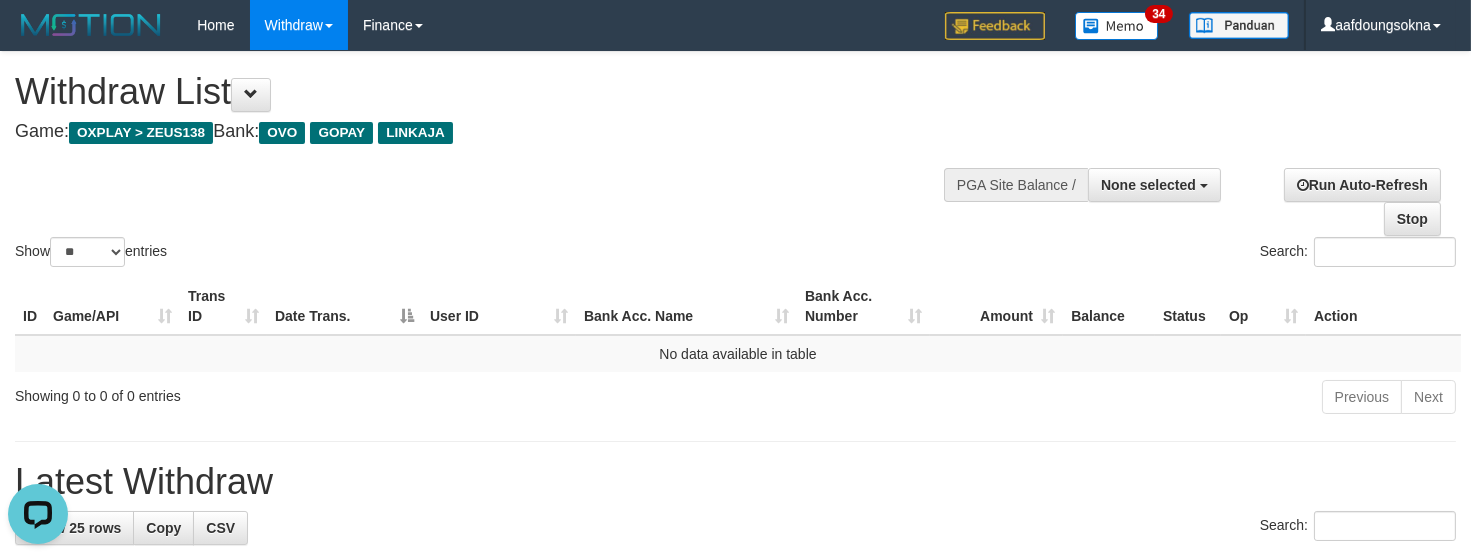 scroll, scrollTop: 0, scrollLeft: 0, axis: both 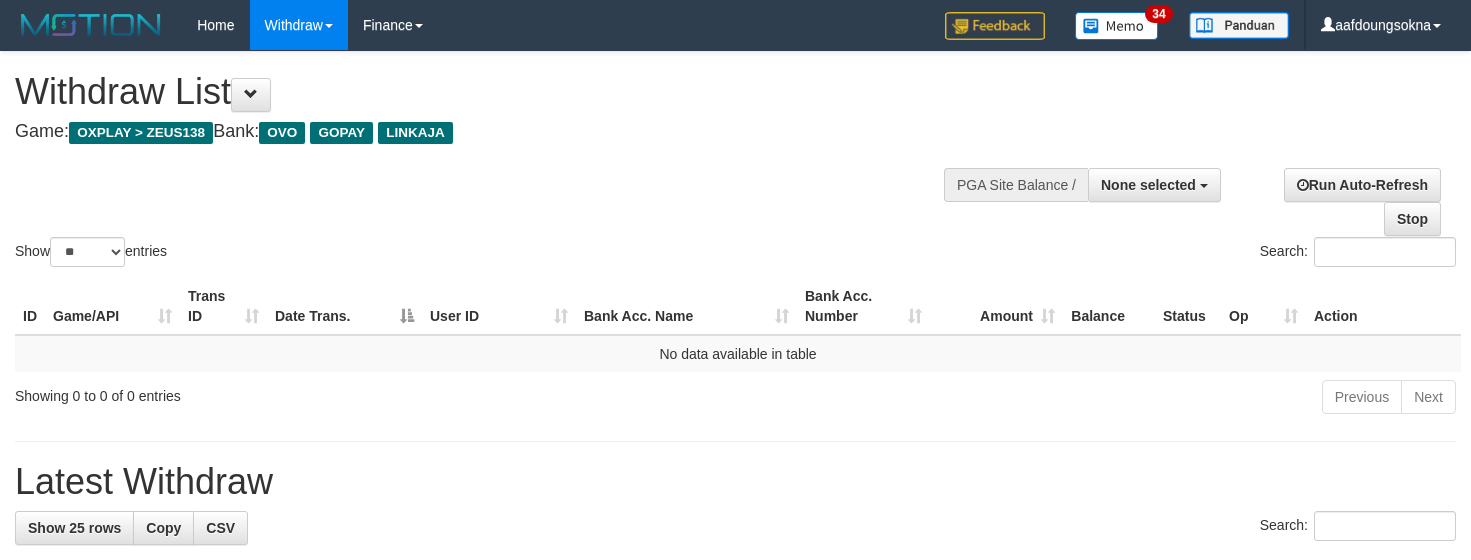 select 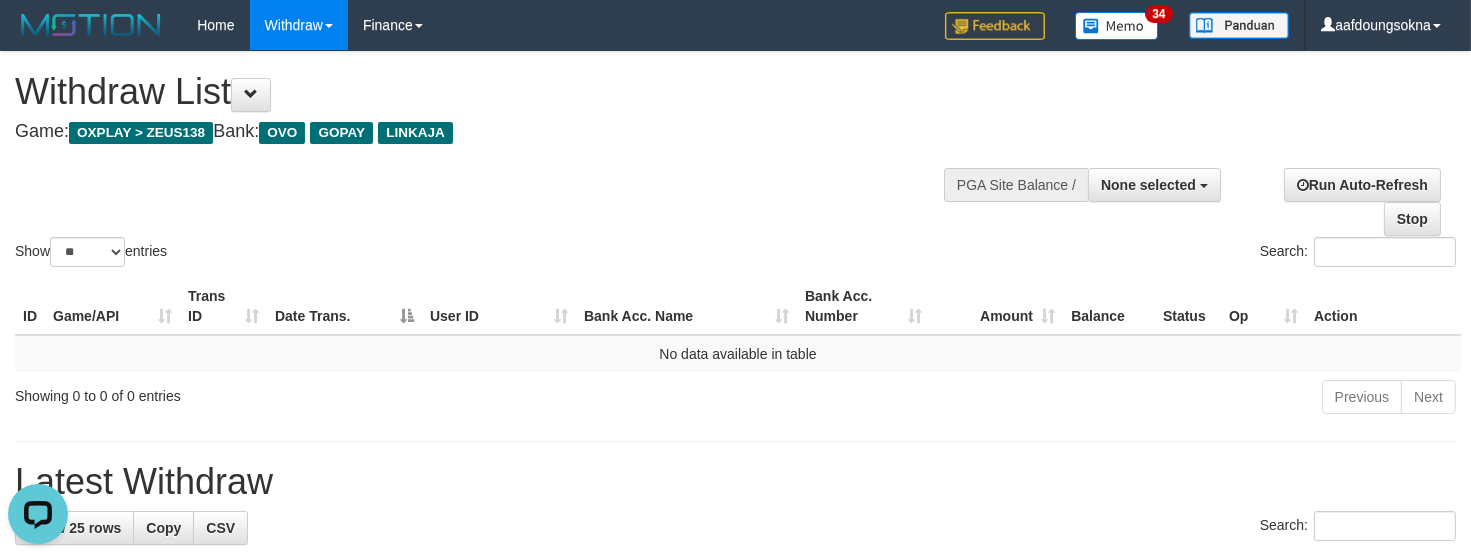 scroll, scrollTop: 0, scrollLeft: 0, axis: both 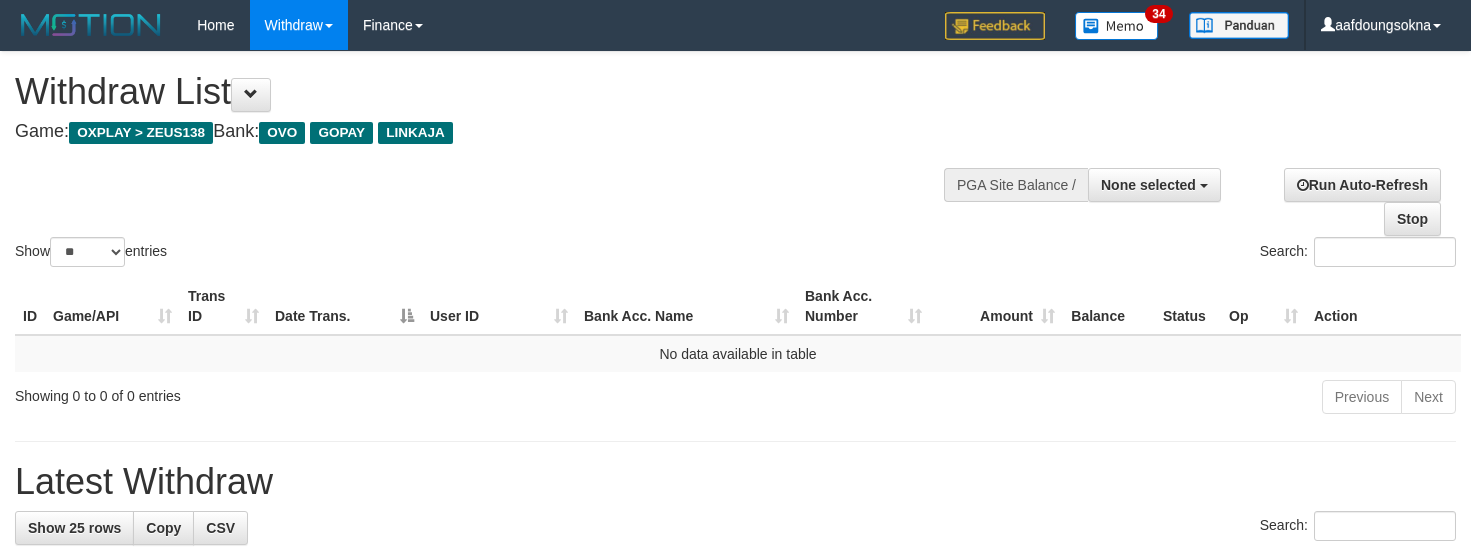 select 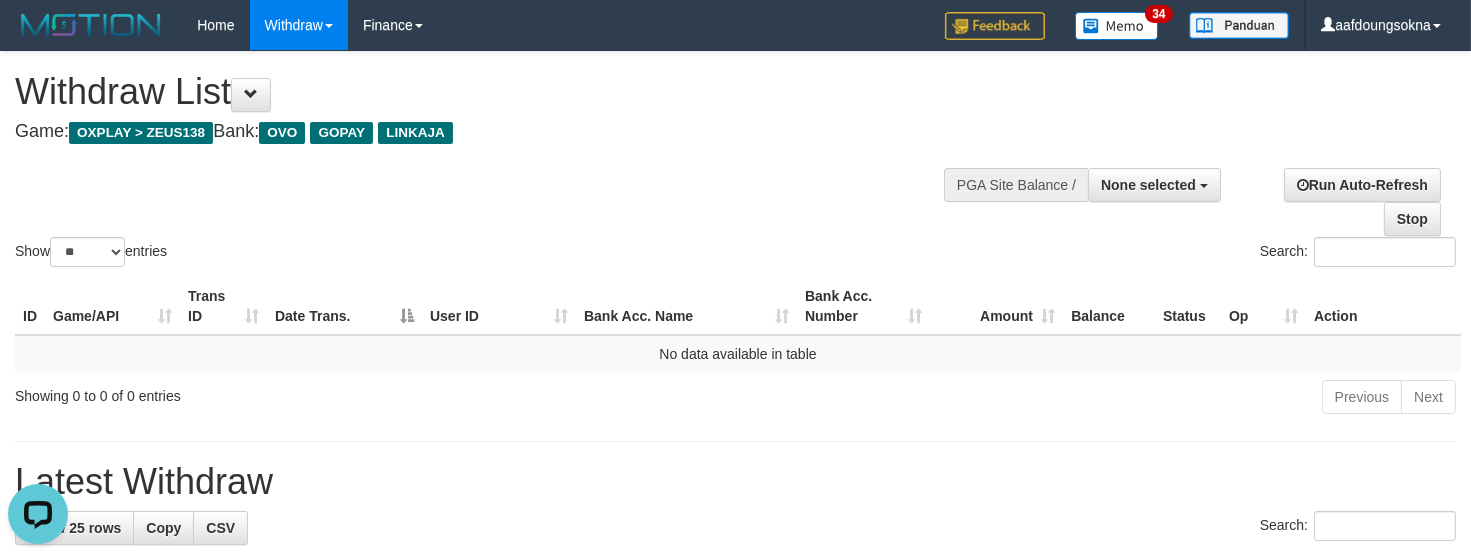 scroll, scrollTop: 0, scrollLeft: 0, axis: both 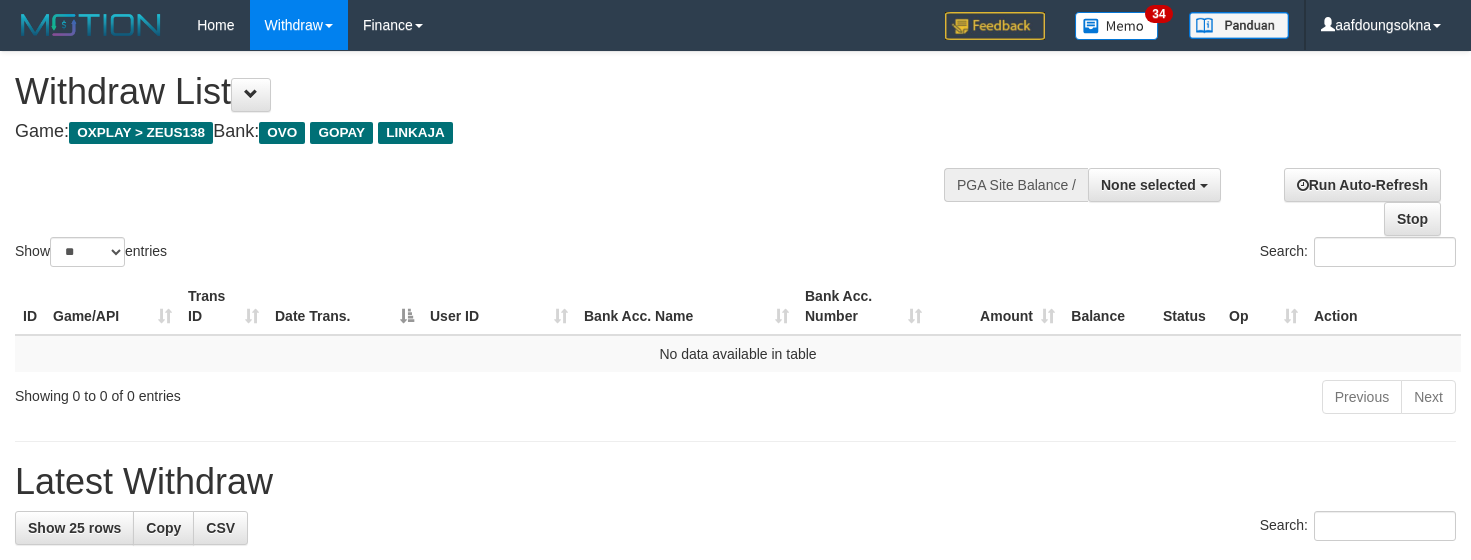 select 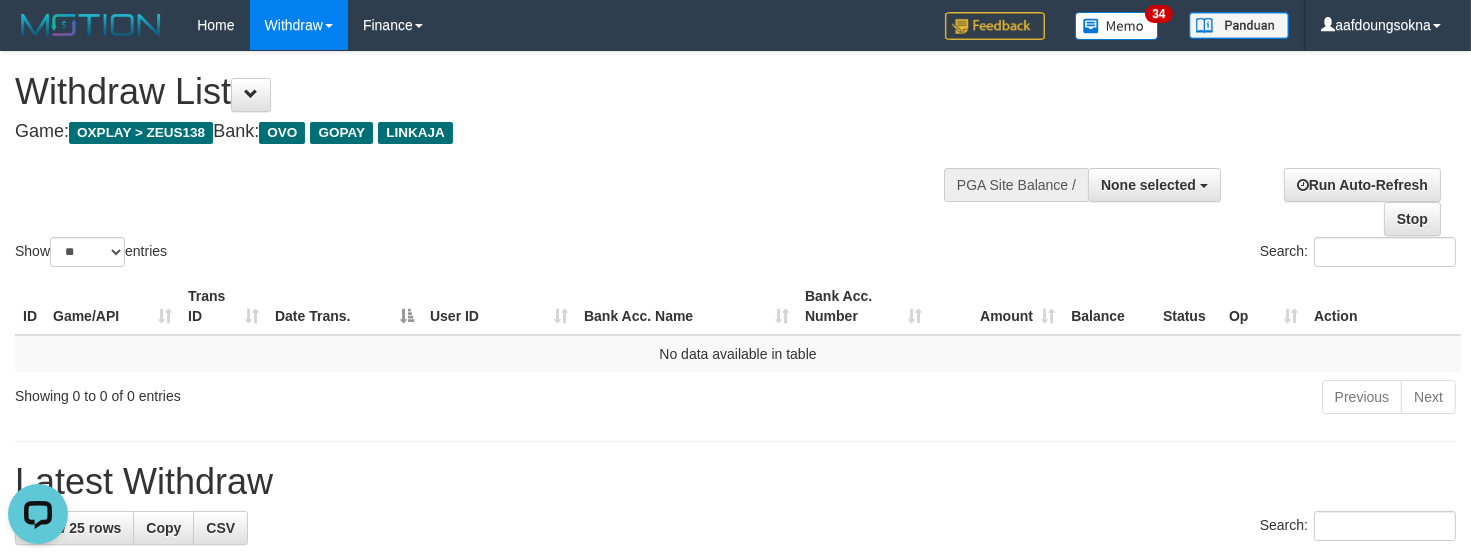 scroll, scrollTop: 0, scrollLeft: 0, axis: both 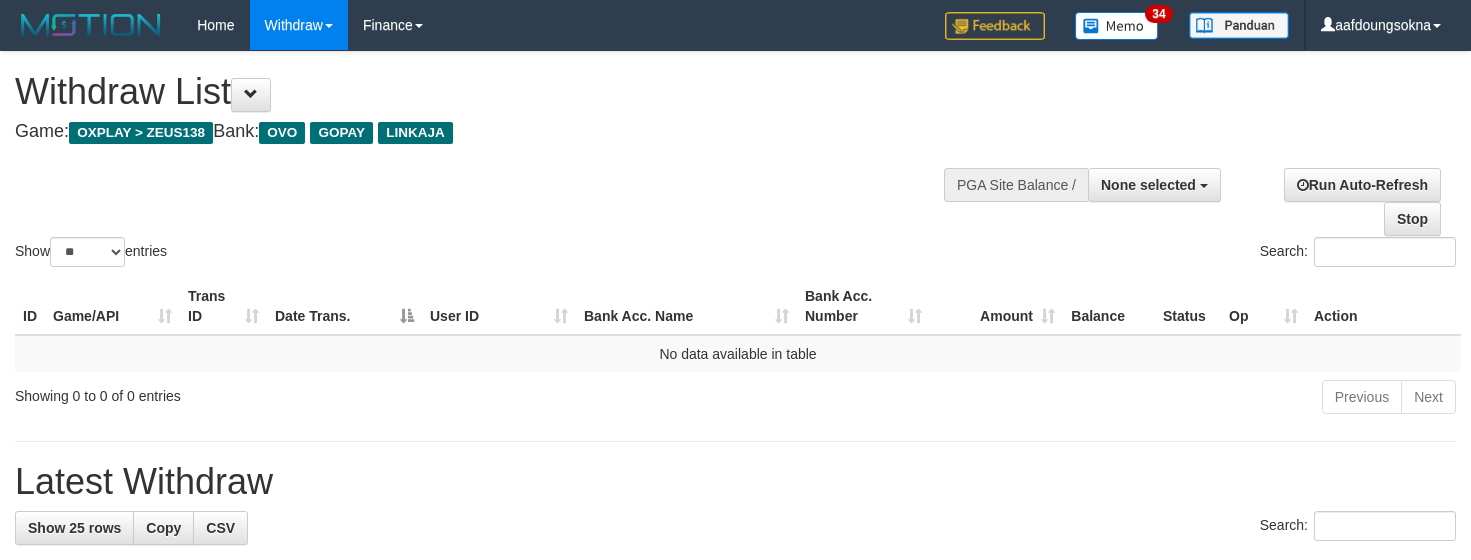 select 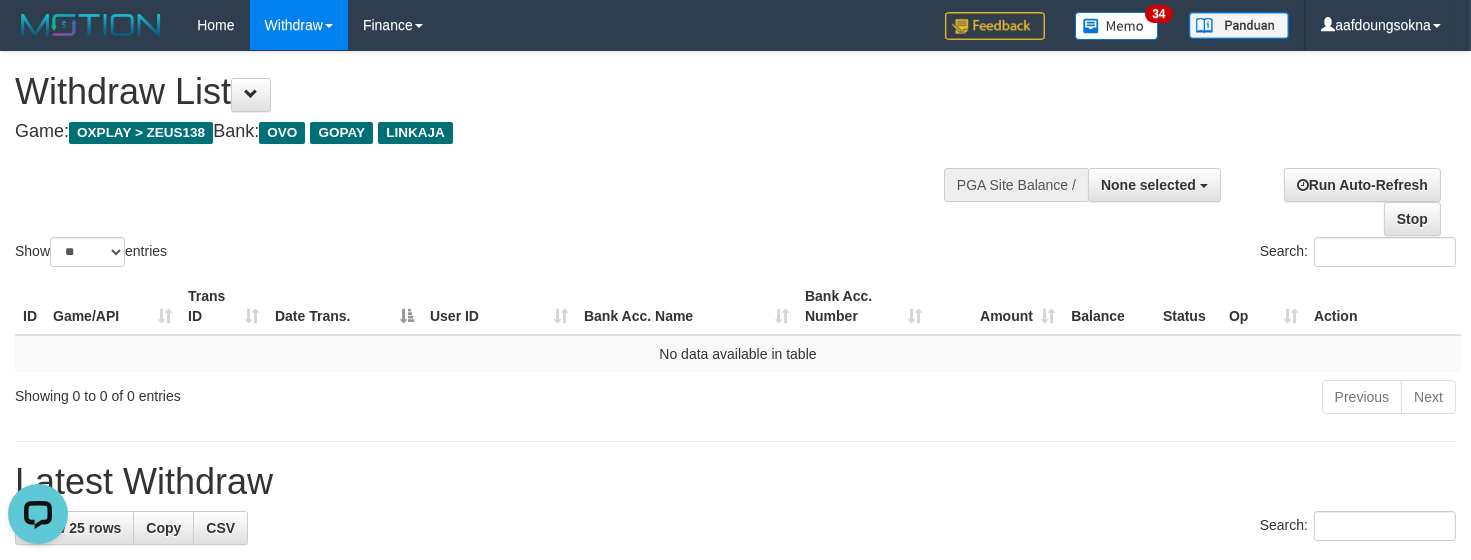 scroll, scrollTop: 0, scrollLeft: 0, axis: both 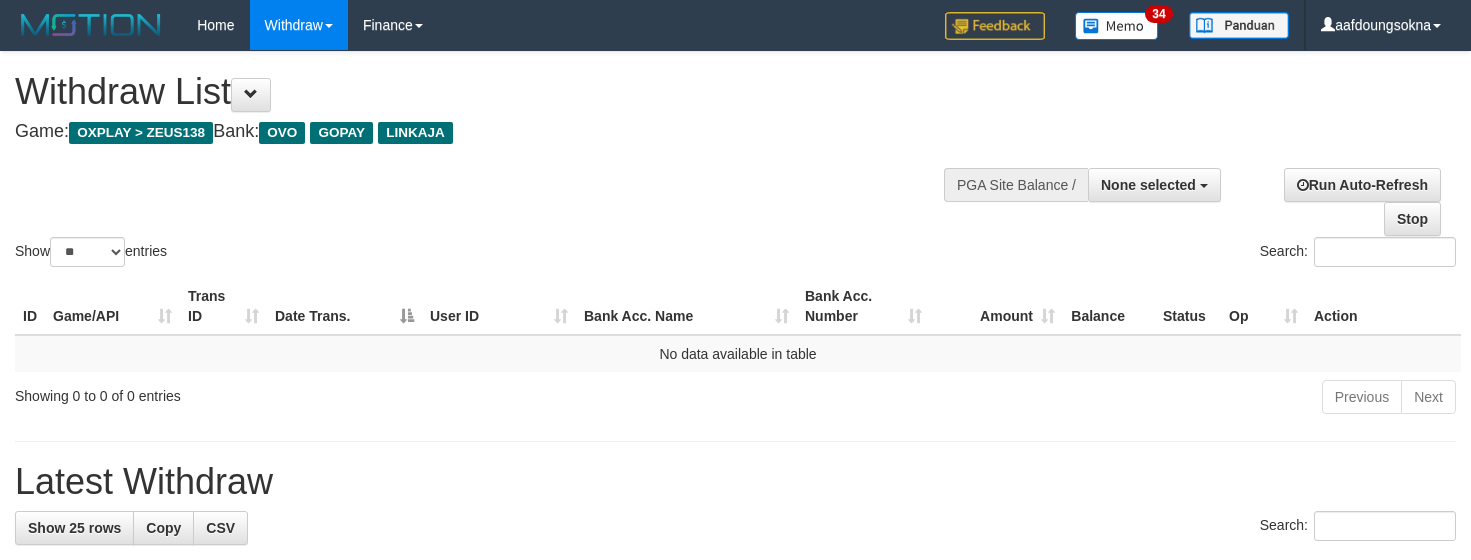 select 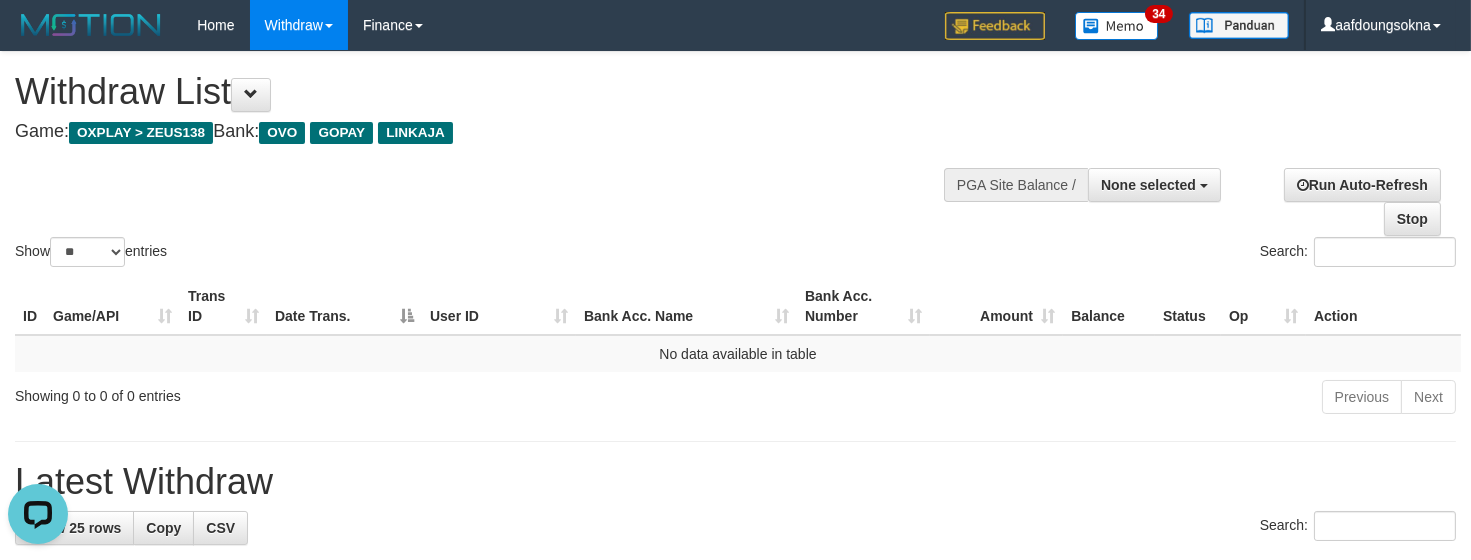scroll, scrollTop: 0, scrollLeft: 0, axis: both 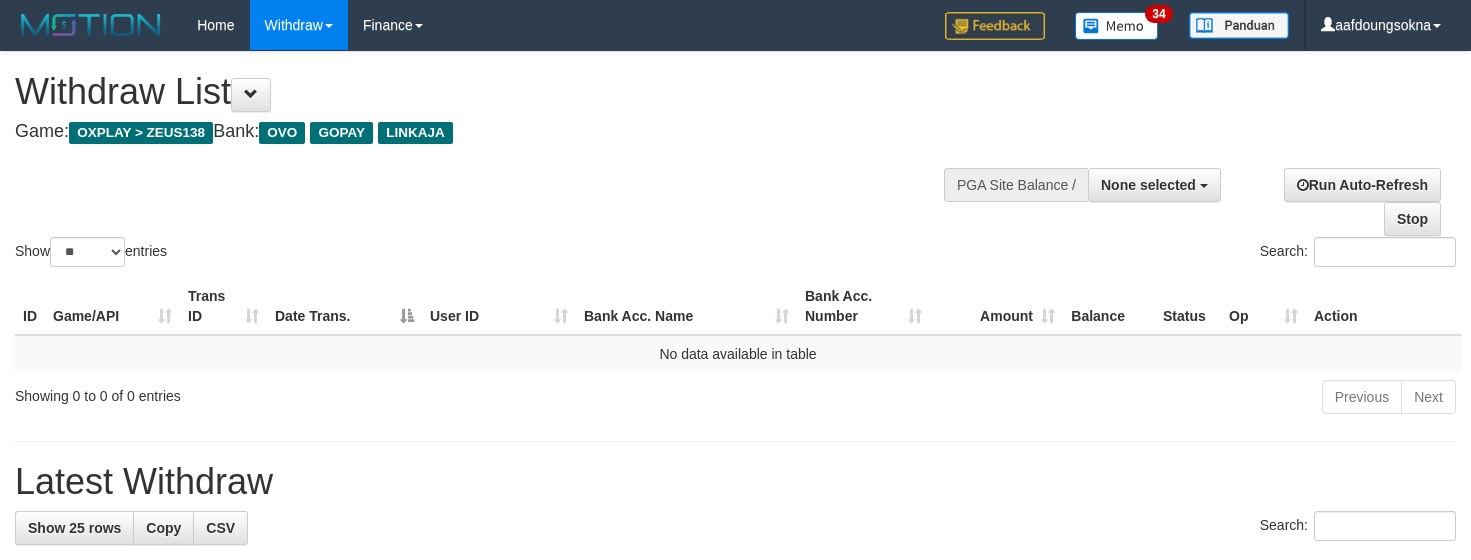 select 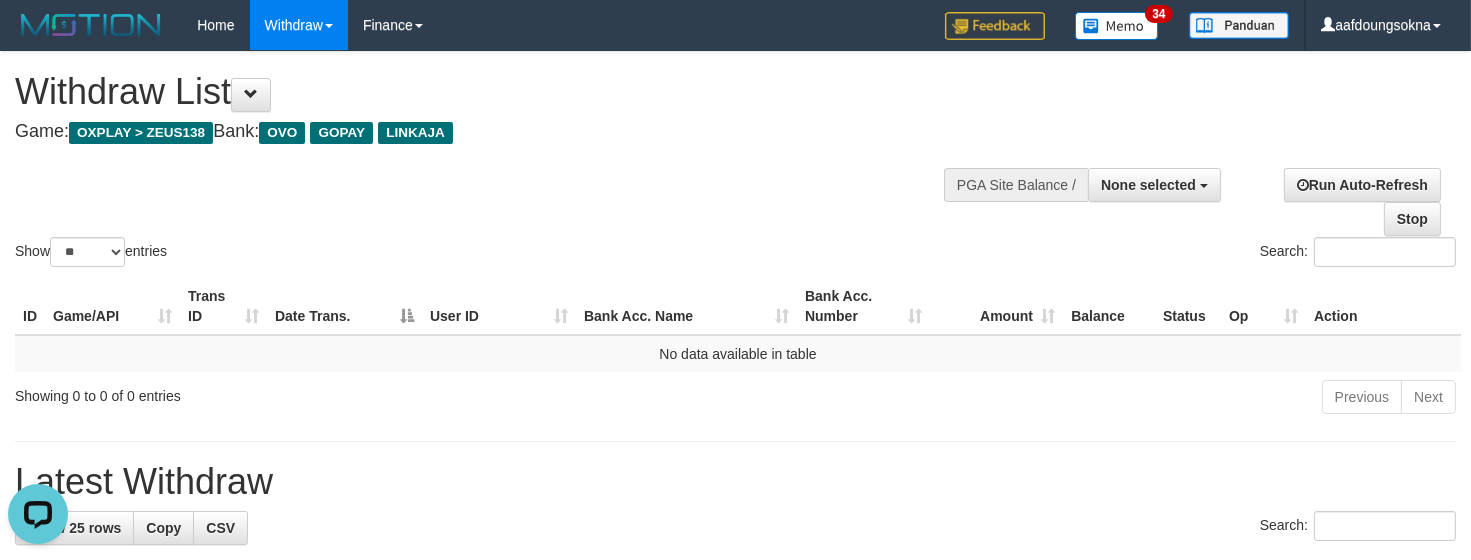scroll, scrollTop: 0, scrollLeft: 0, axis: both 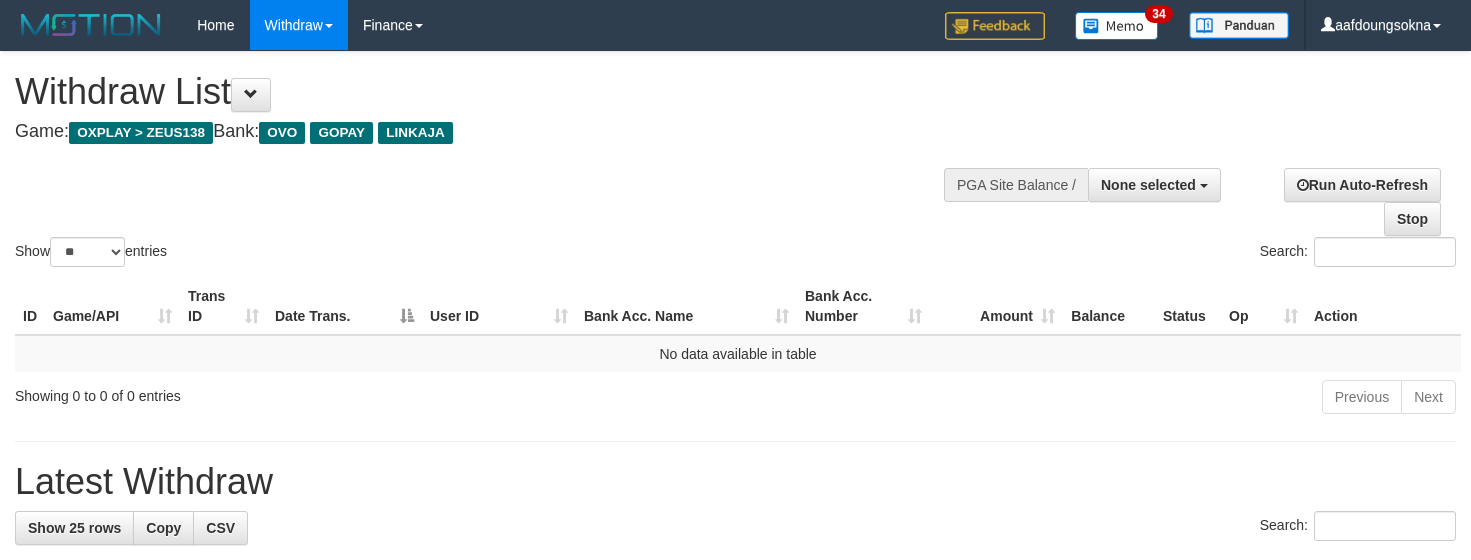 select 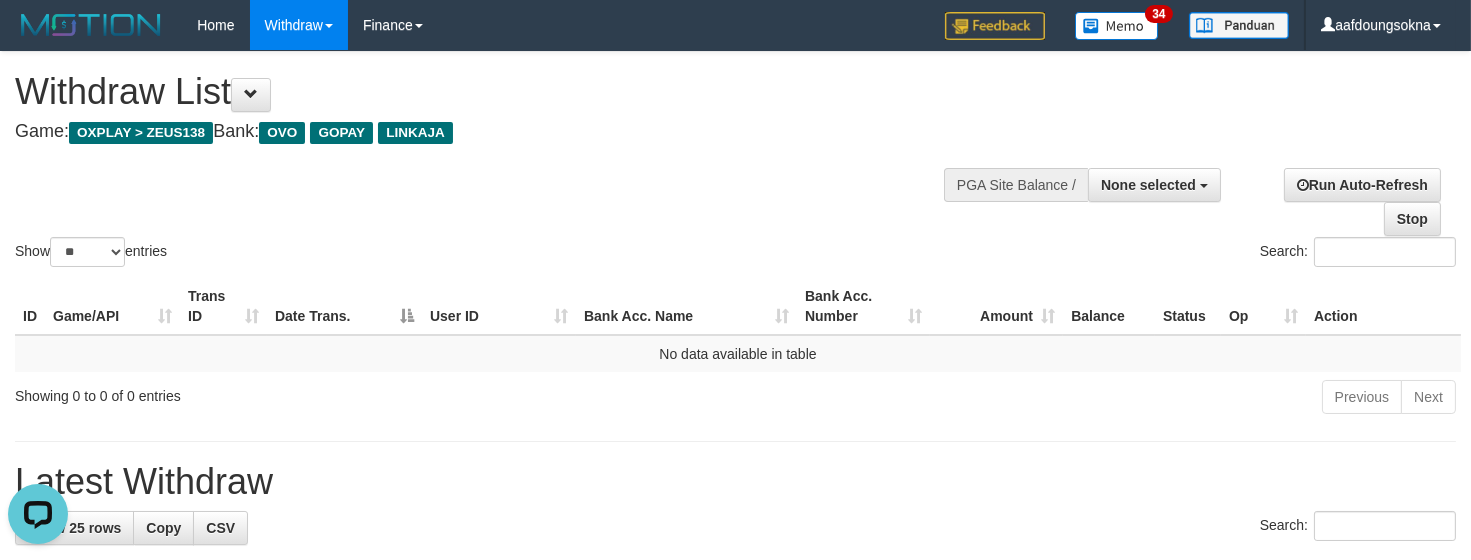 scroll, scrollTop: 0, scrollLeft: 0, axis: both 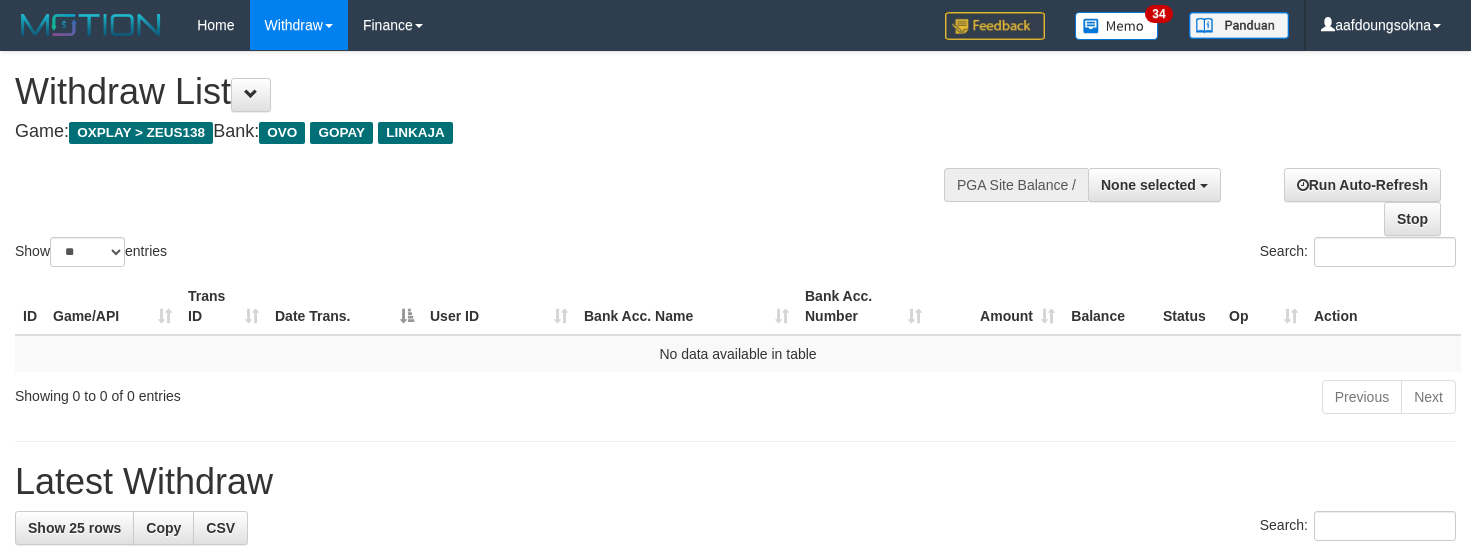 select 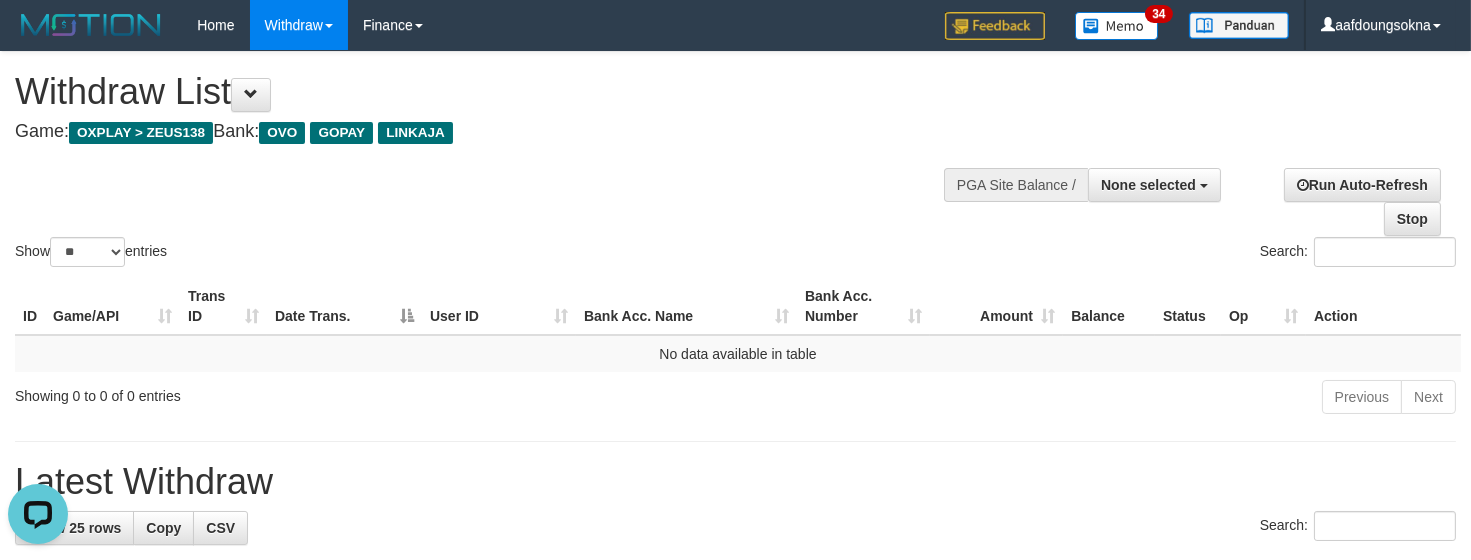 scroll, scrollTop: 0, scrollLeft: 0, axis: both 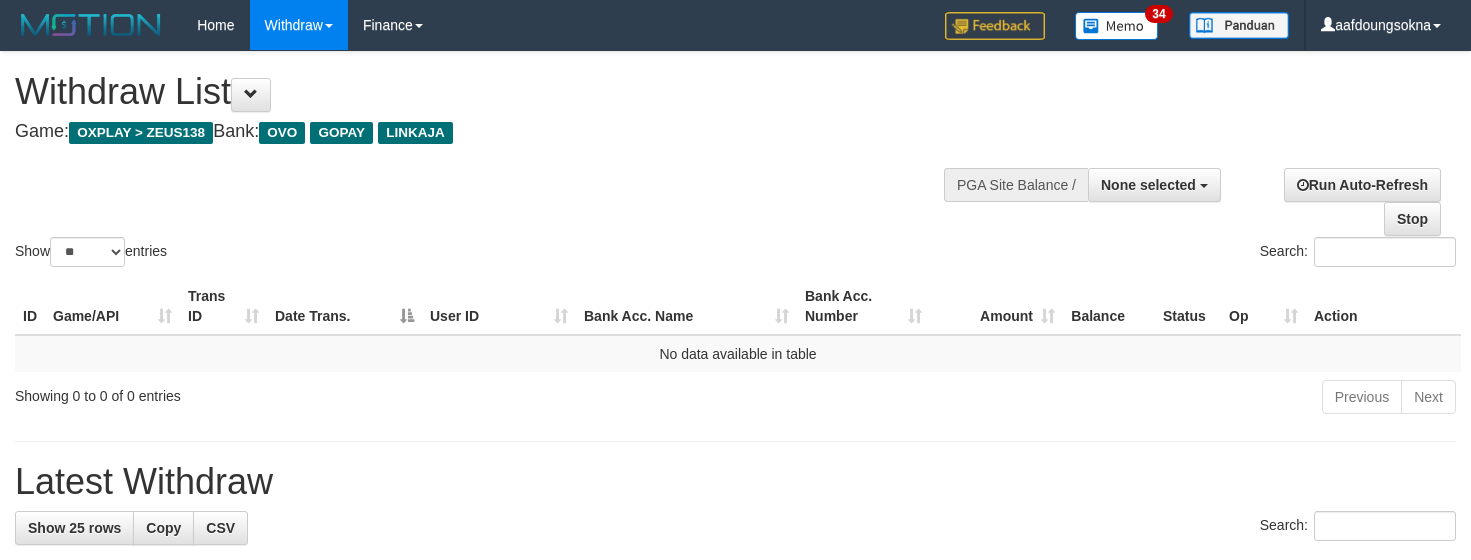 select 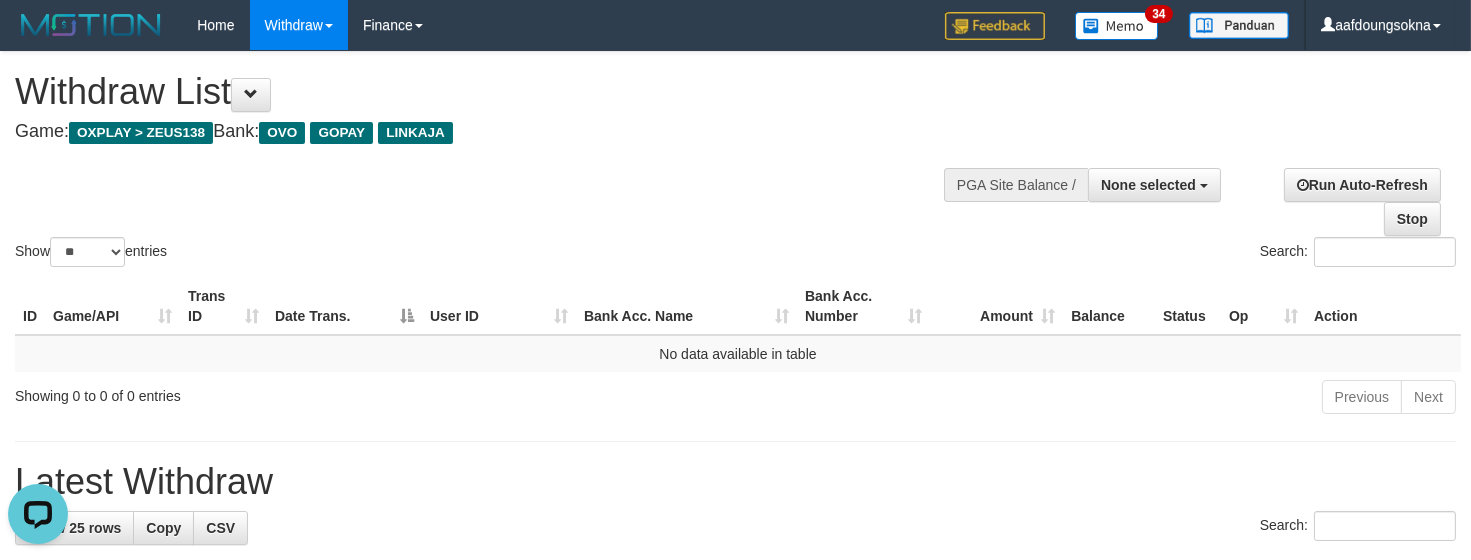 scroll, scrollTop: 0, scrollLeft: 0, axis: both 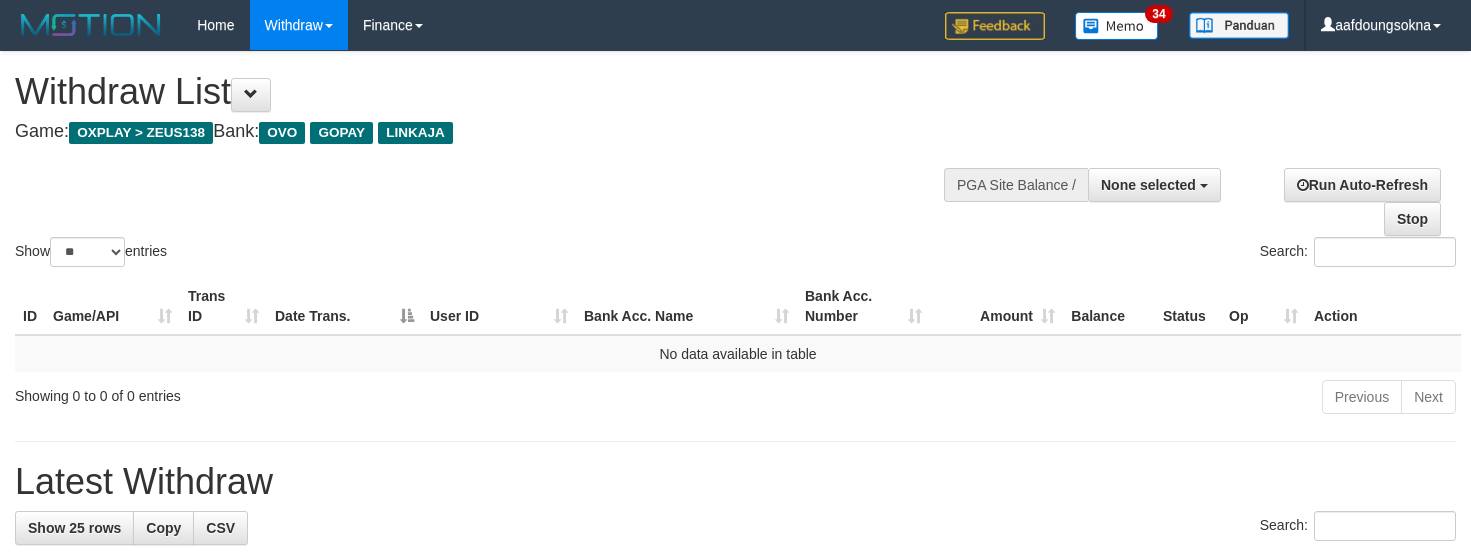 select 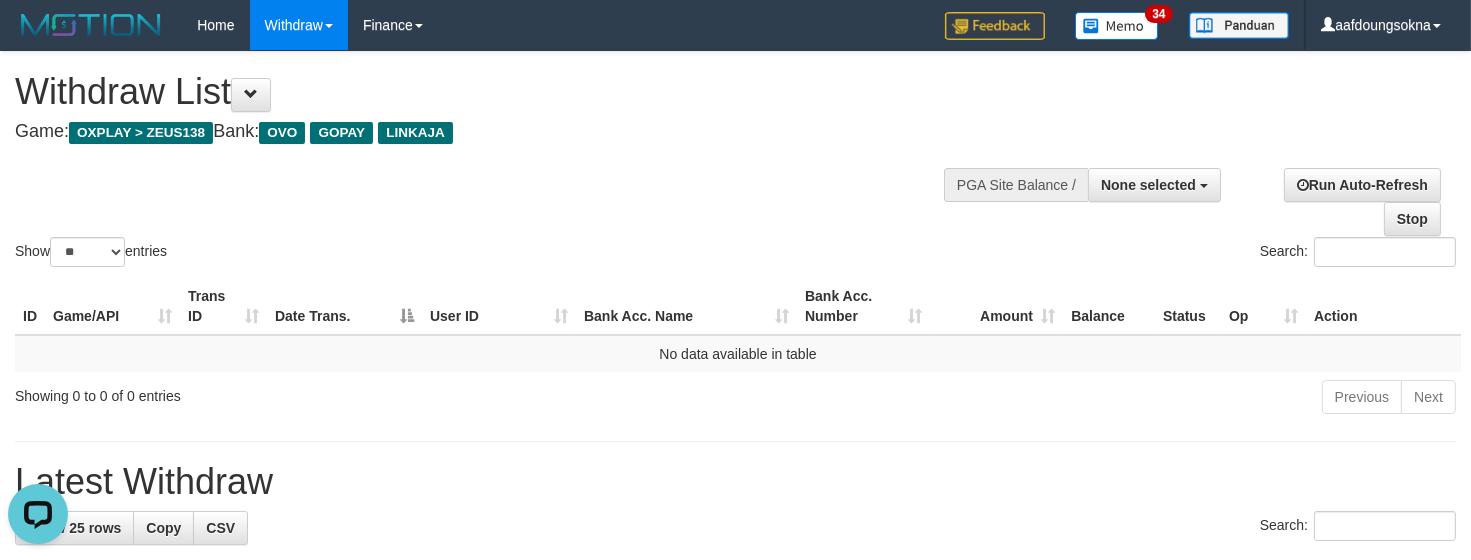 scroll, scrollTop: 0, scrollLeft: 0, axis: both 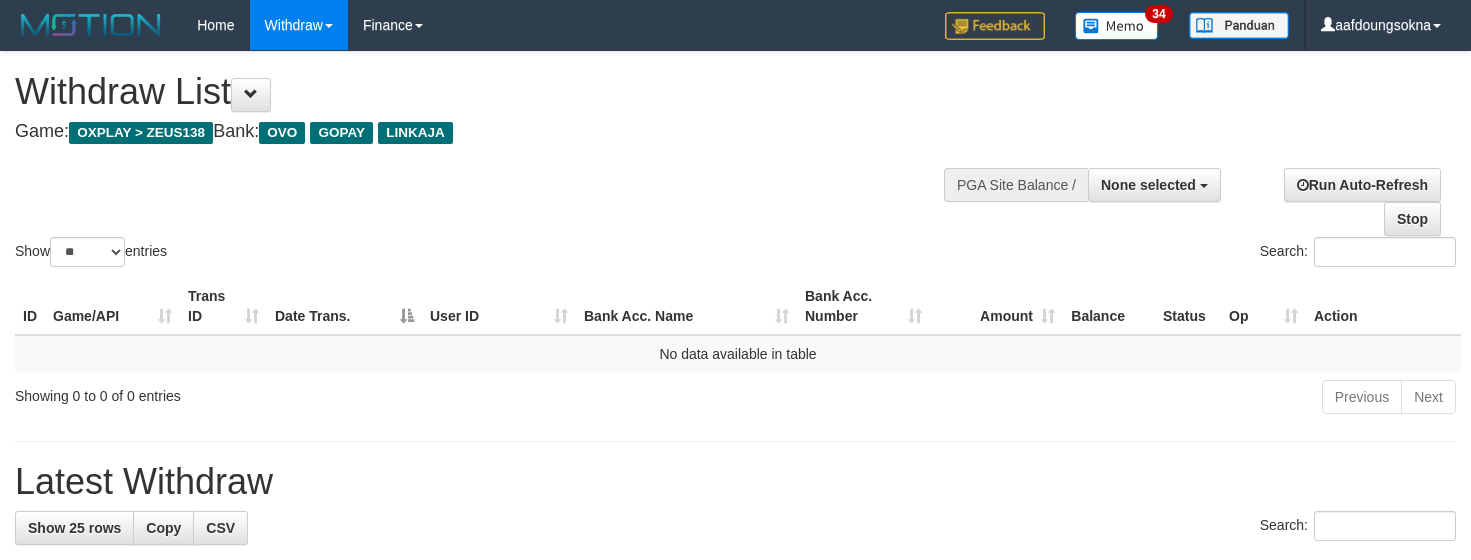 select 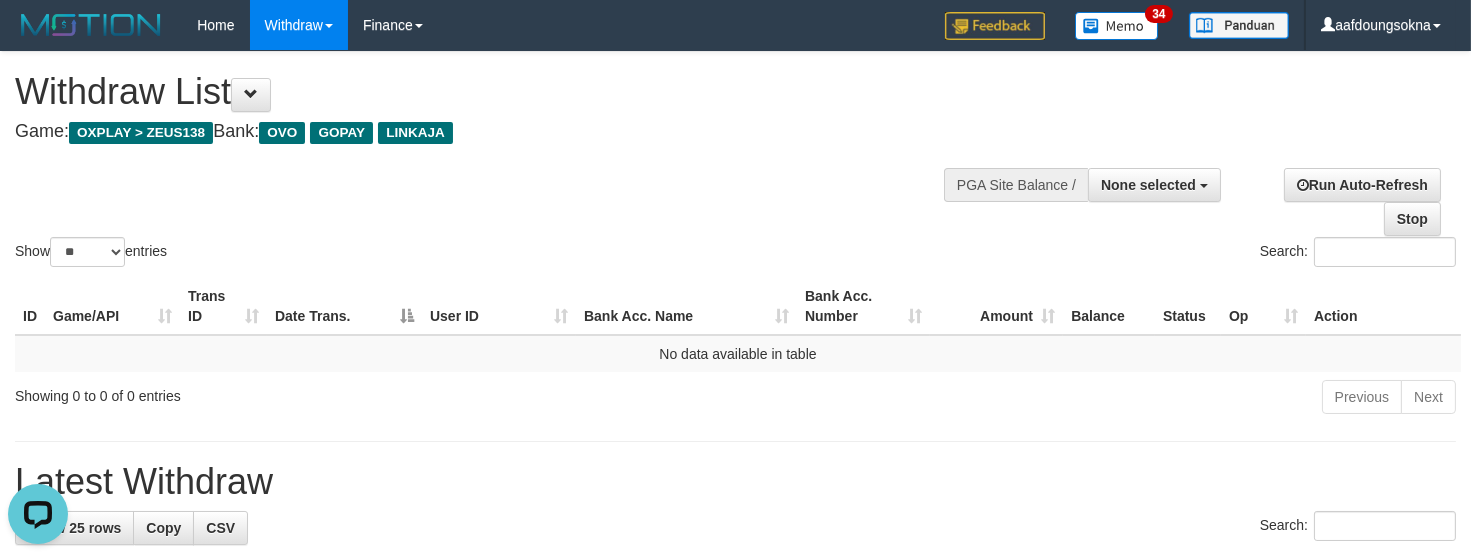 scroll, scrollTop: 0, scrollLeft: 0, axis: both 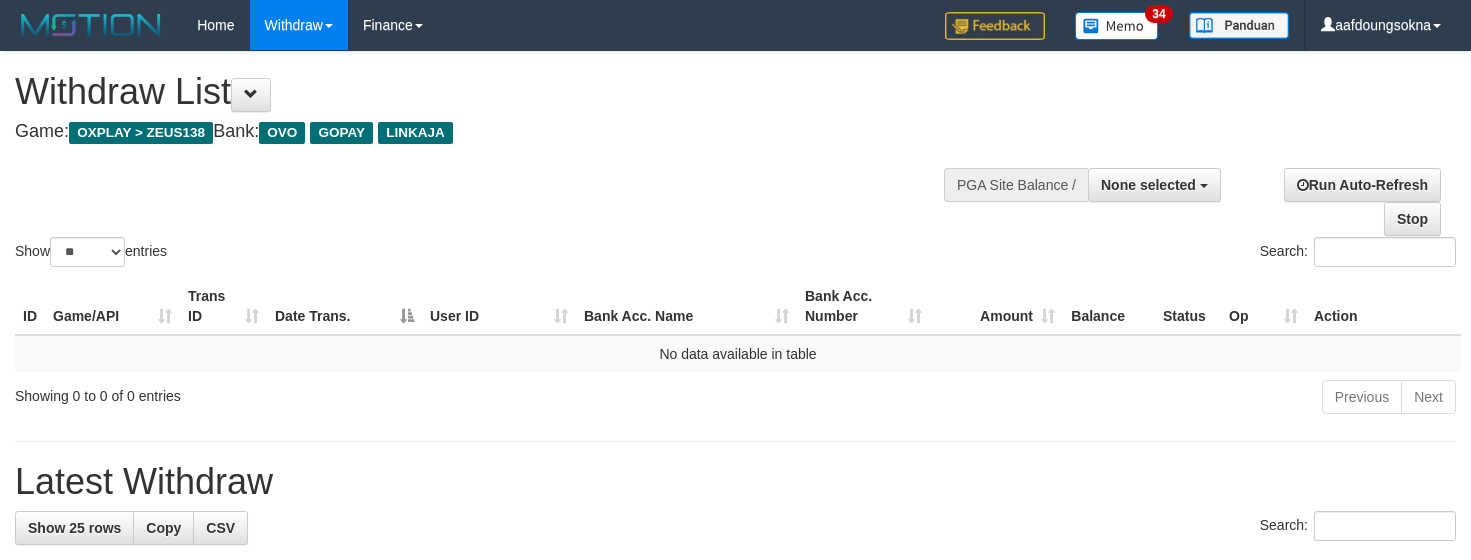 select 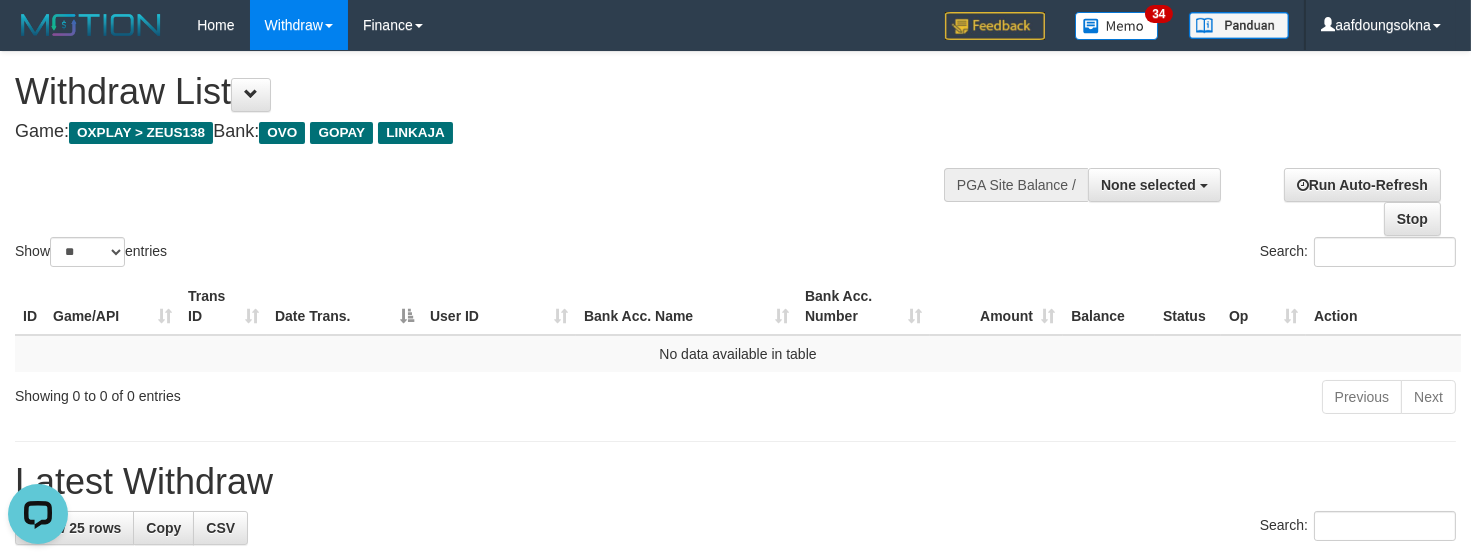 scroll, scrollTop: 0, scrollLeft: 0, axis: both 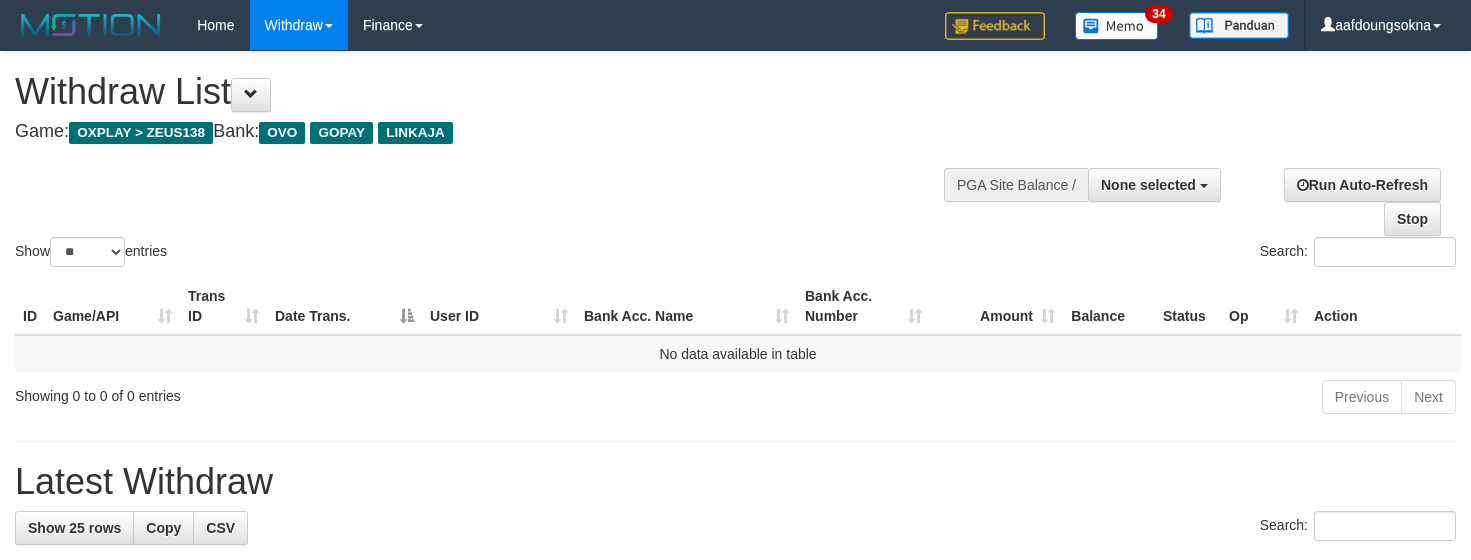 select 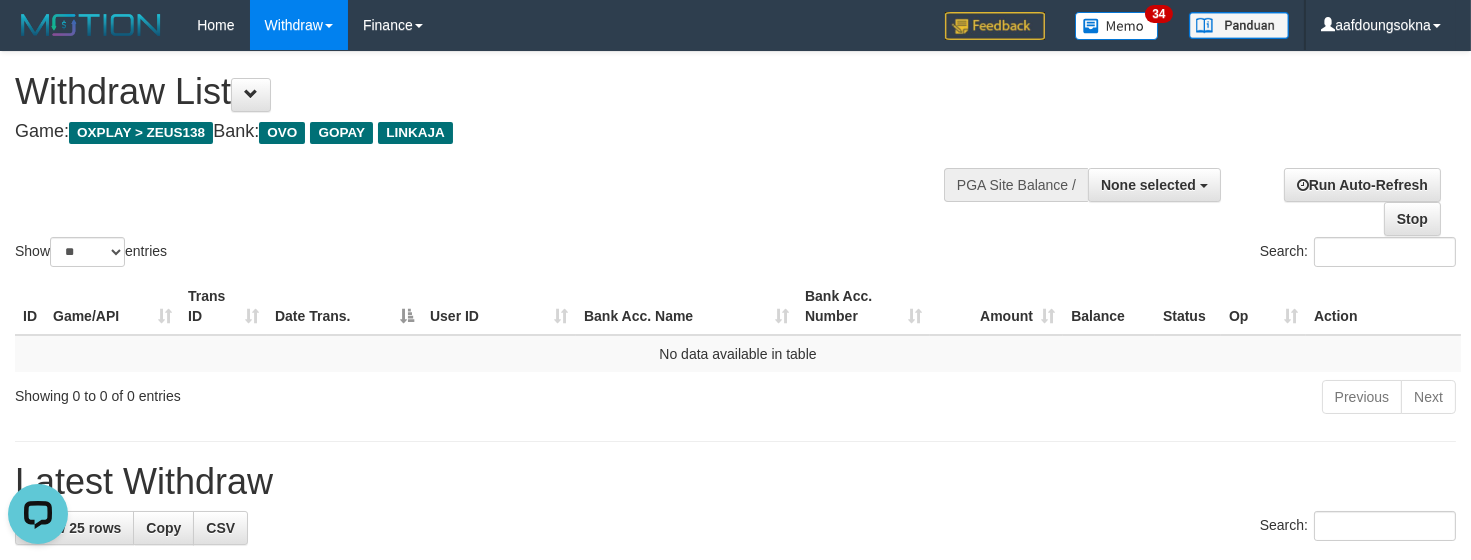 scroll, scrollTop: 0, scrollLeft: 0, axis: both 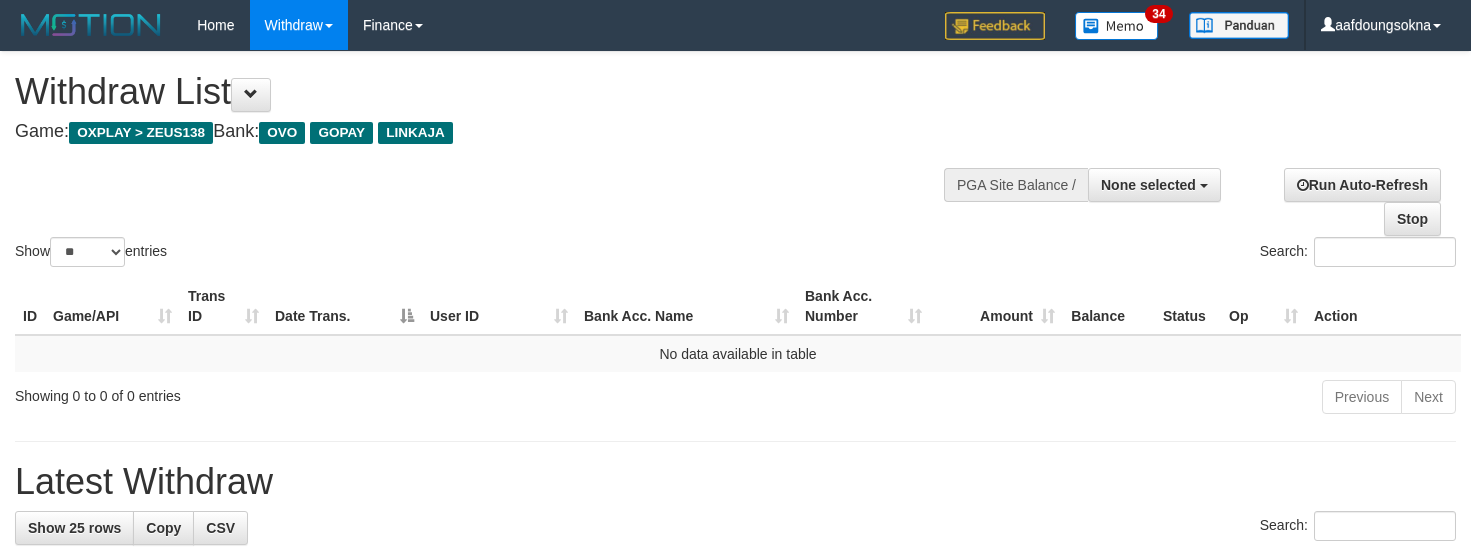 select 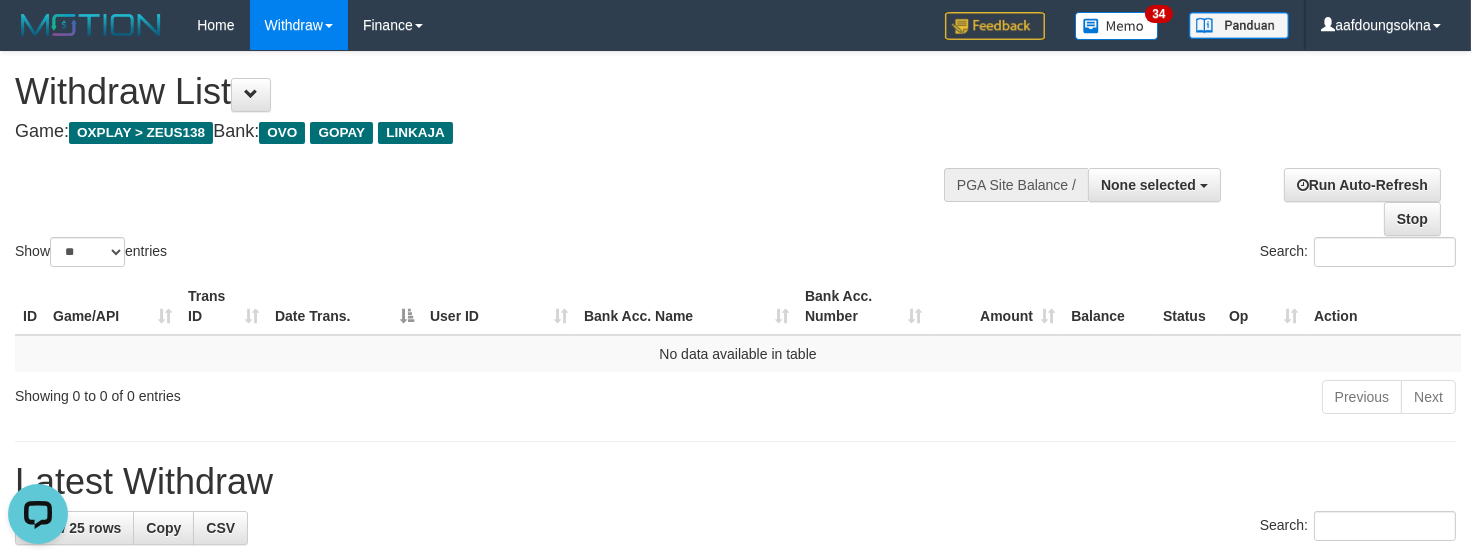 scroll, scrollTop: 0, scrollLeft: 0, axis: both 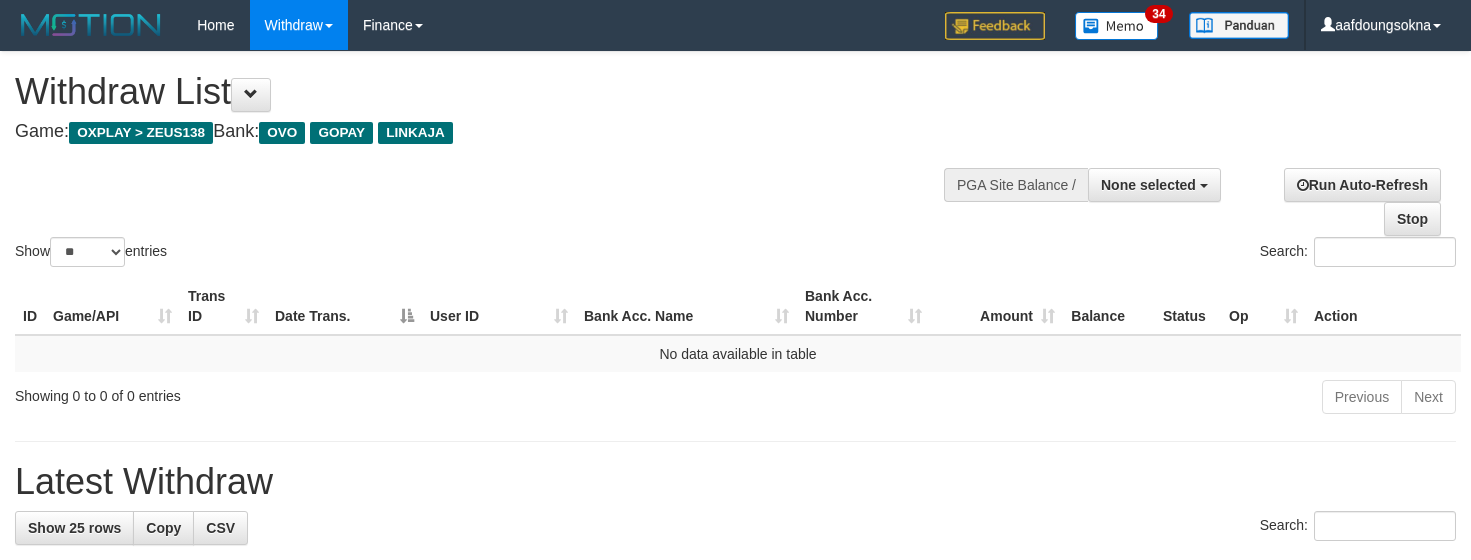 select 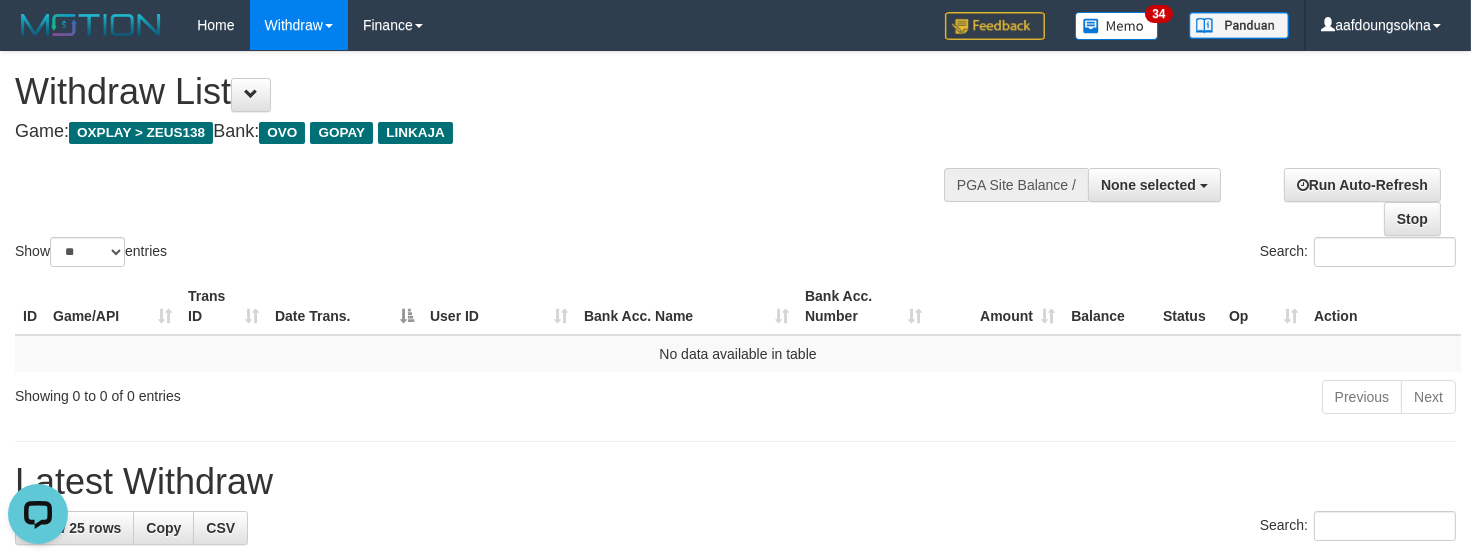 scroll, scrollTop: 0, scrollLeft: 0, axis: both 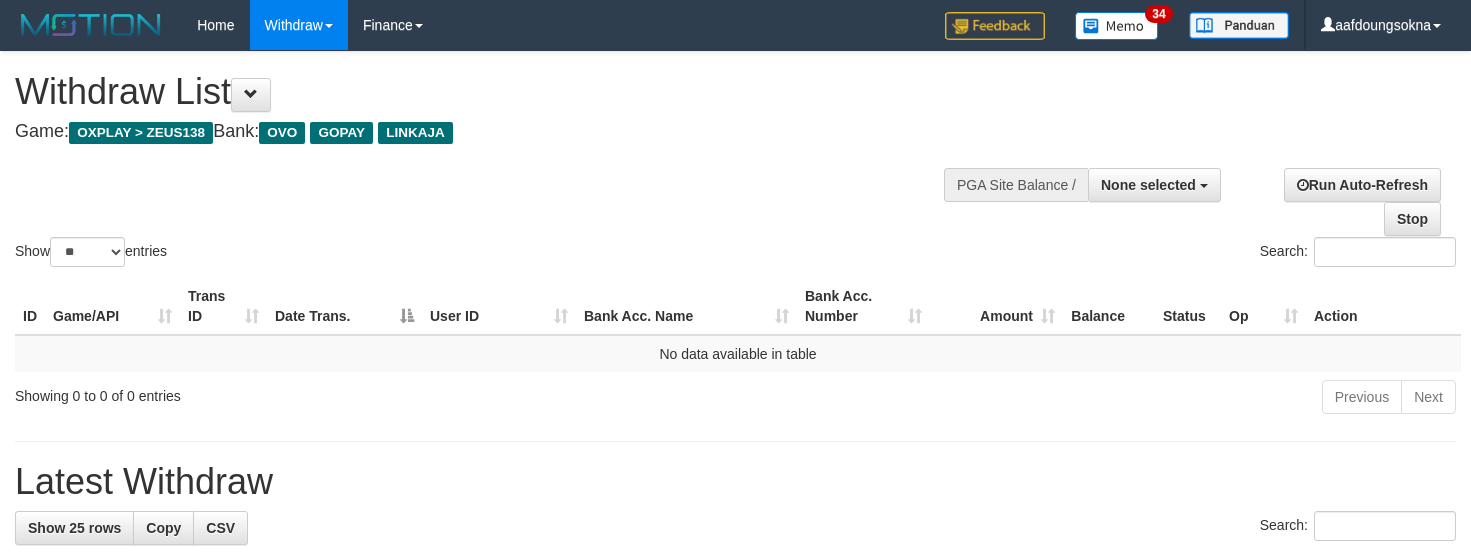 select 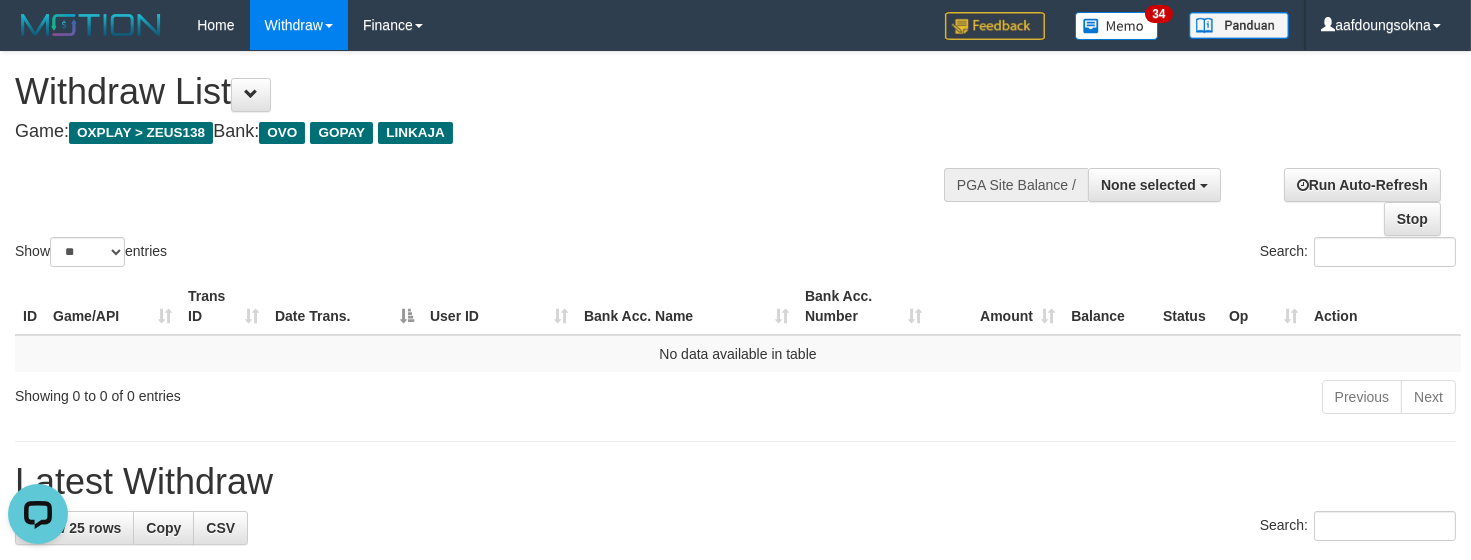 scroll, scrollTop: 0, scrollLeft: 0, axis: both 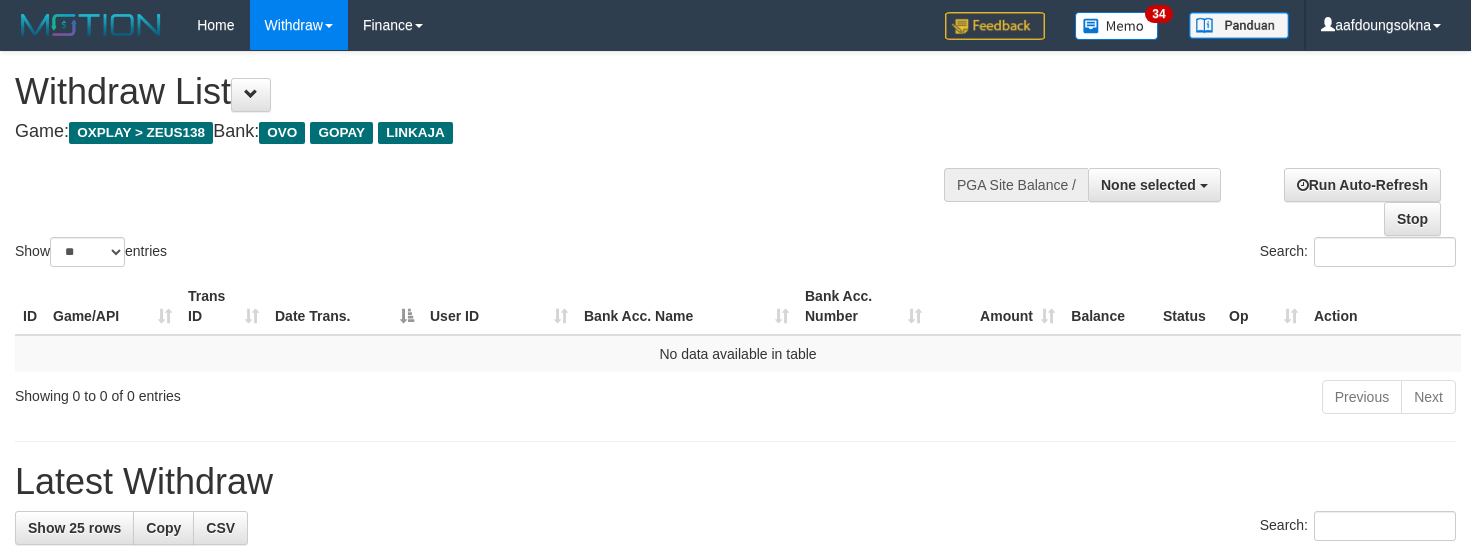 select 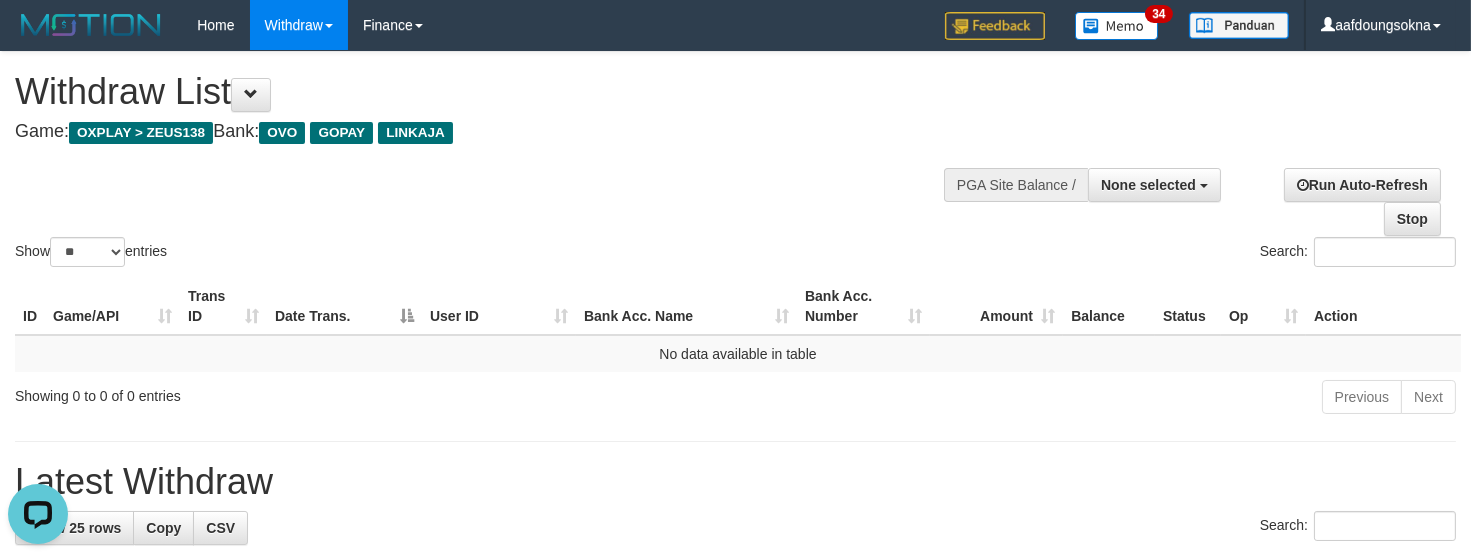 scroll, scrollTop: 0, scrollLeft: 0, axis: both 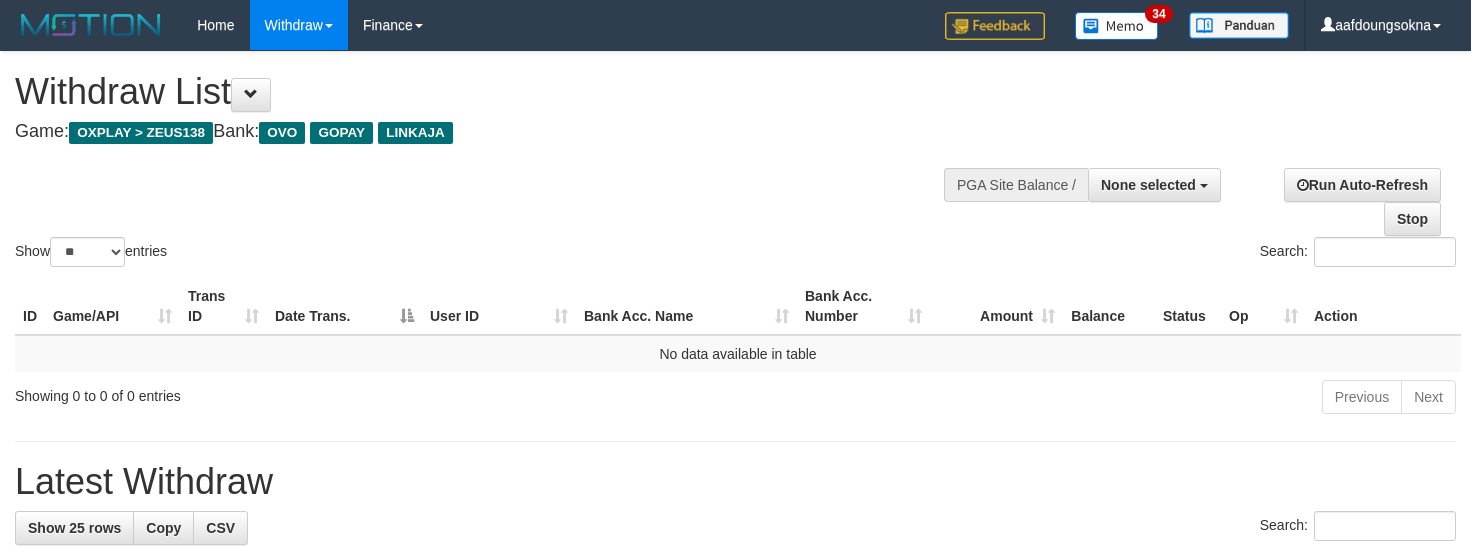 select 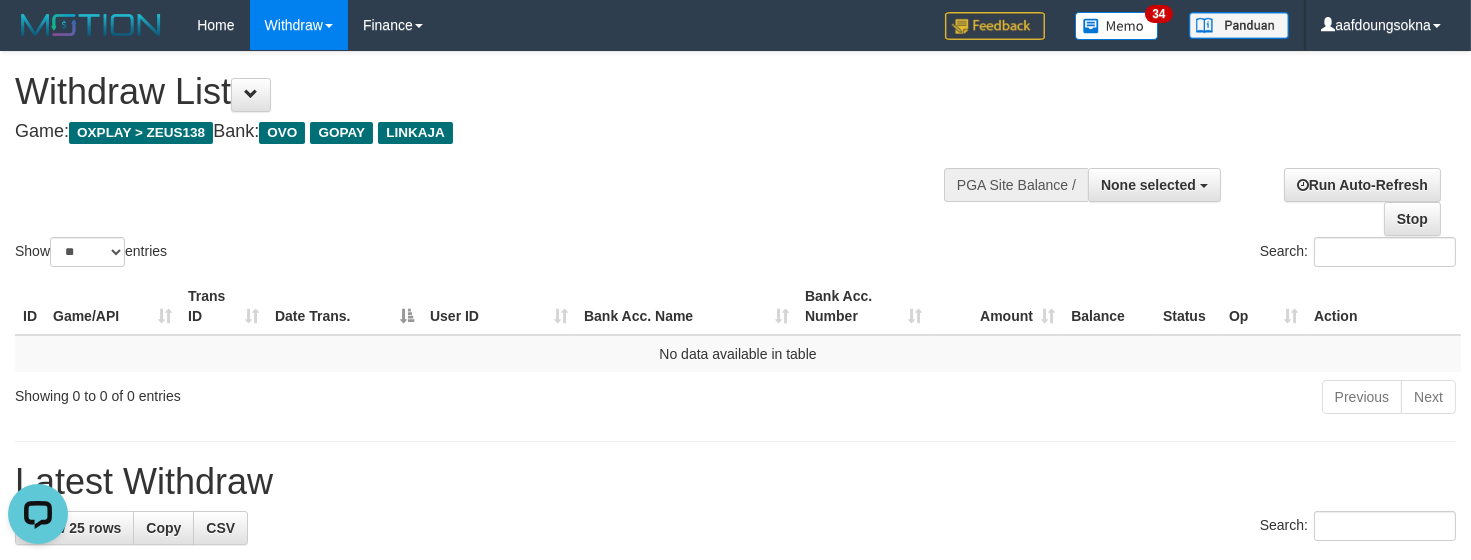 scroll, scrollTop: 0, scrollLeft: 0, axis: both 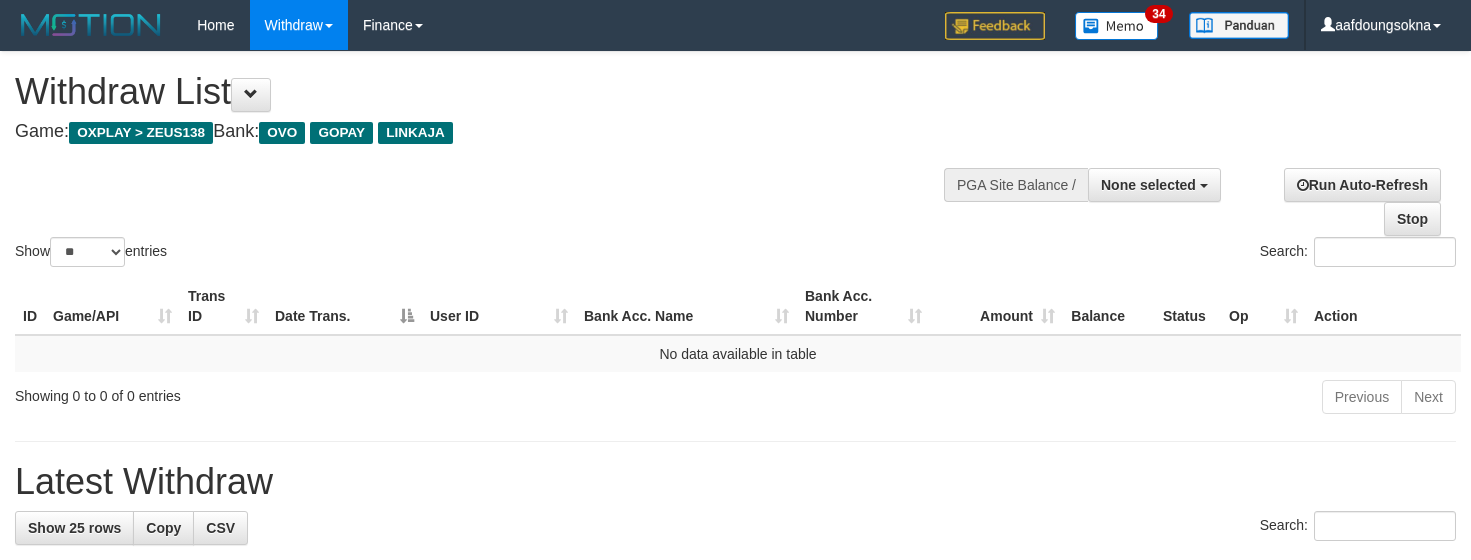 select 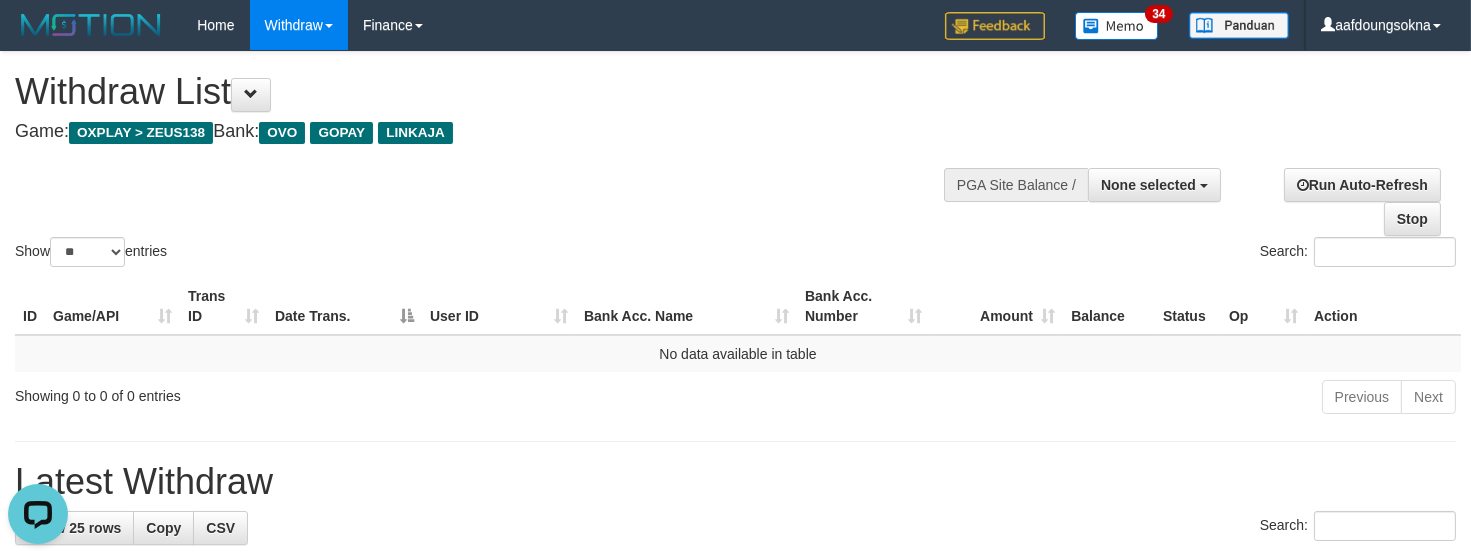 scroll, scrollTop: 0, scrollLeft: 0, axis: both 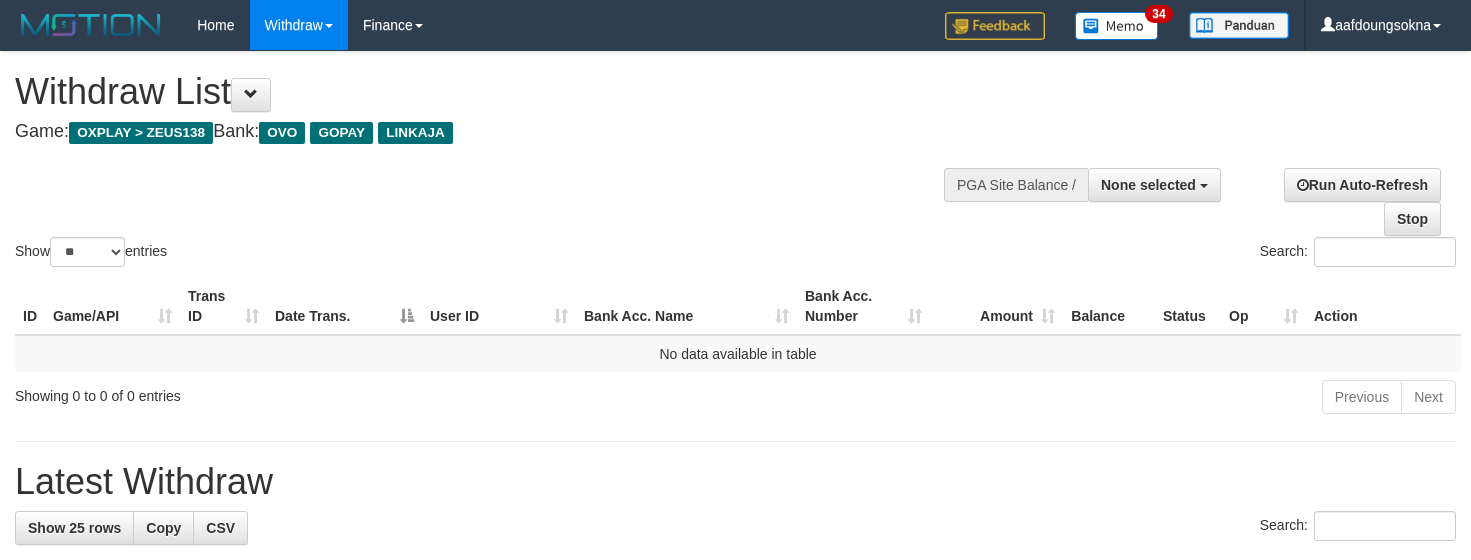 select 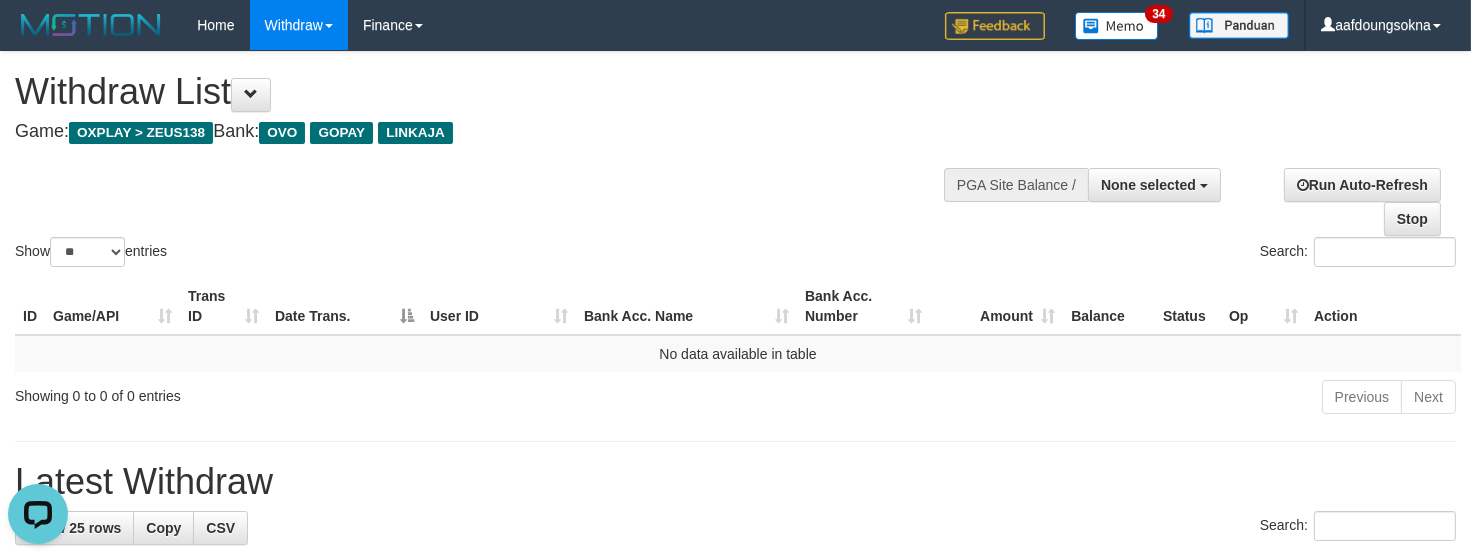 scroll, scrollTop: 0, scrollLeft: 0, axis: both 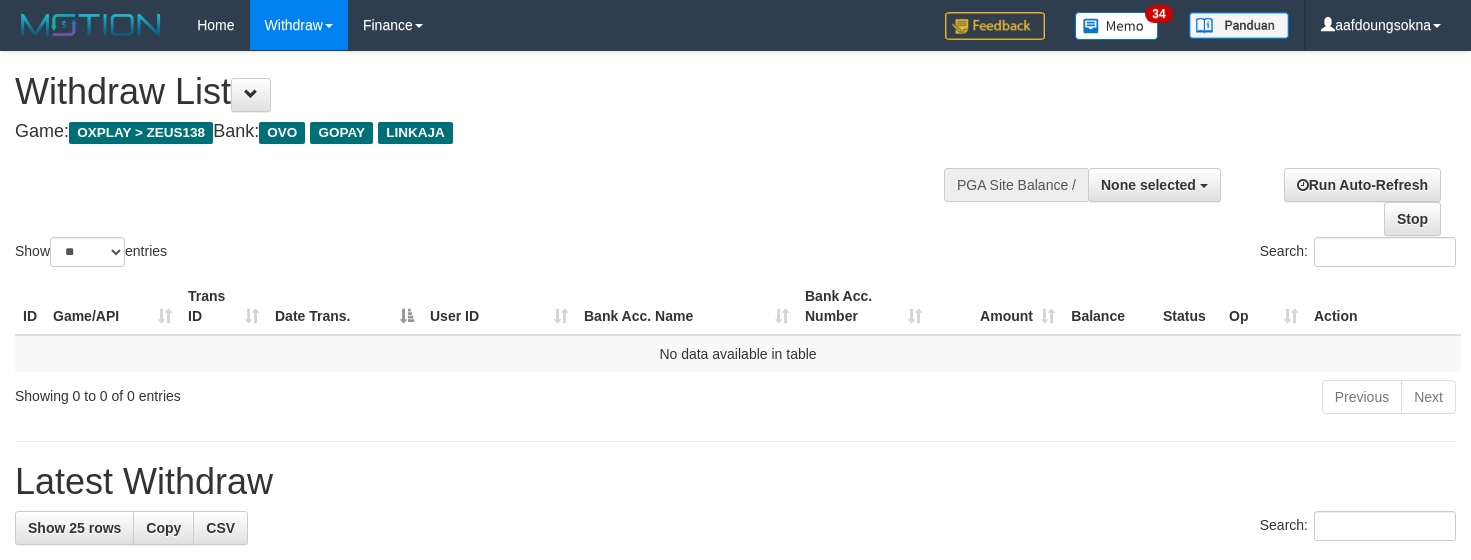 select 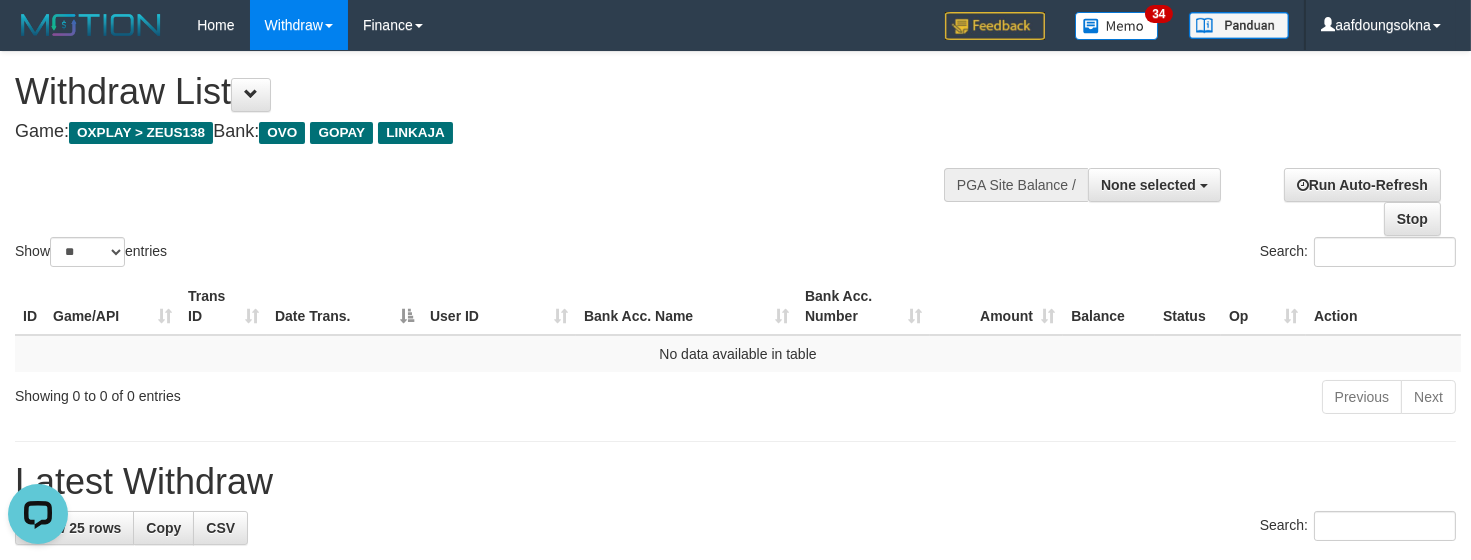 scroll, scrollTop: 0, scrollLeft: 0, axis: both 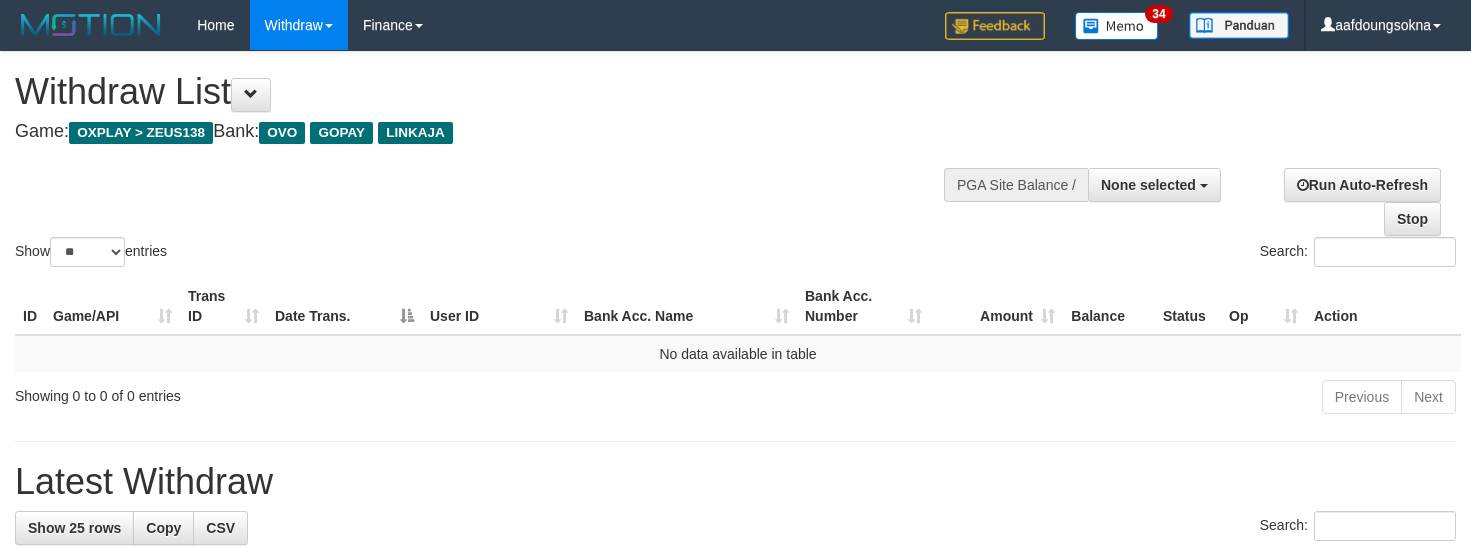 select 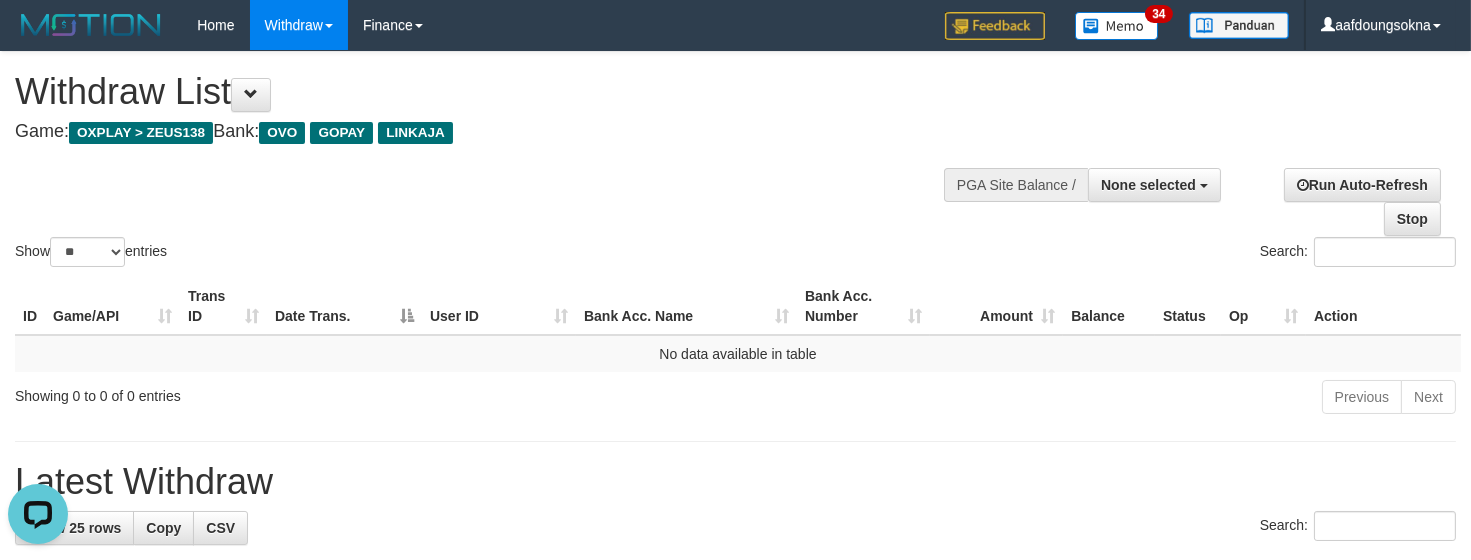 scroll, scrollTop: 0, scrollLeft: 0, axis: both 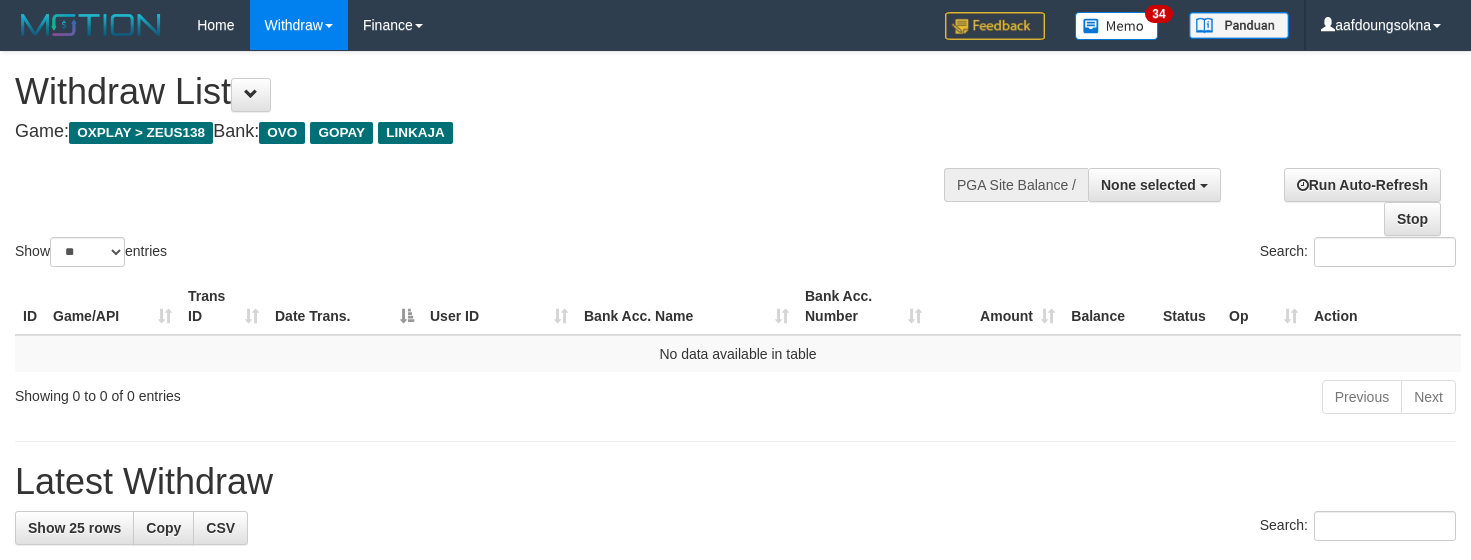 select 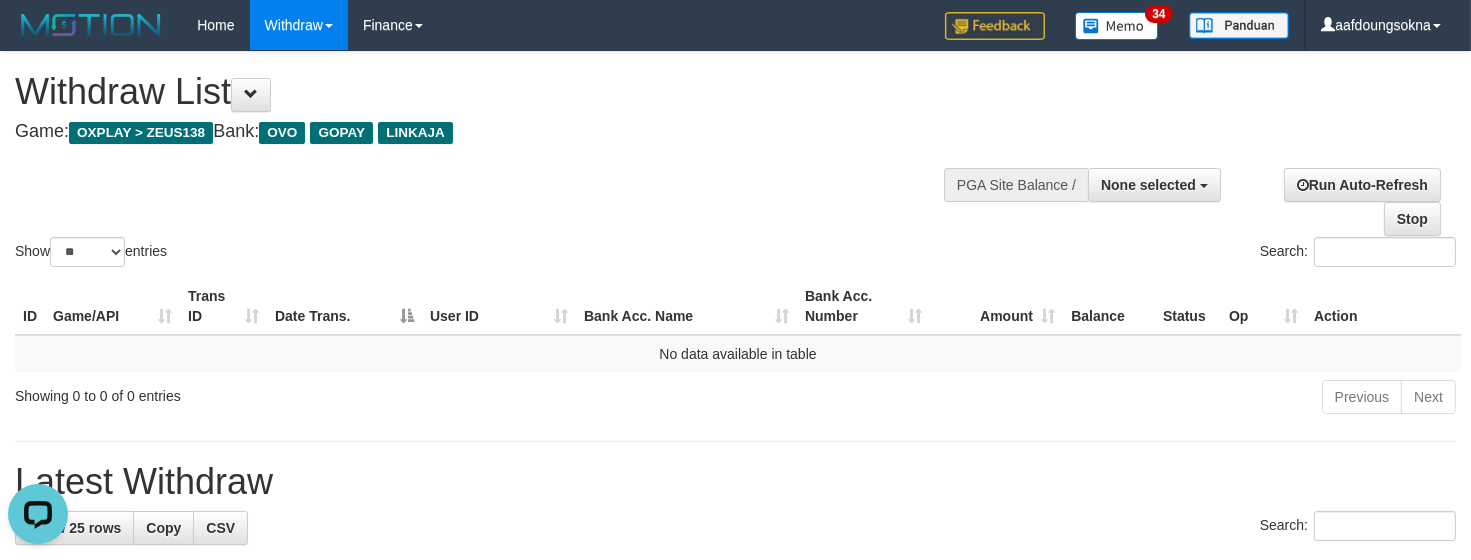 scroll, scrollTop: 0, scrollLeft: 0, axis: both 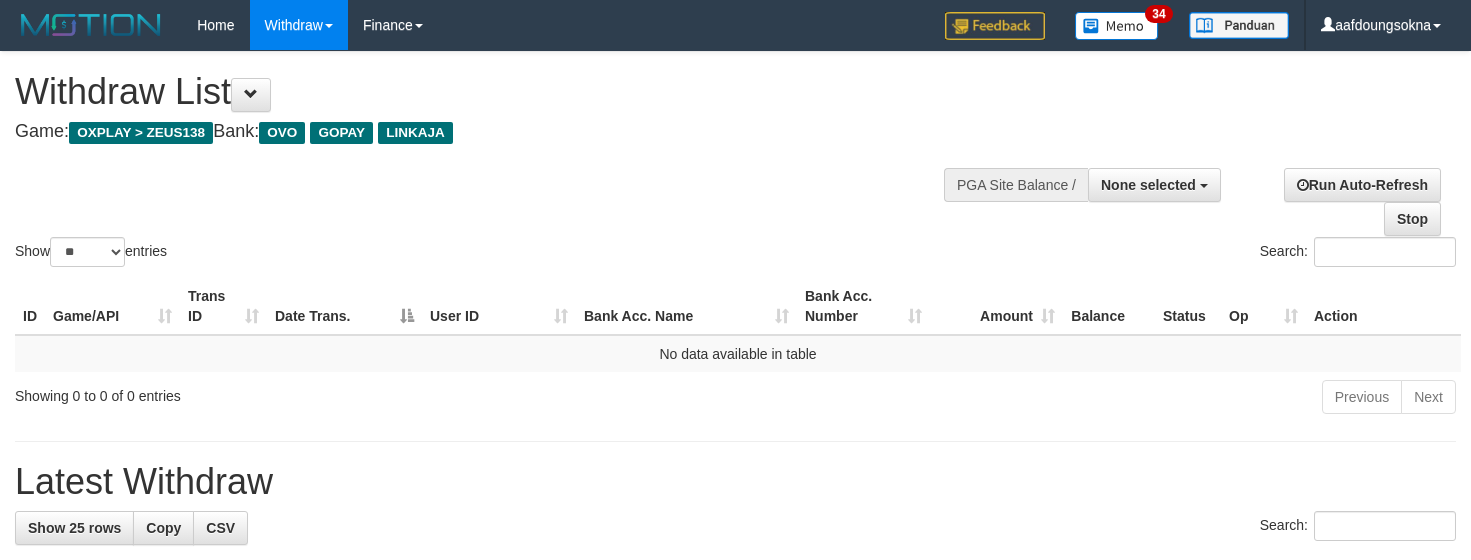 select 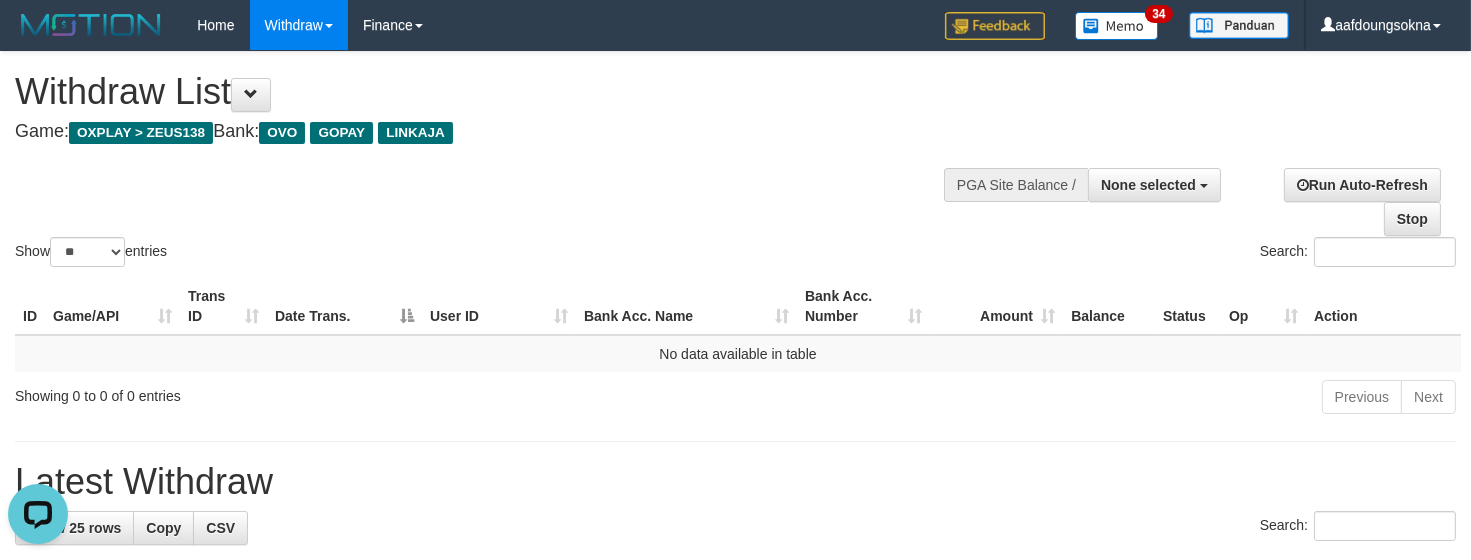 scroll, scrollTop: 0, scrollLeft: 0, axis: both 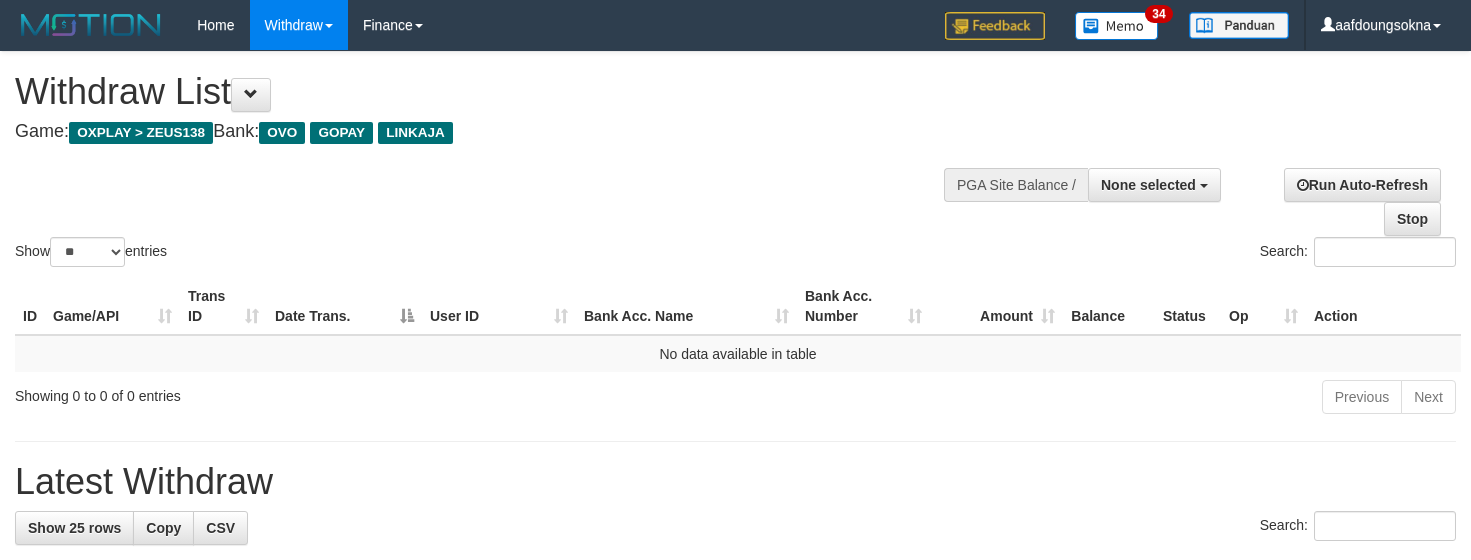 select 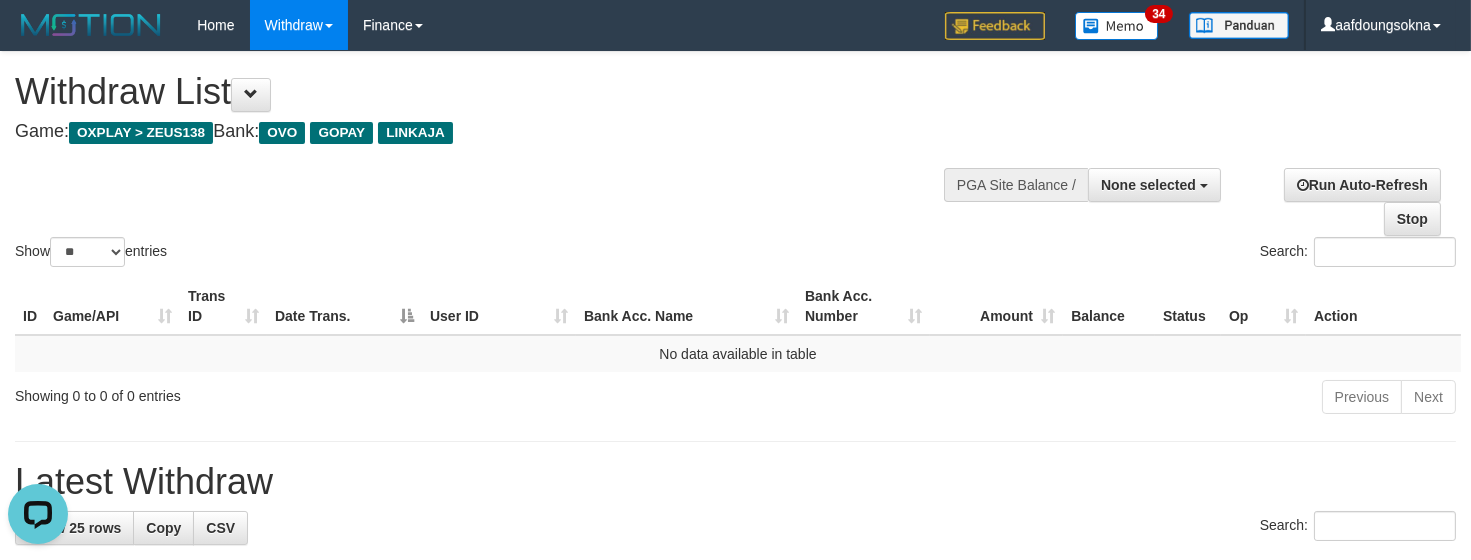 scroll, scrollTop: 0, scrollLeft: 0, axis: both 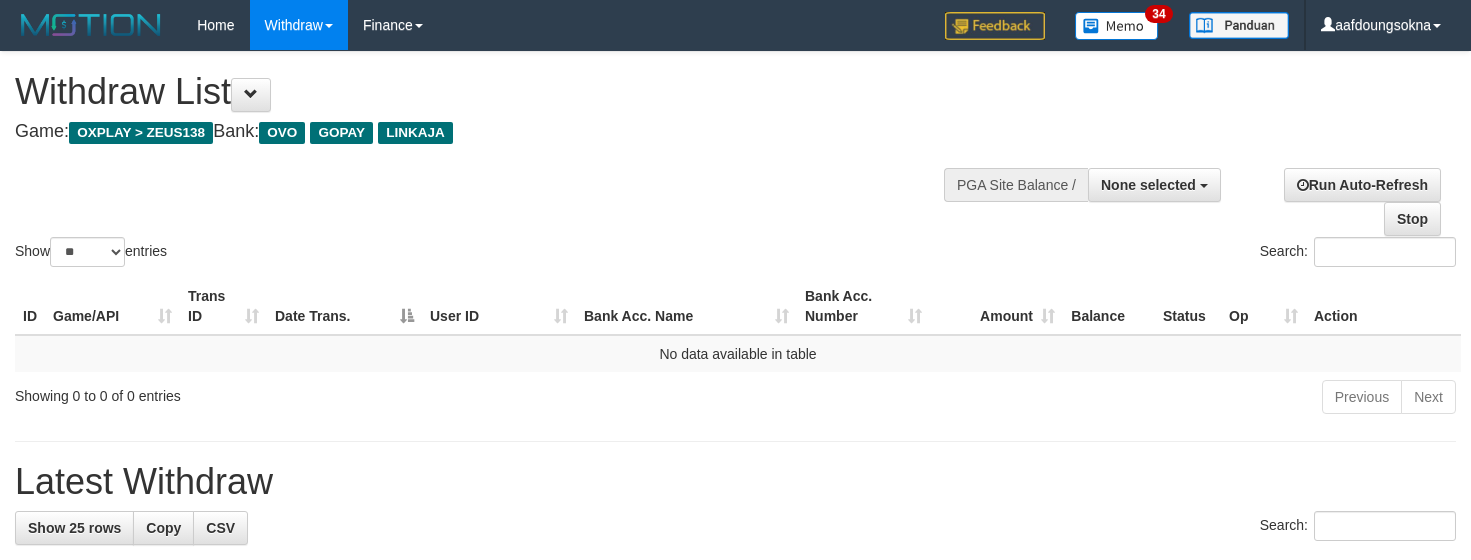 select 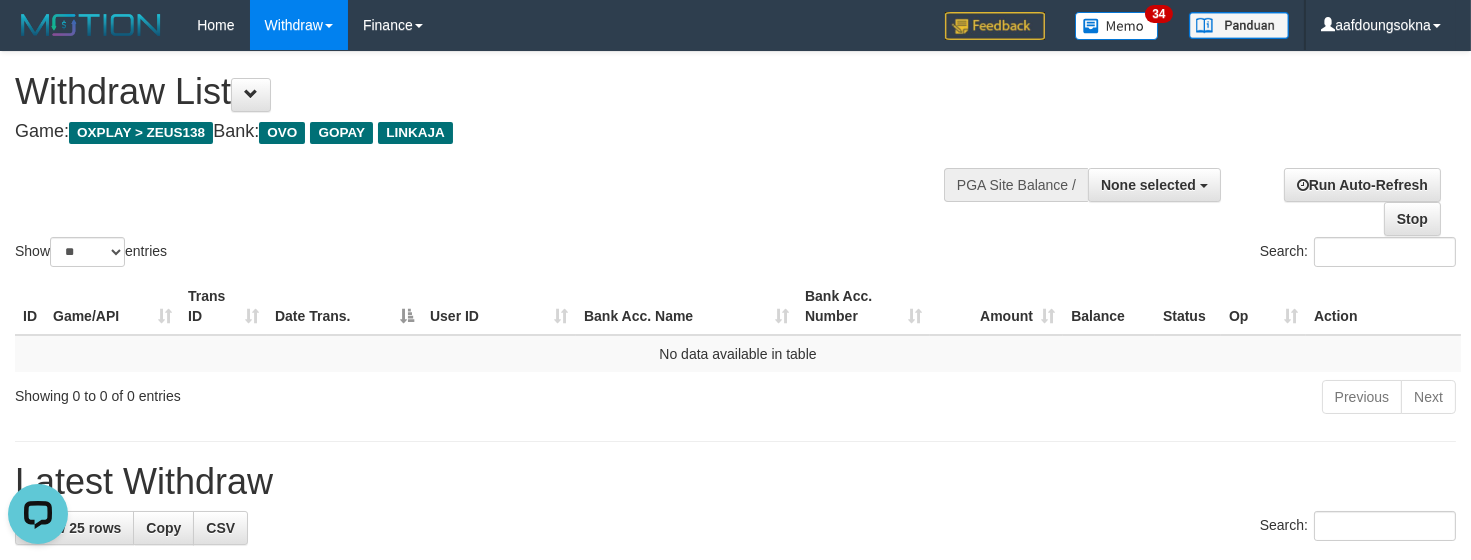 scroll, scrollTop: 0, scrollLeft: 0, axis: both 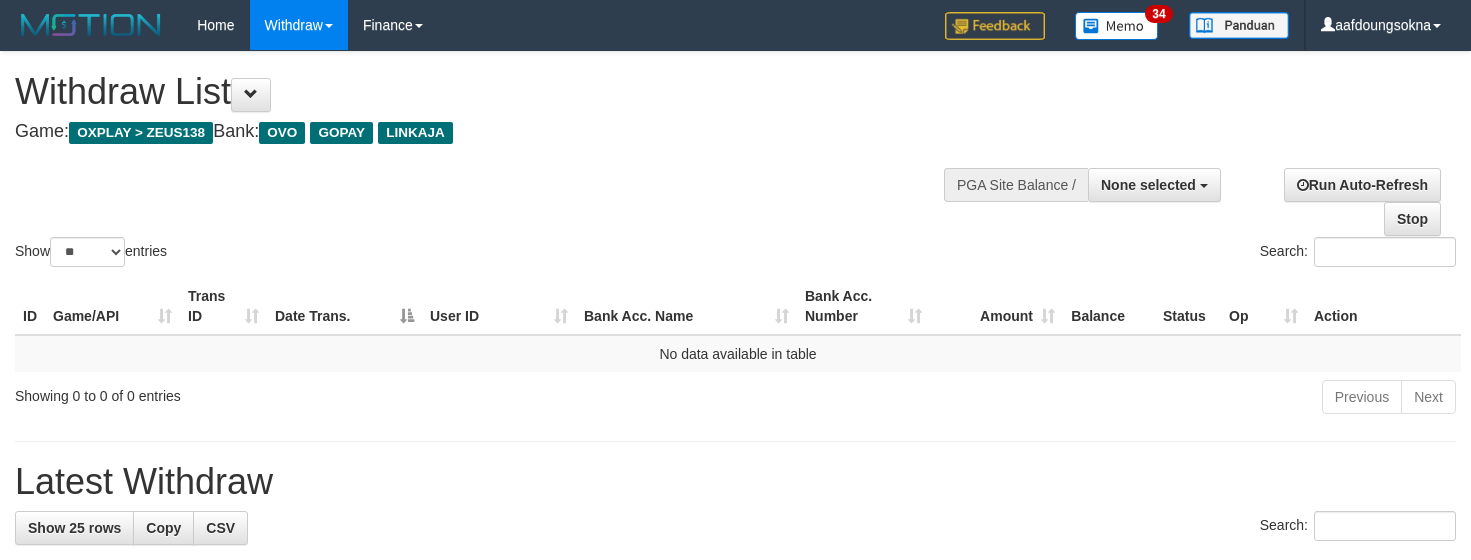 select 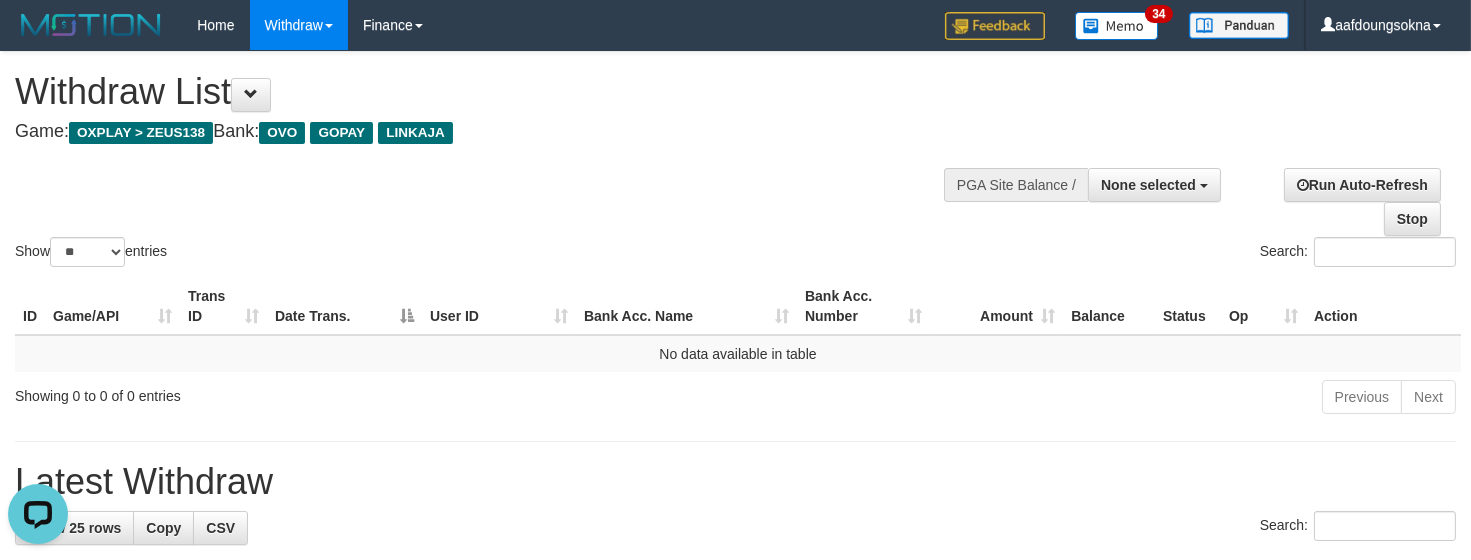 scroll, scrollTop: 0, scrollLeft: 0, axis: both 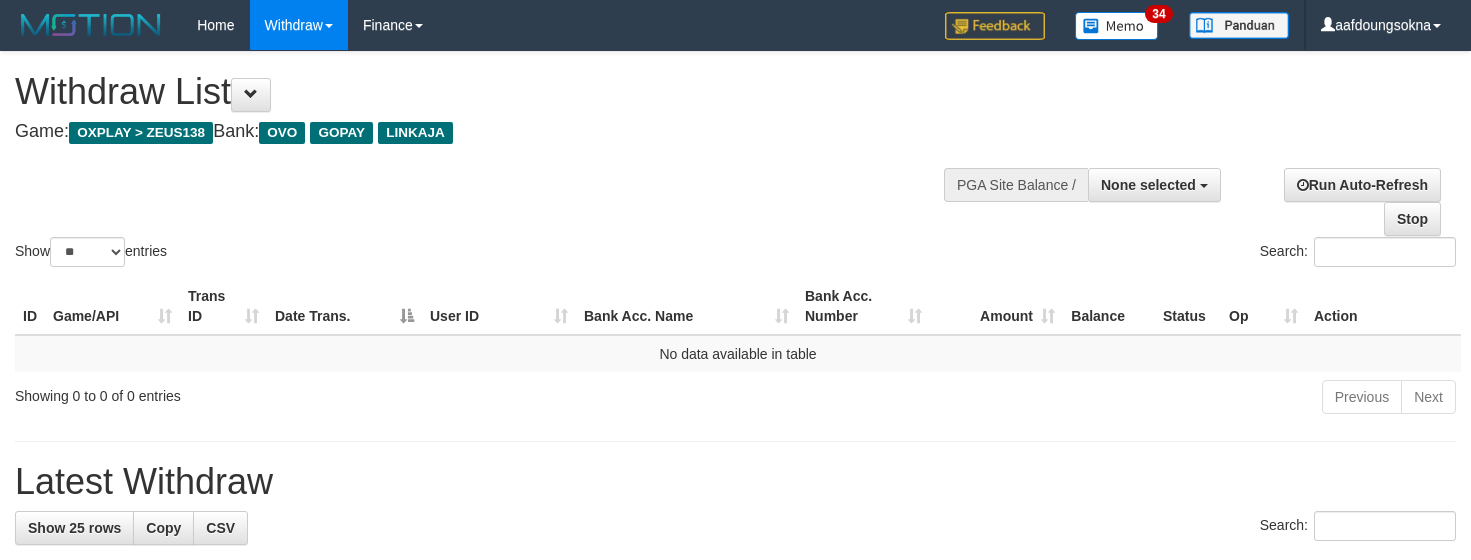 select 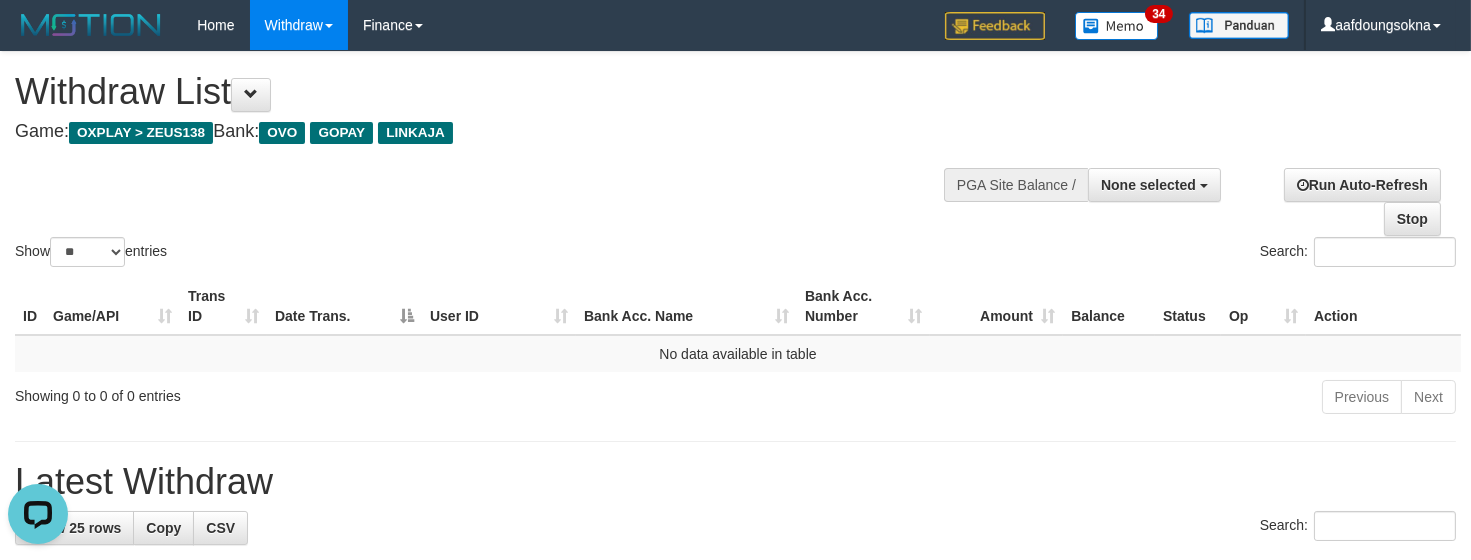 scroll, scrollTop: 0, scrollLeft: 0, axis: both 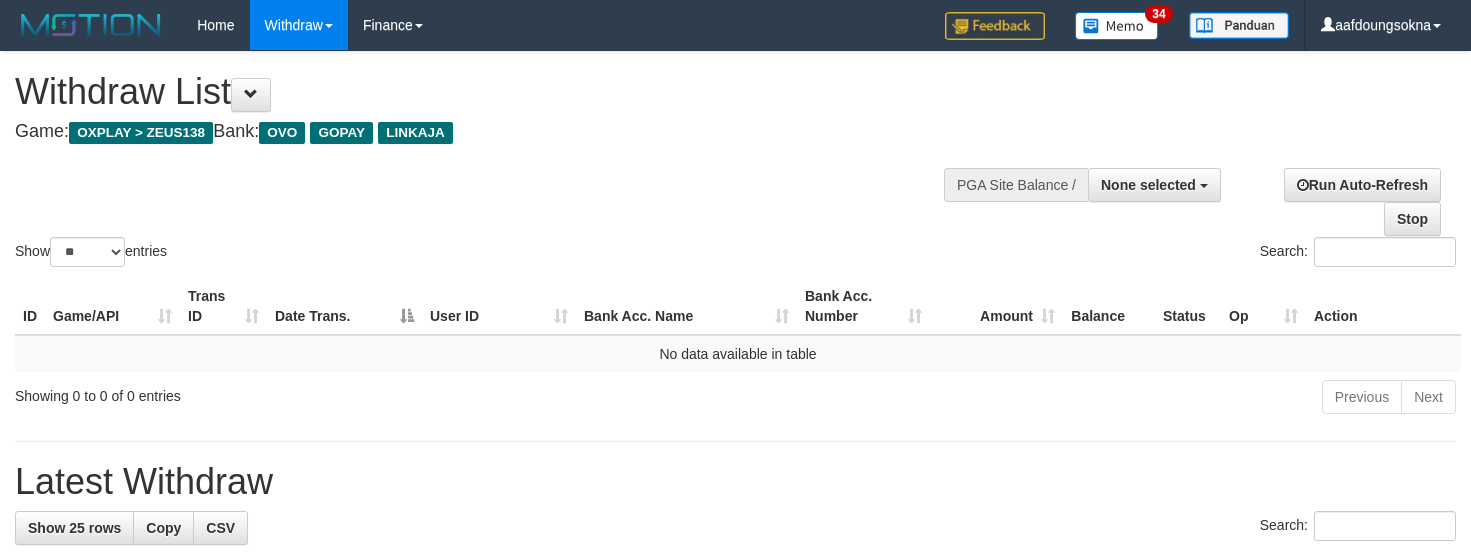 select 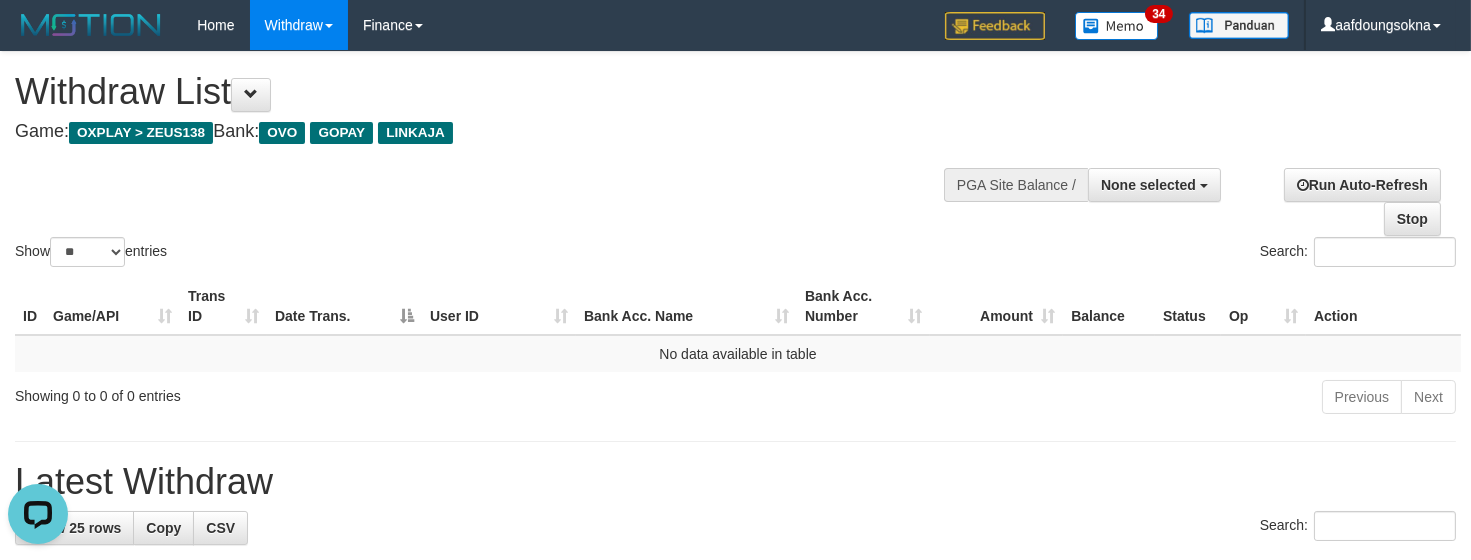 scroll, scrollTop: 0, scrollLeft: 0, axis: both 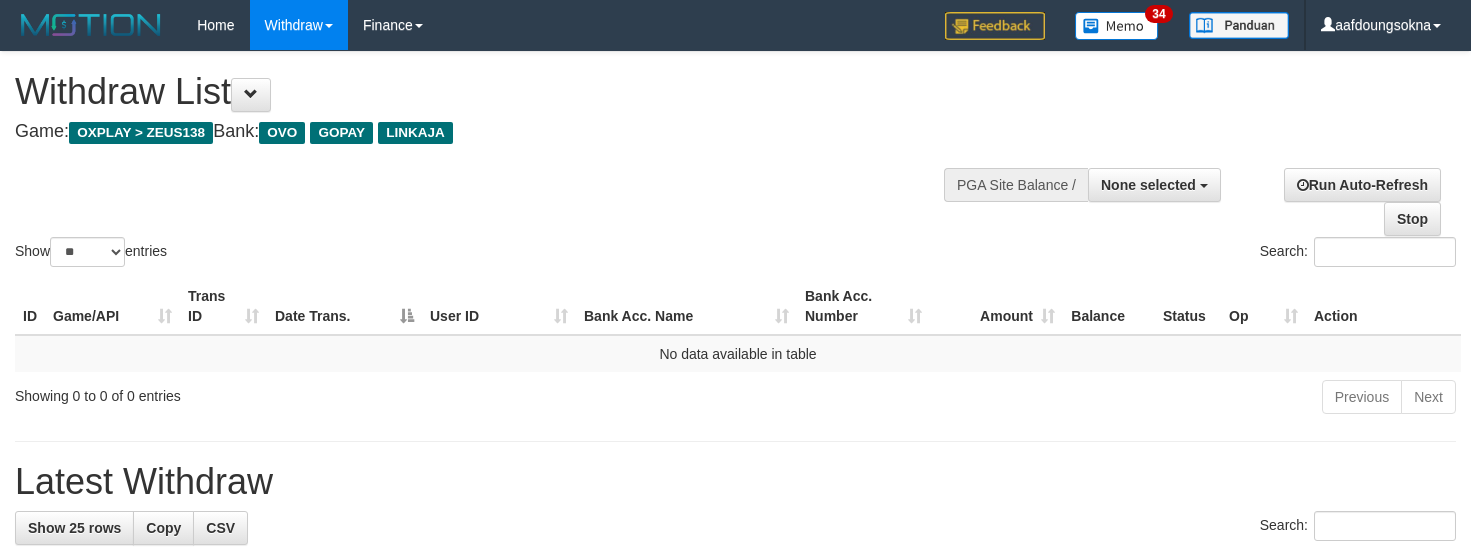 select 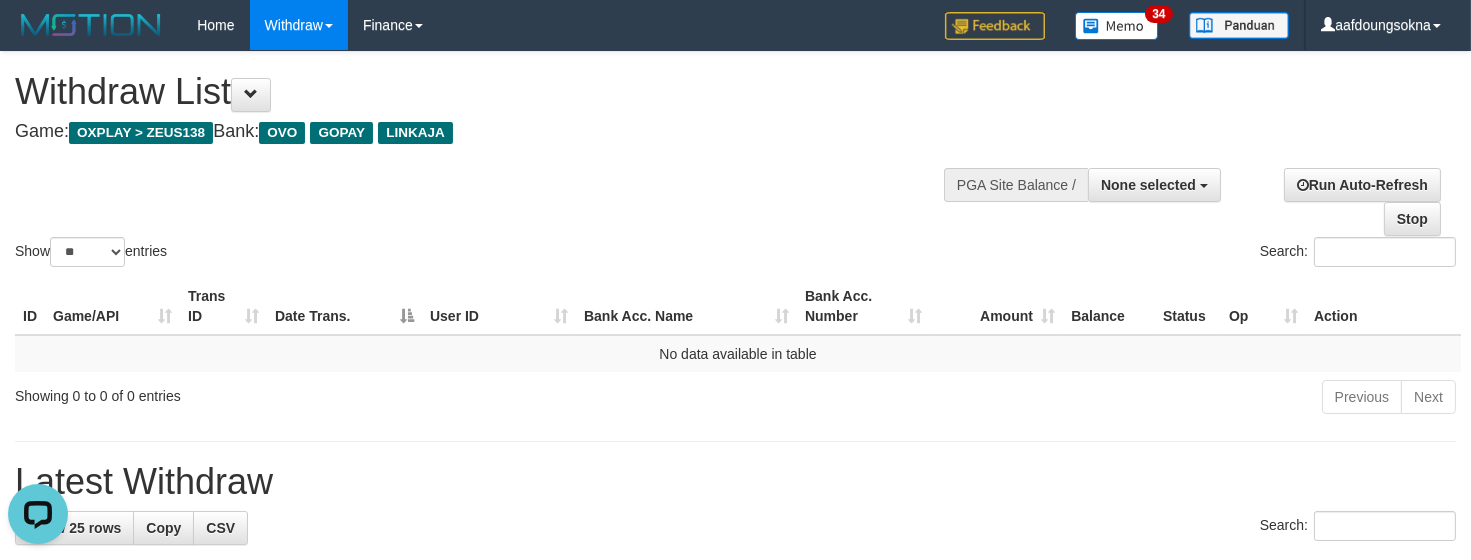 scroll, scrollTop: 0, scrollLeft: 0, axis: both 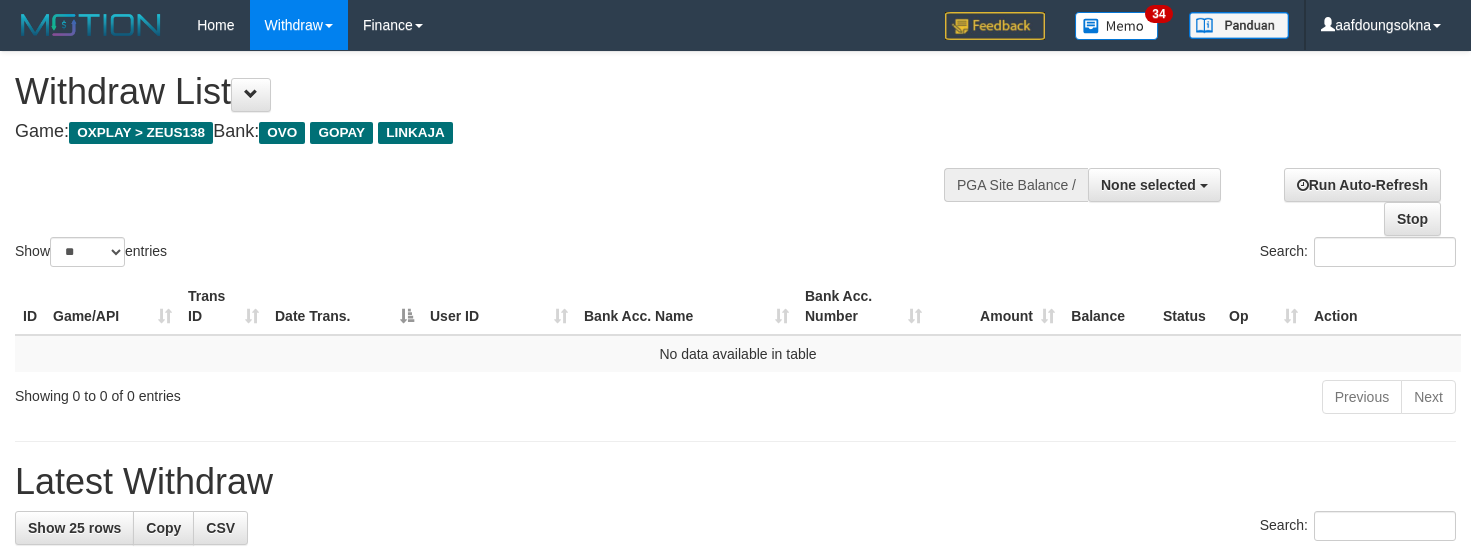 select 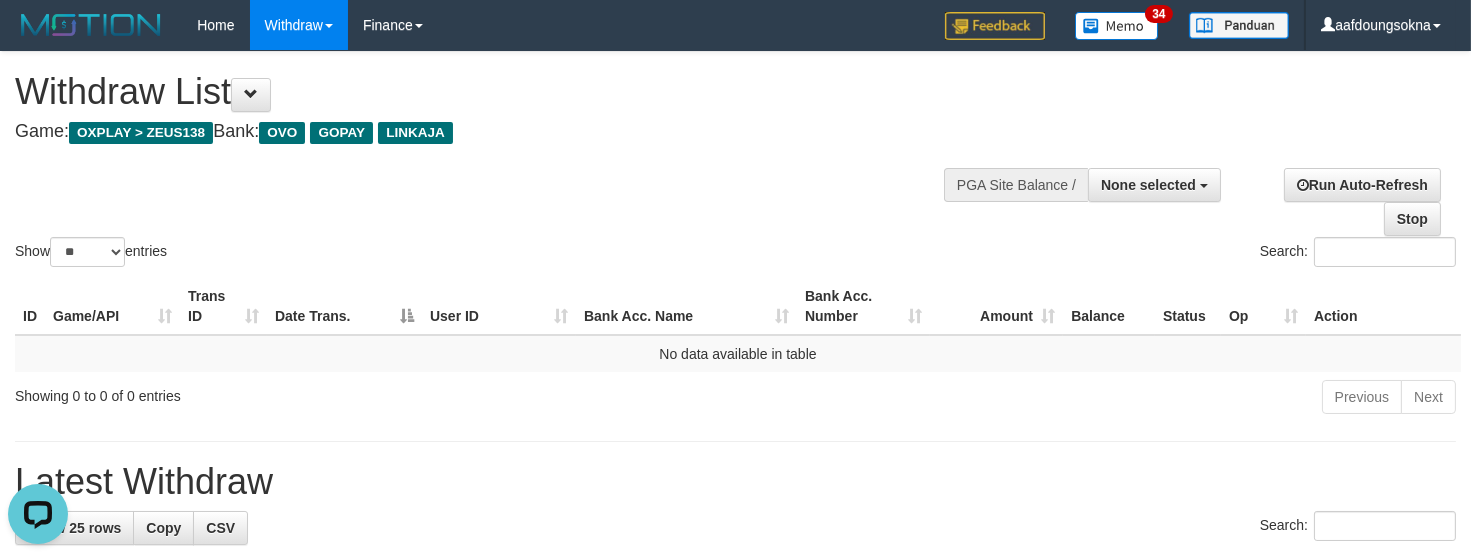 scroll, scrollTop: 0, scrollLeft: 0, axis: both 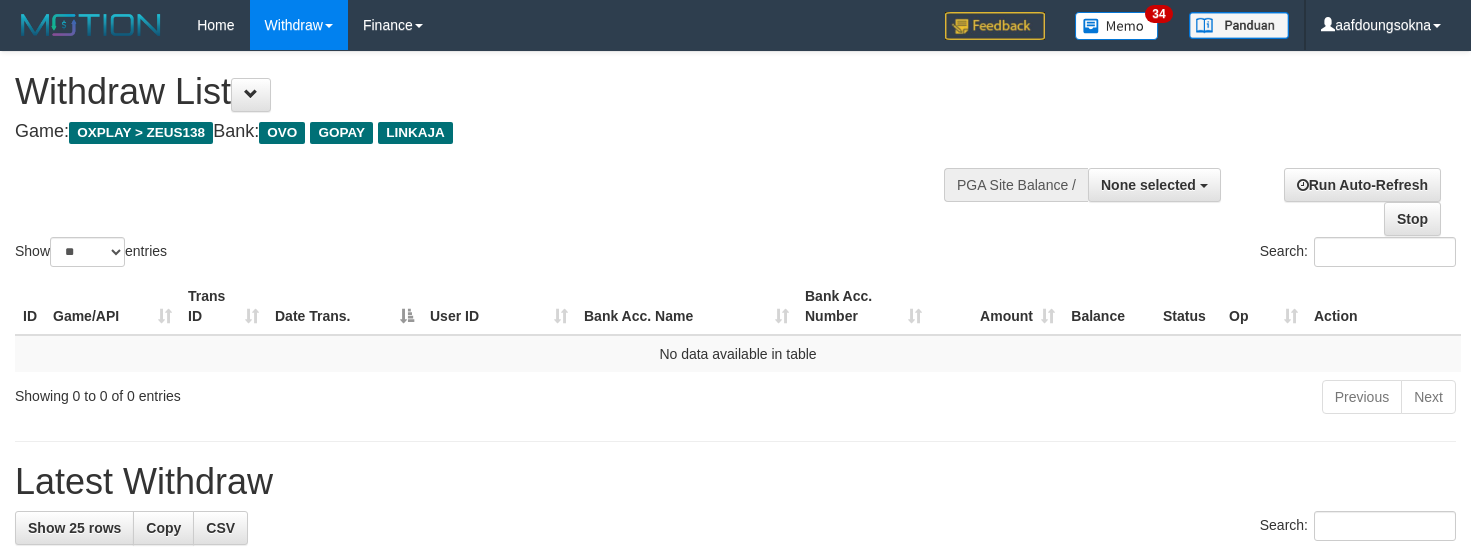 select 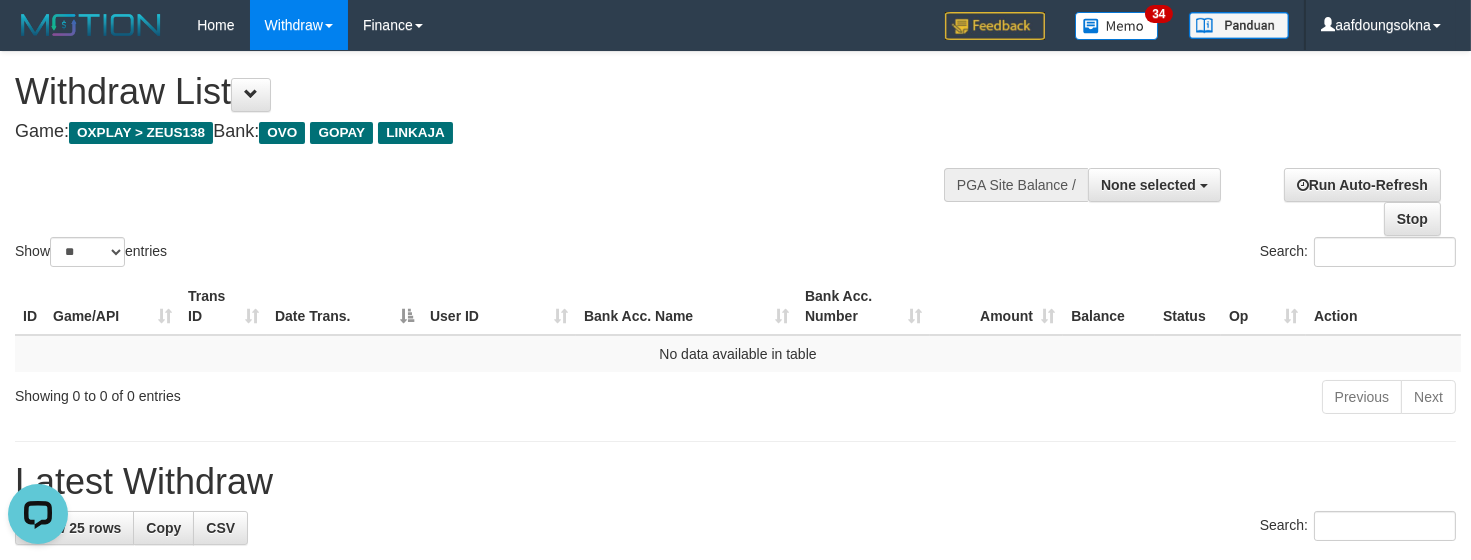 scroll, scrollTop: 0, scrollLeft: 0, axis: both 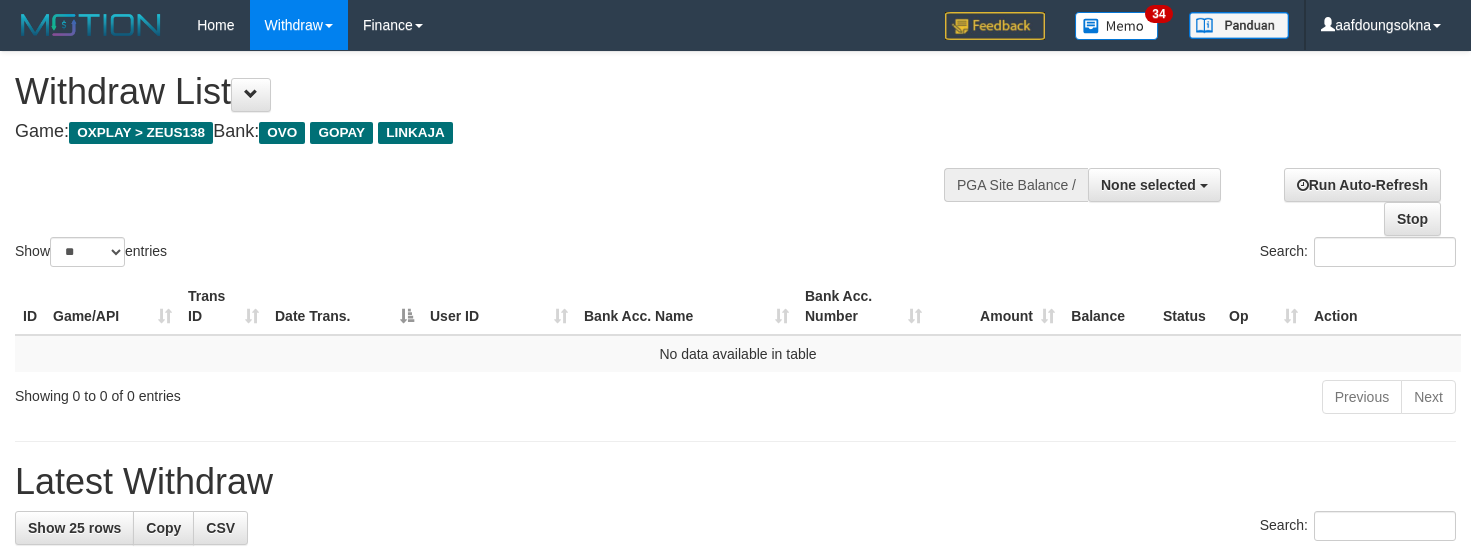 select 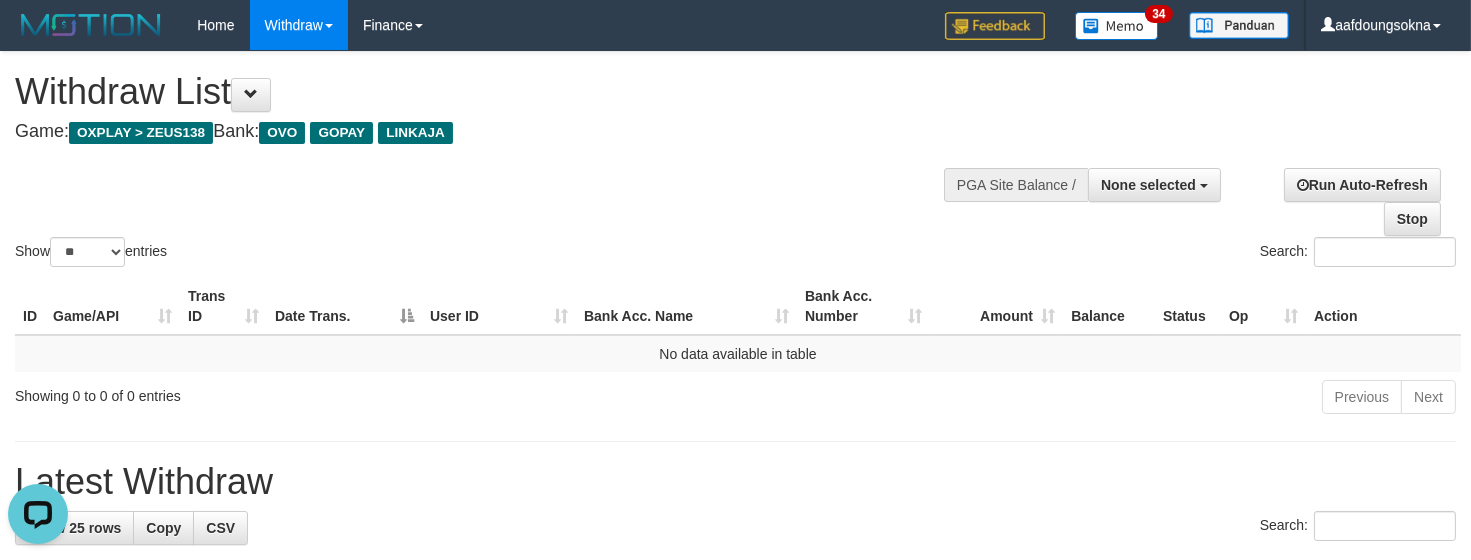 scroll, scrollTop: 0, scrollLeft: 0, axis: both 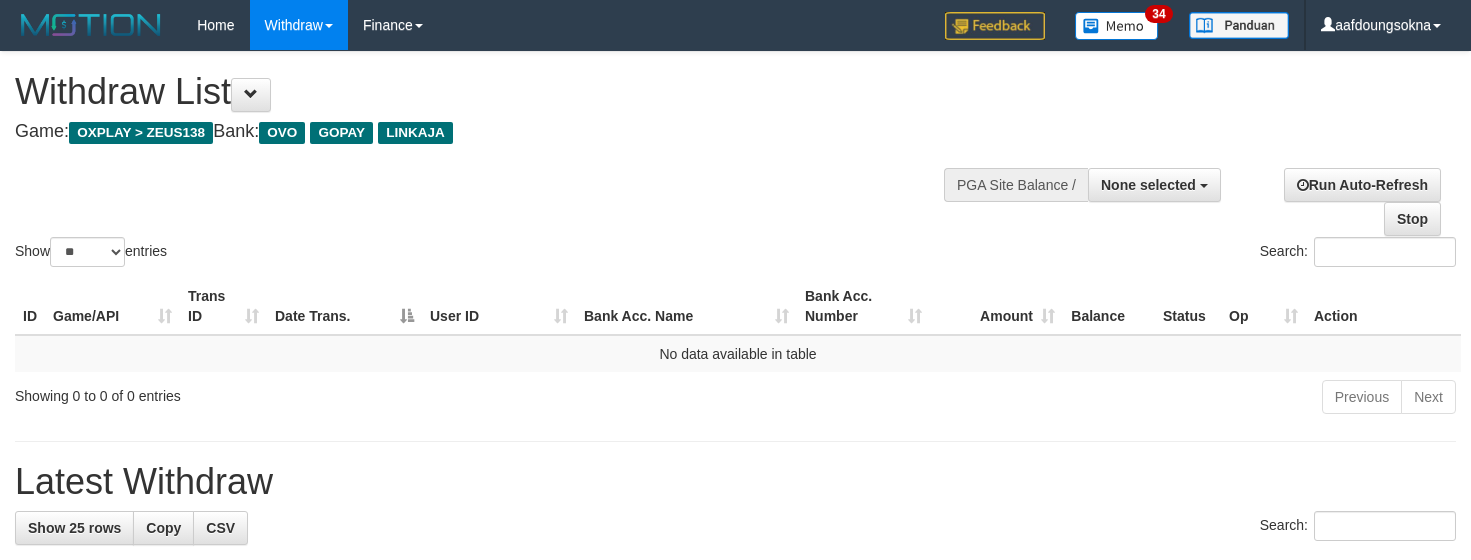 select 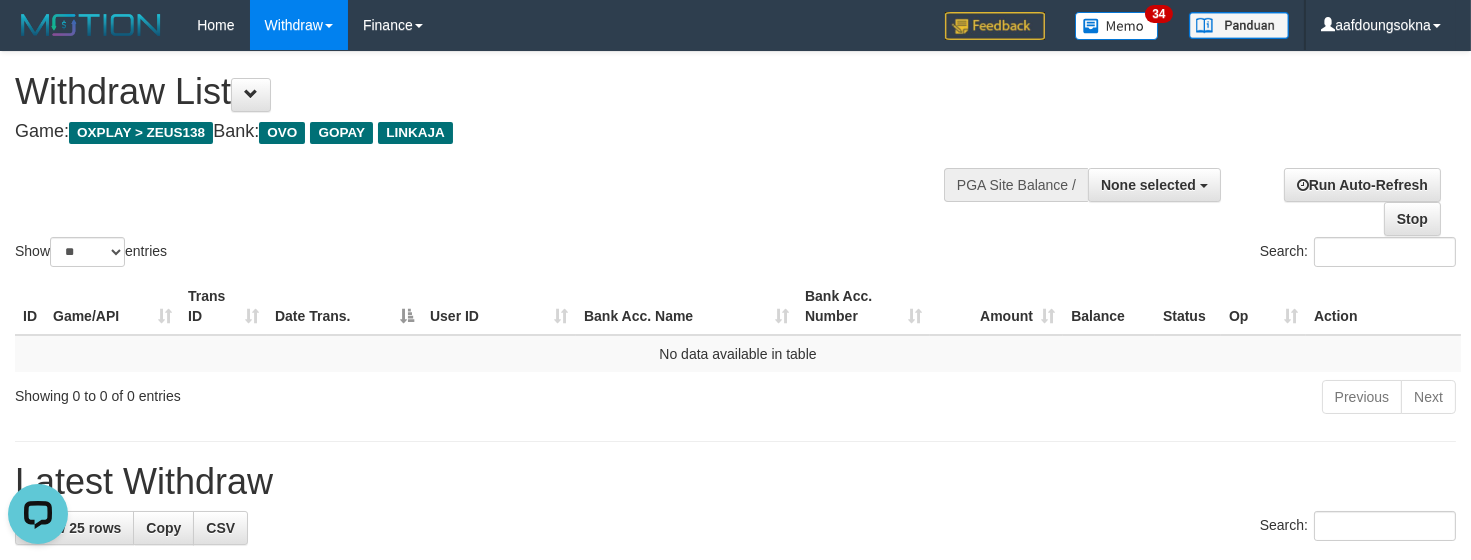 scroll, scrollTop: 0, scrollLeft: 0, axis: both 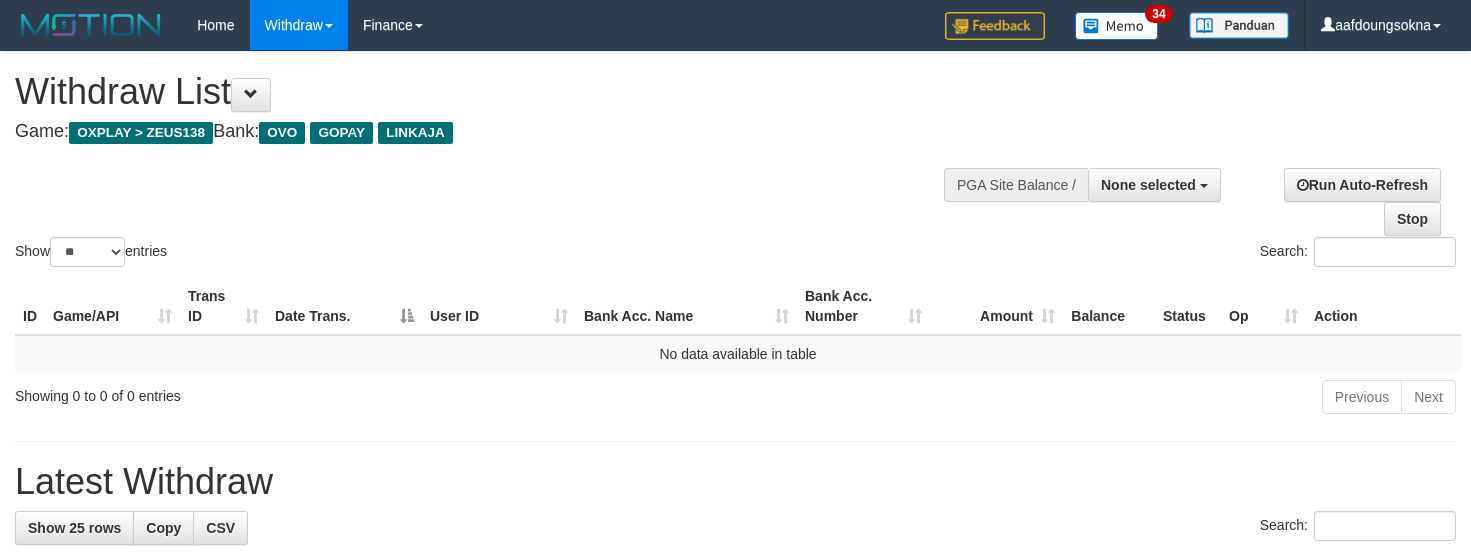 select 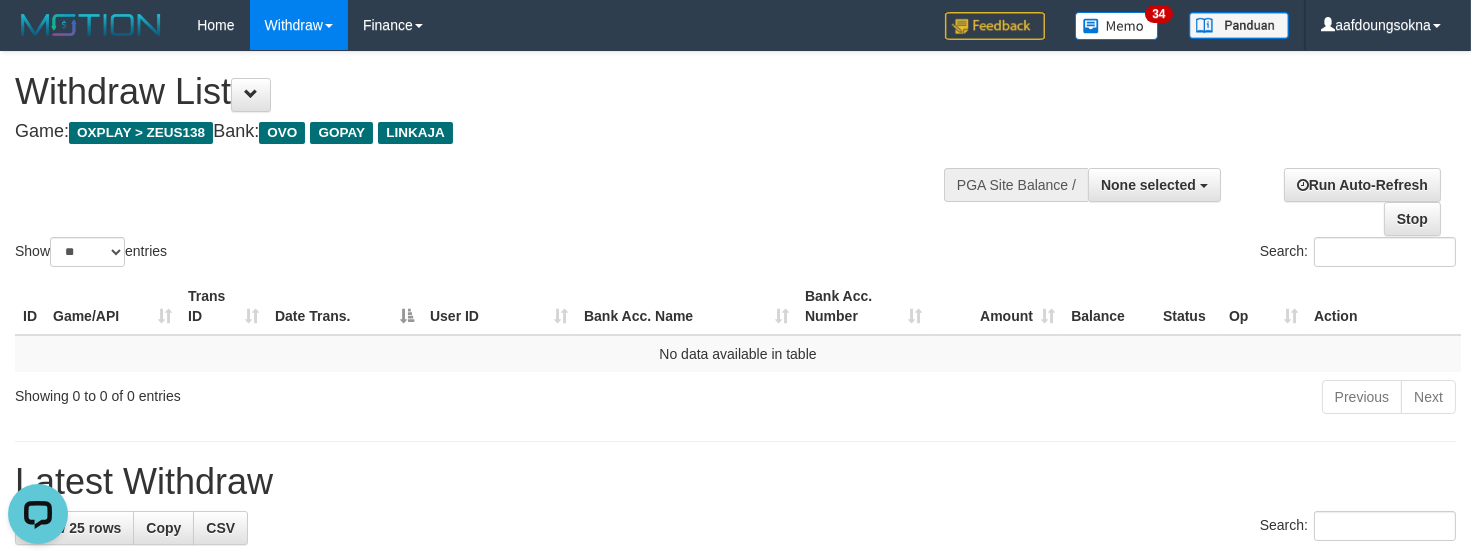 scroll, scrollTop: 0, scrollLeft: 0, axis: both 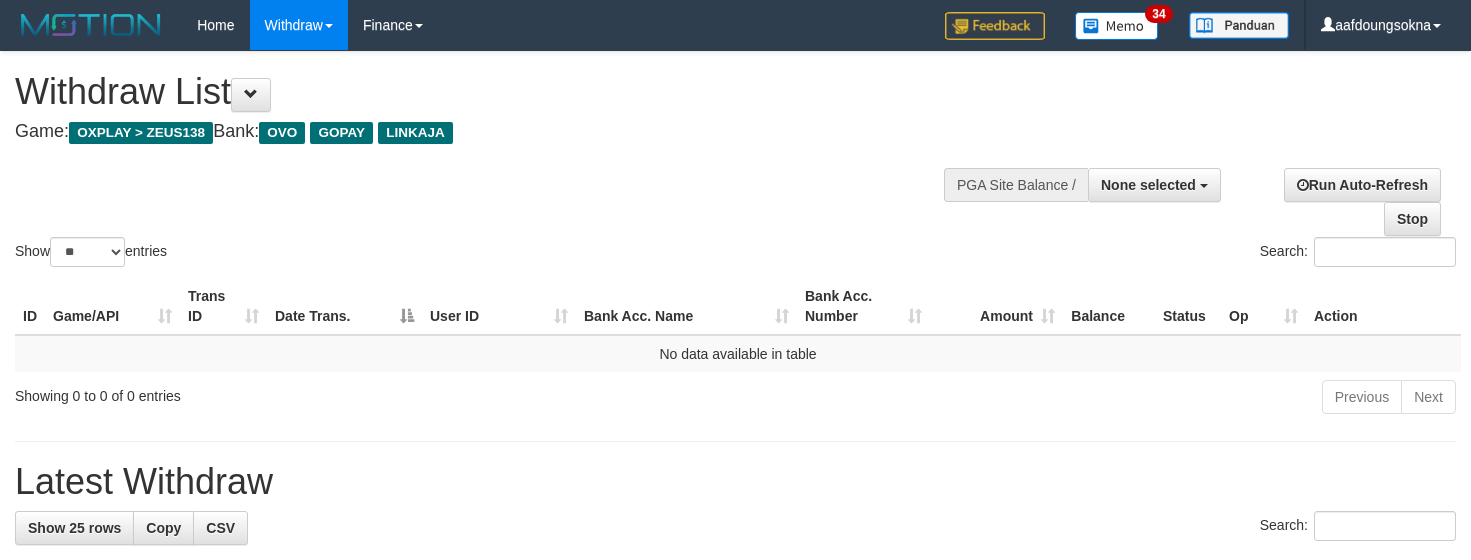 select 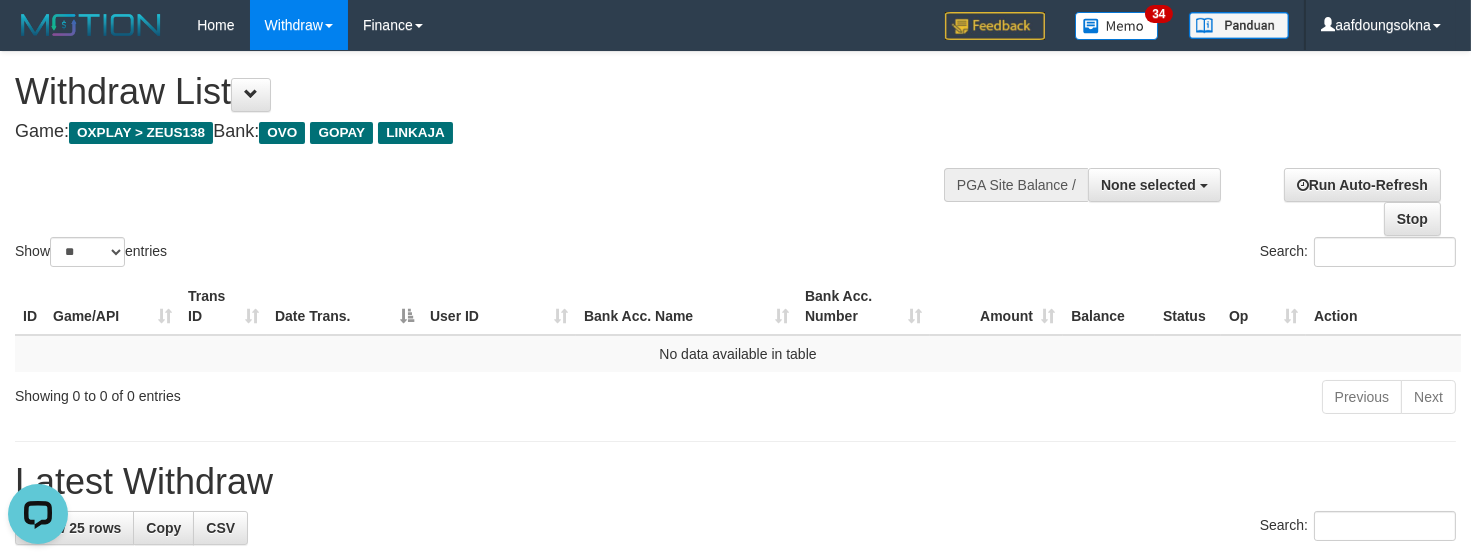 scroll, scrollTop: 0, scrollLeft: 0, axis: both 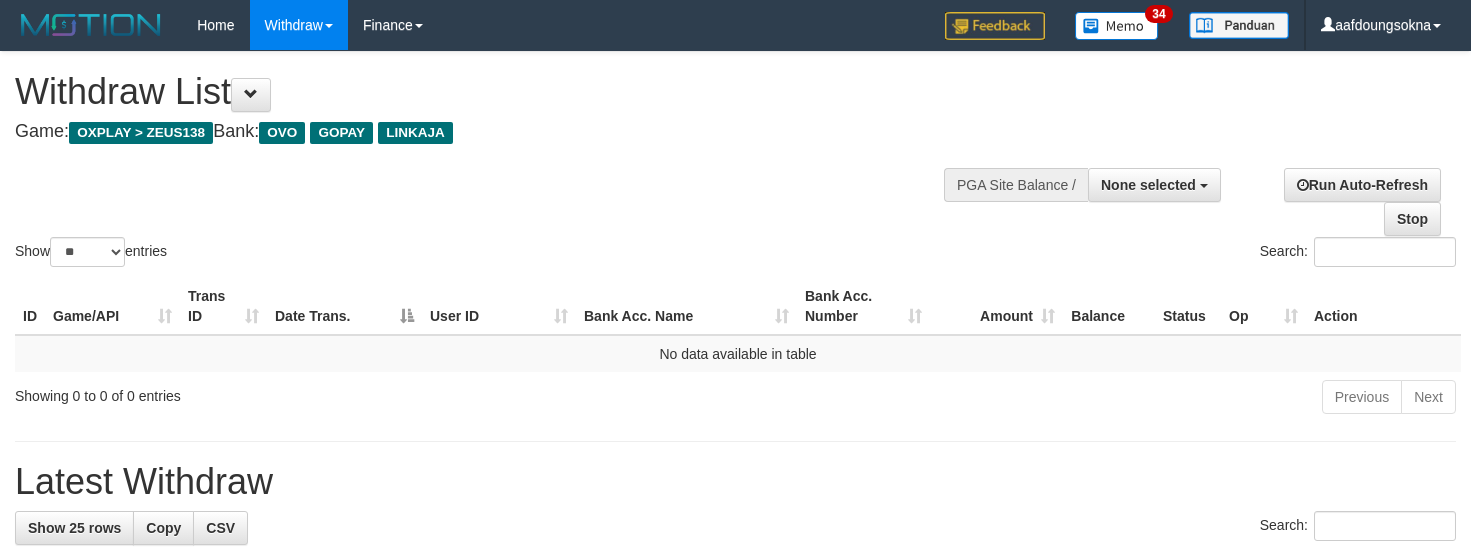 select 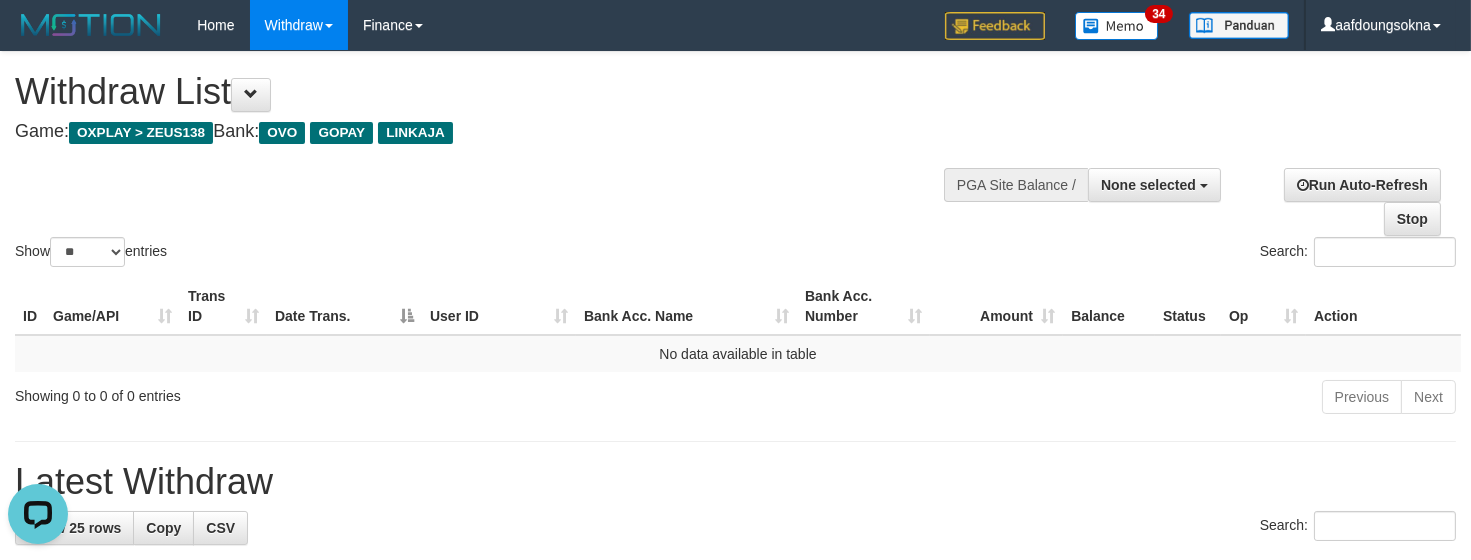 scroll, scrollTop: 0, scrollLeft: 0, axis: both 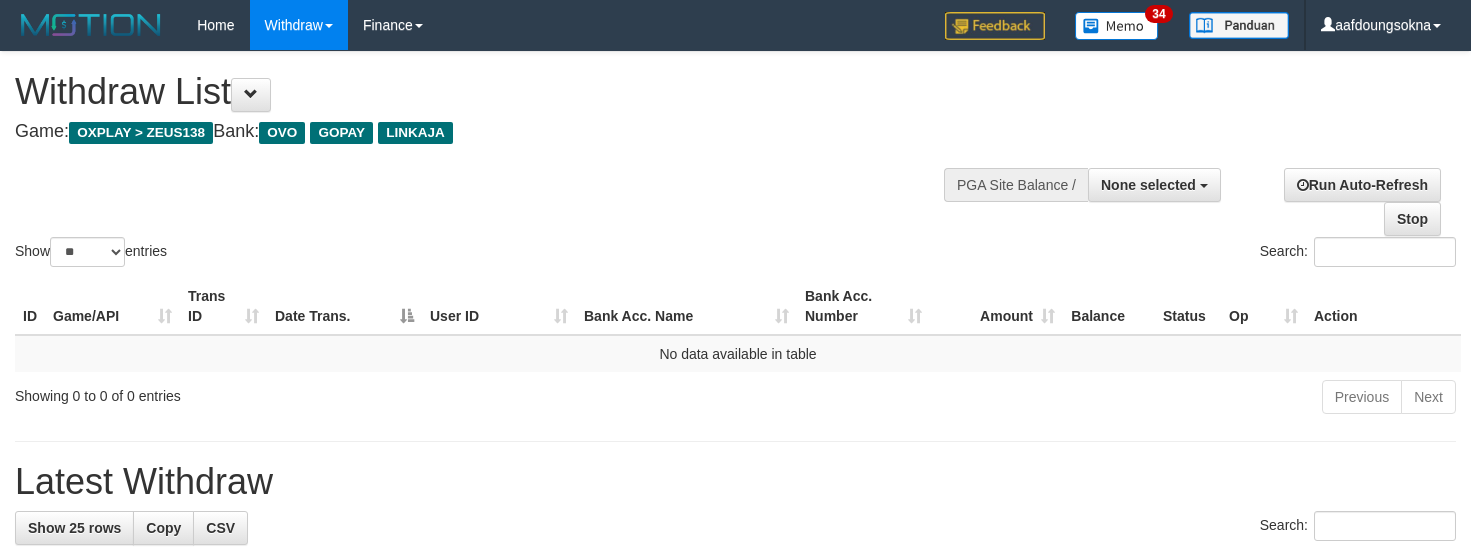 select 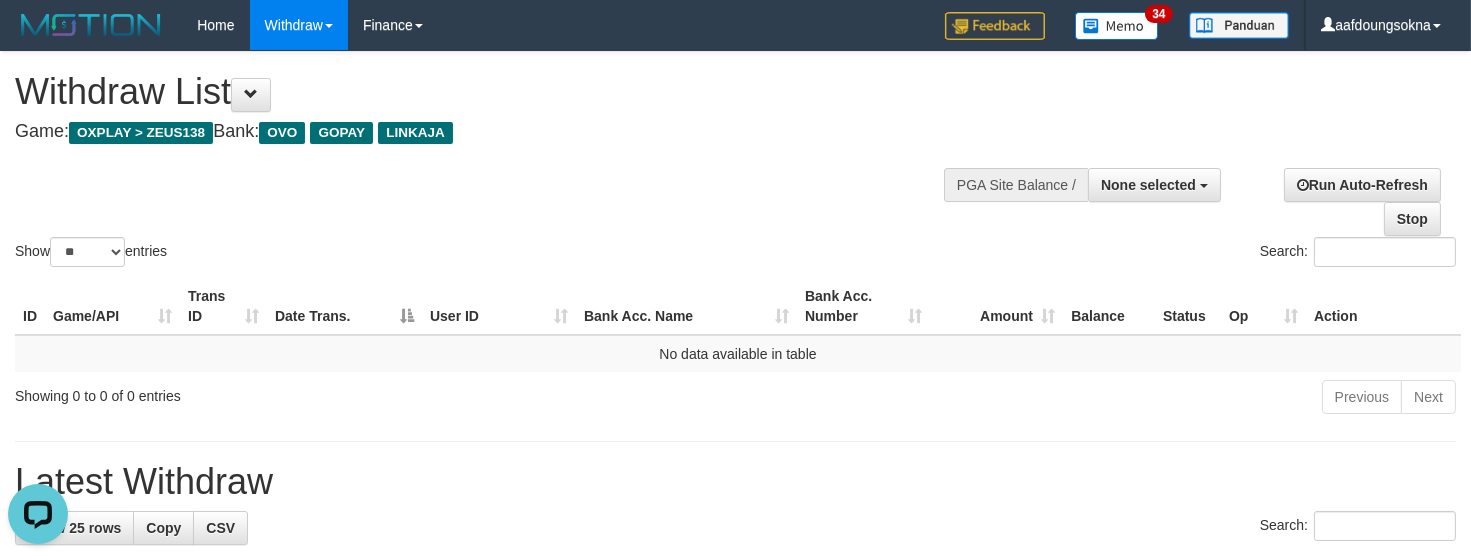 scroll, scrollTop: 0, scrollLeft: 0, axis: both 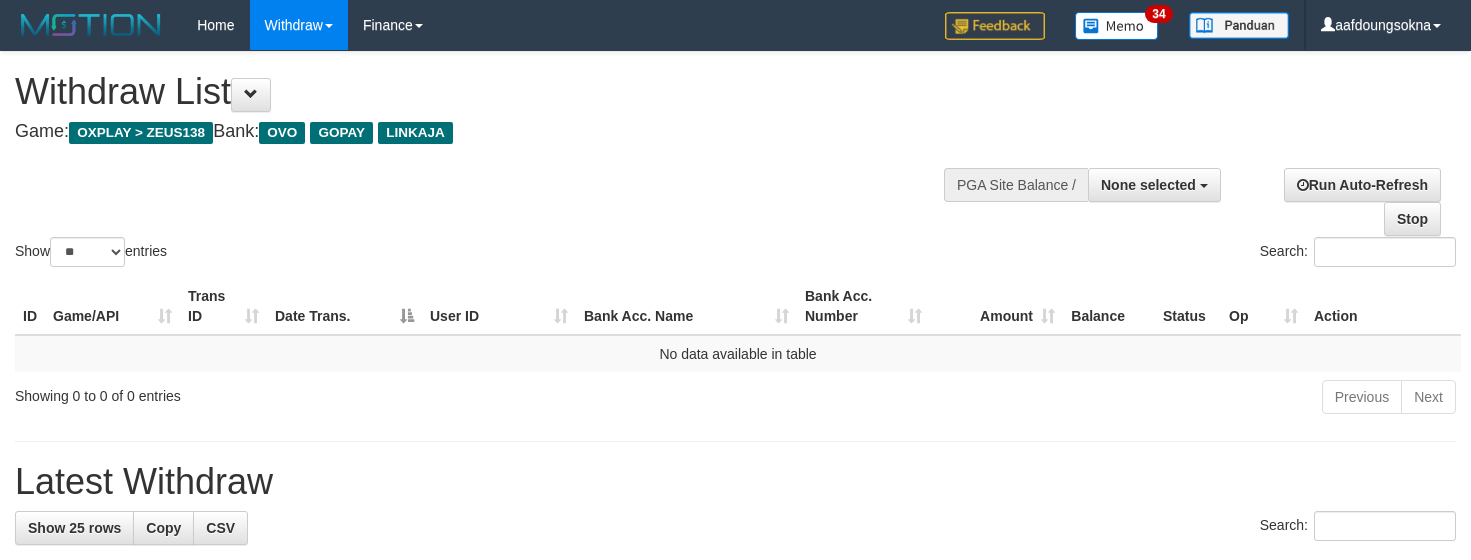 select 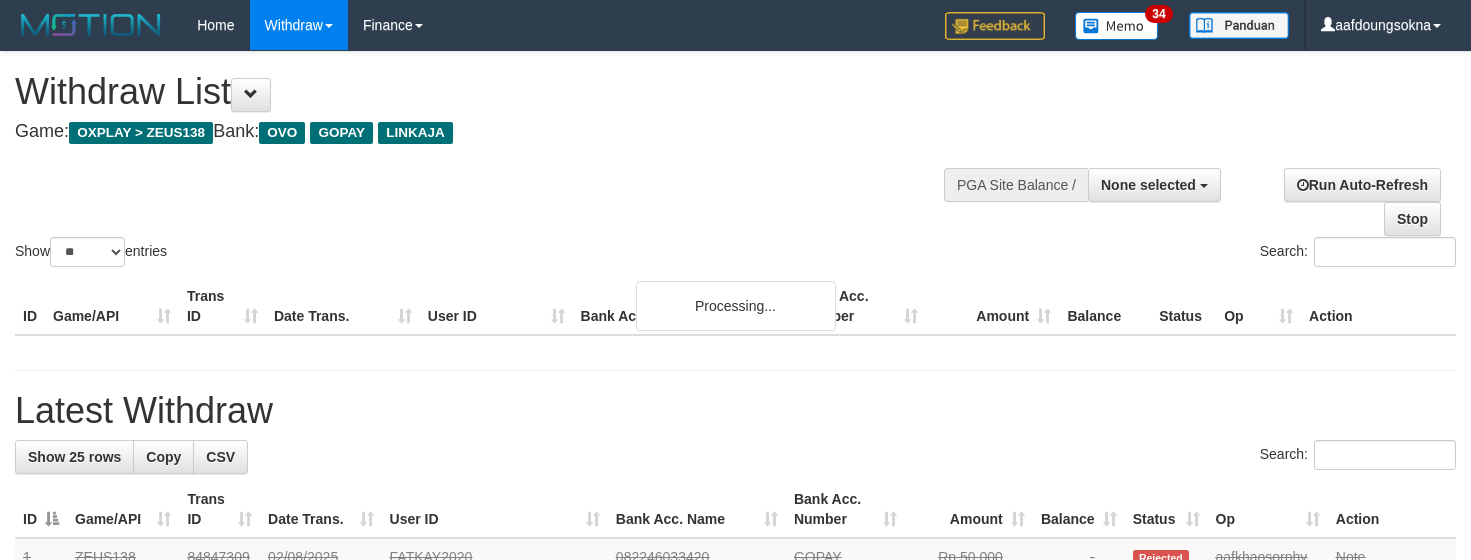 select 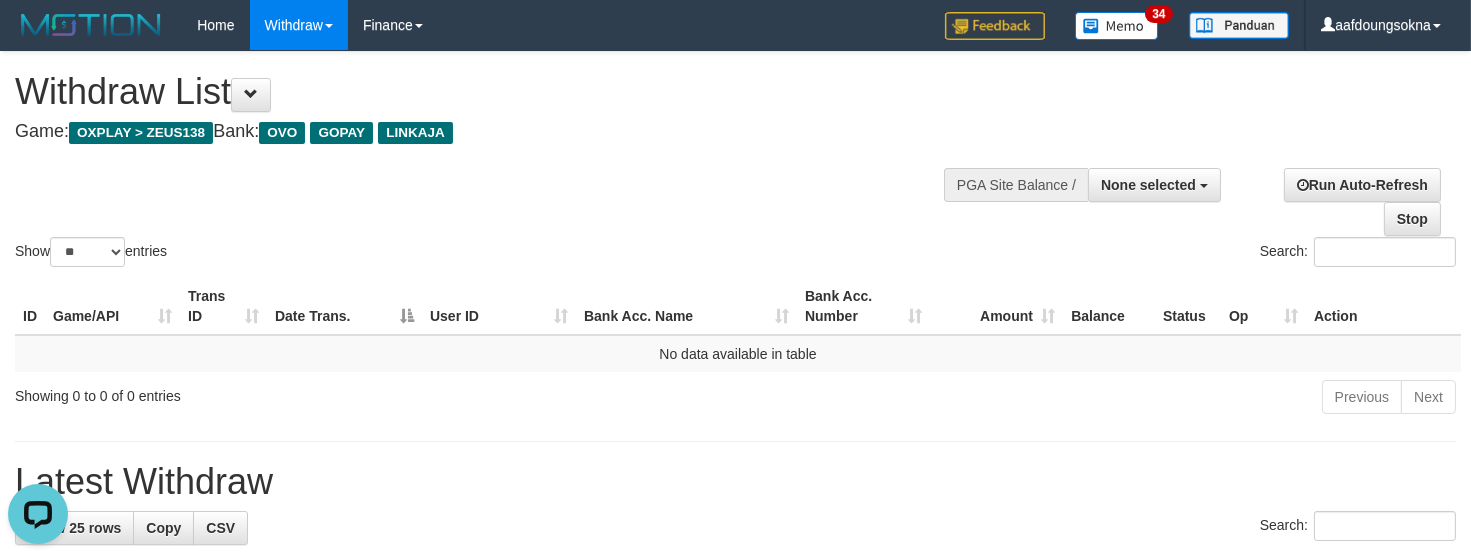 scroll, scrollTop: 0, scrollLeft: 0, axis: both 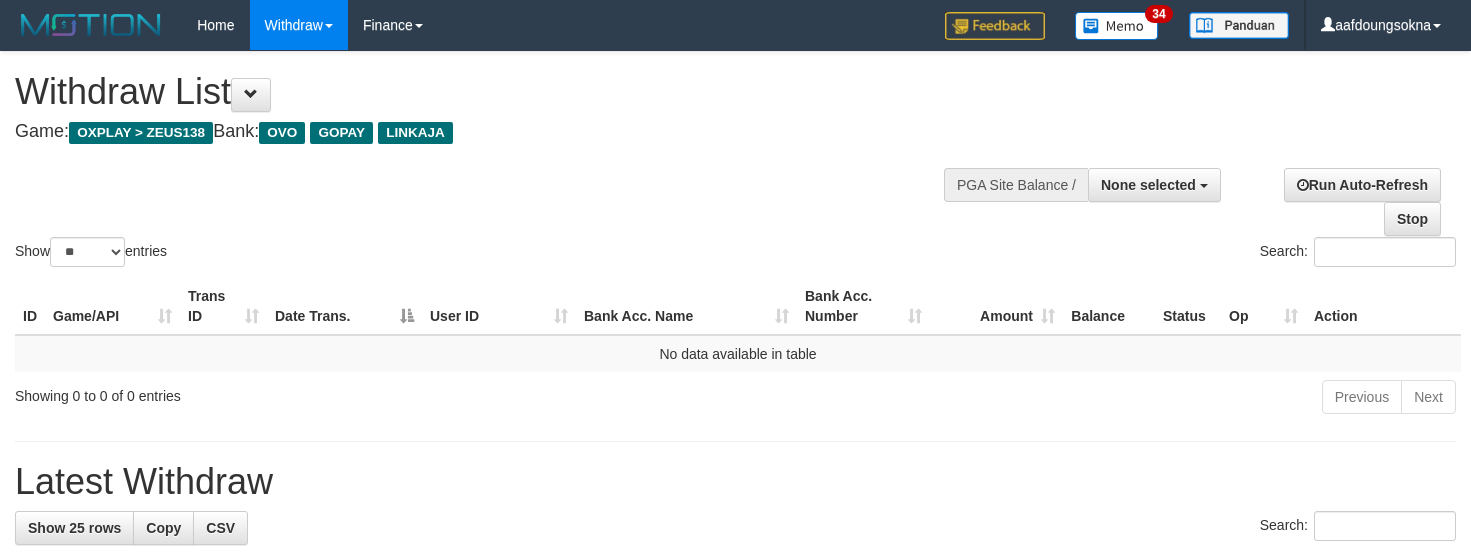 select 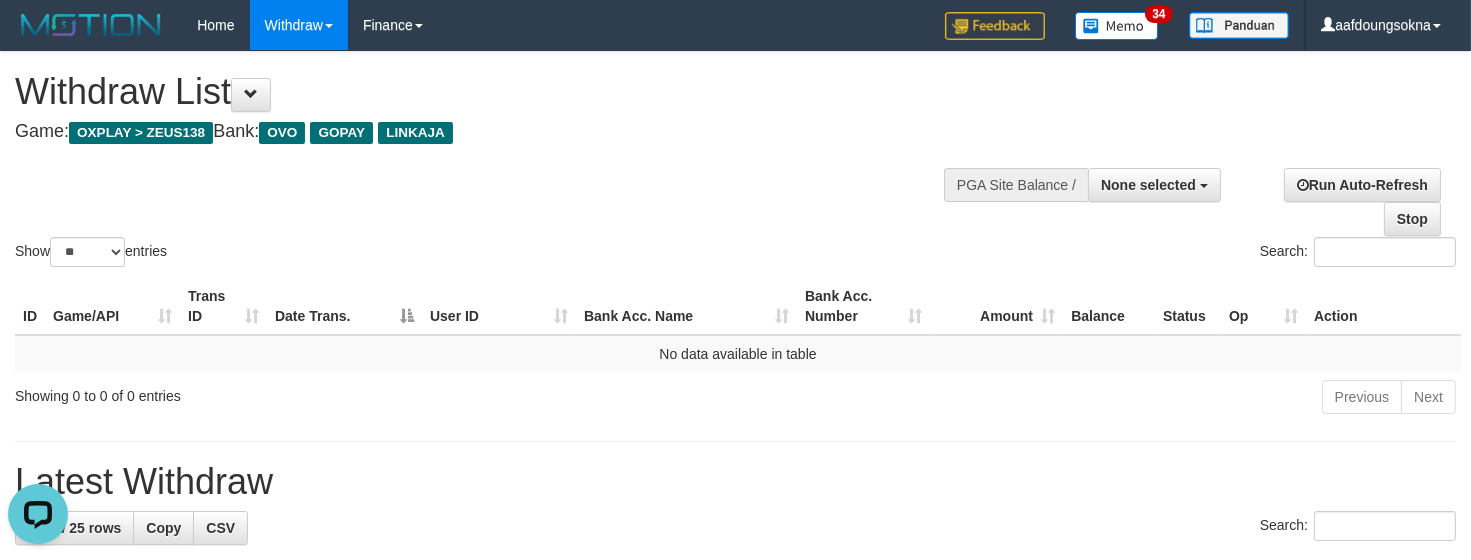 scroll, scrollTop: 0, scrollLeft: 0, axis: both 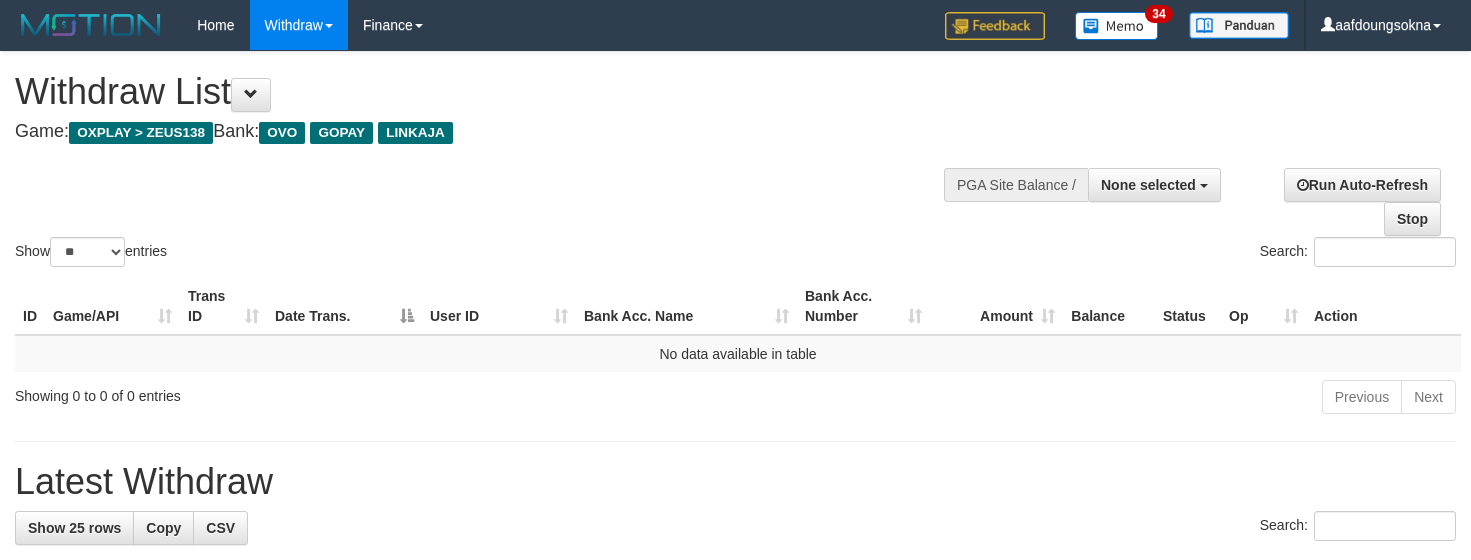 select 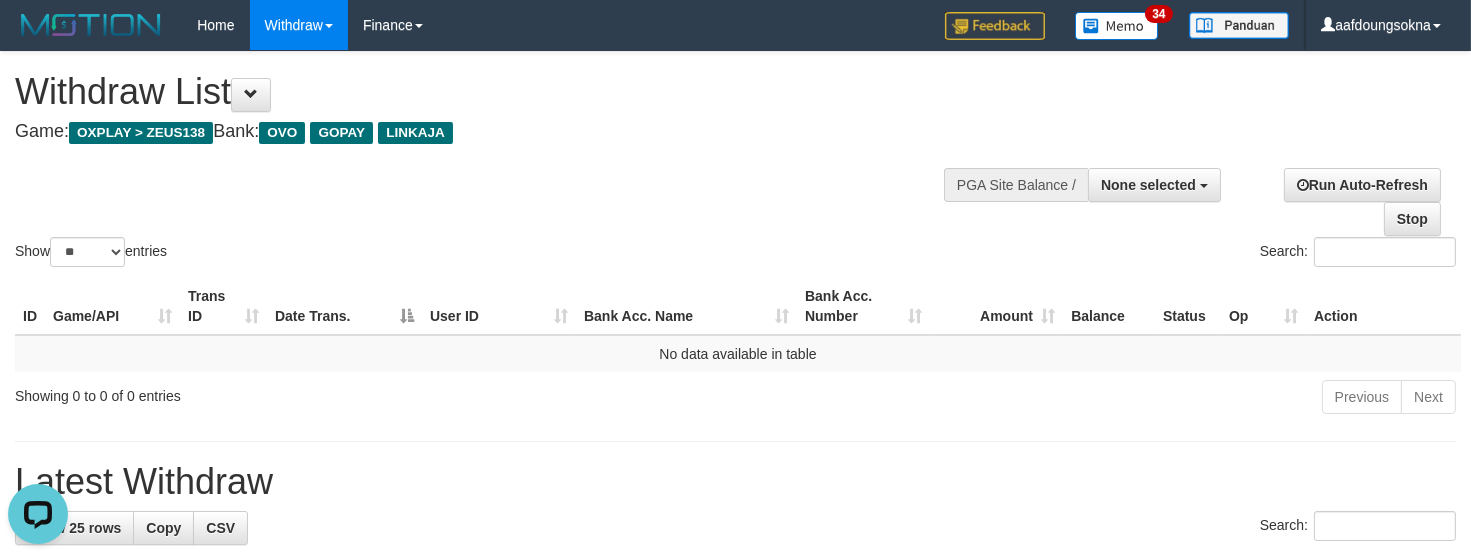 scroll, scrollTop: 0, scrollLeft: 0, axis: both 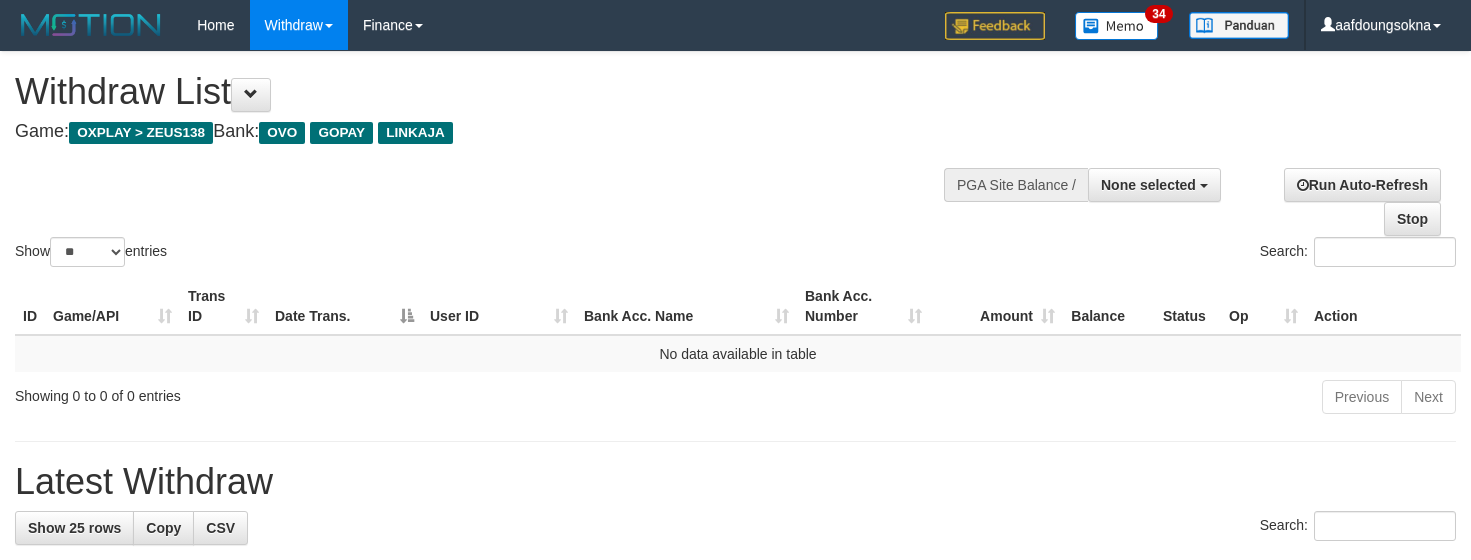 select 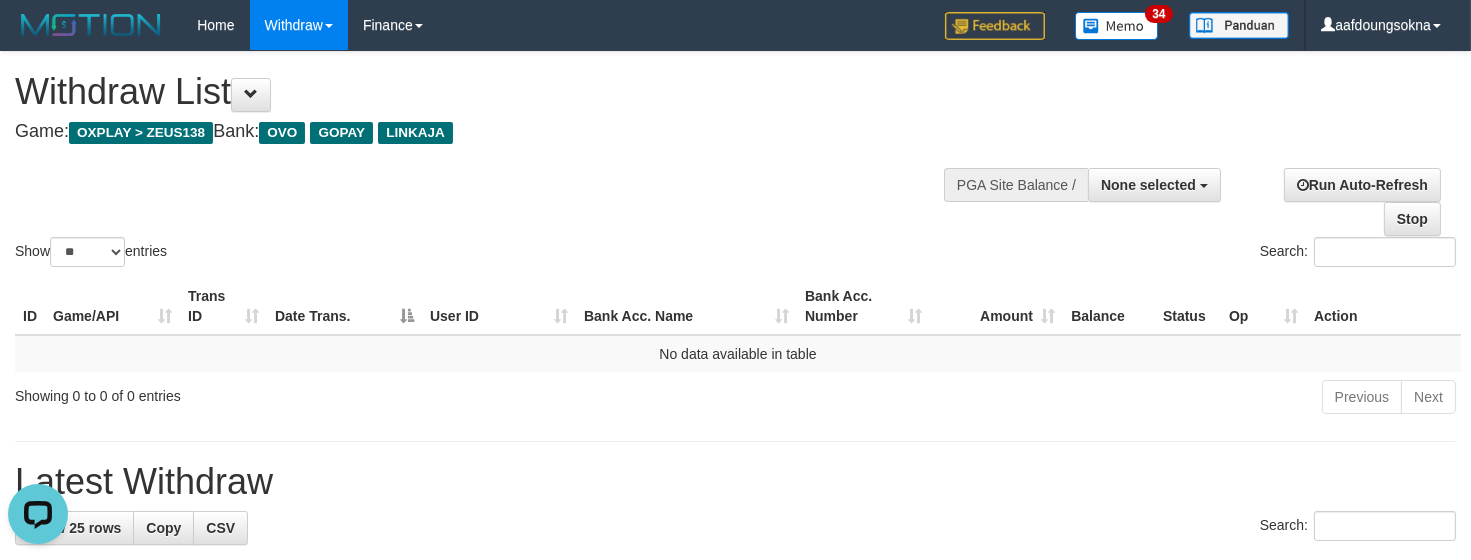 scroll, scrollTop: 0, scrollLeft: 0, axis: both 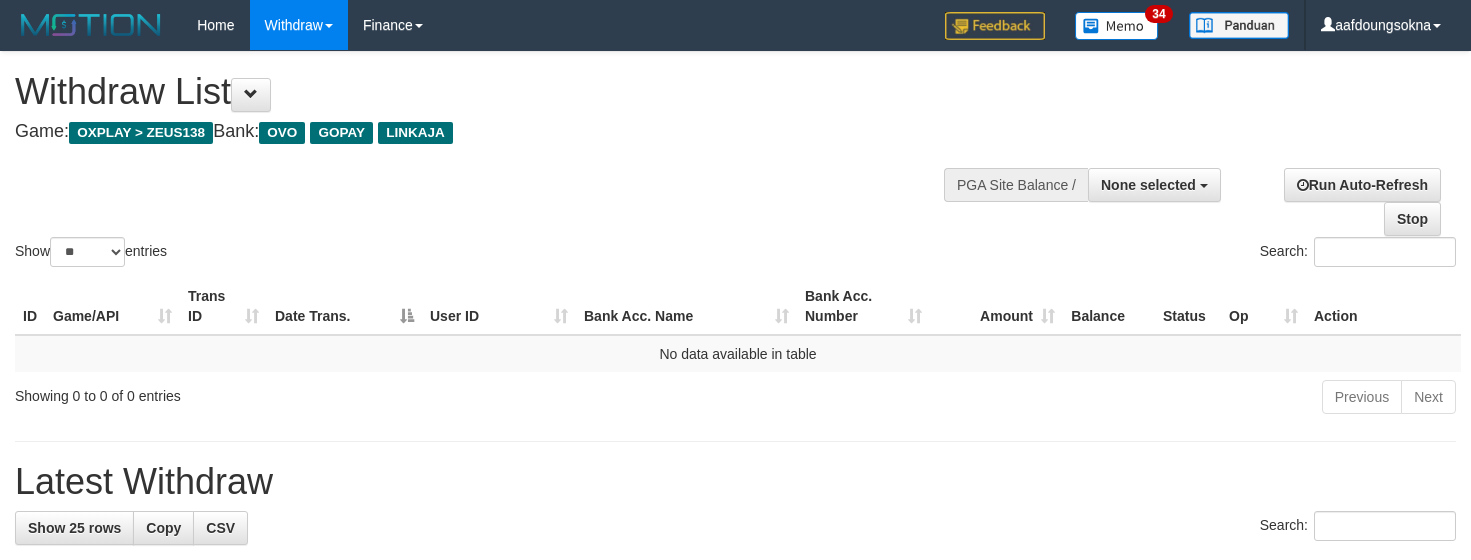 select 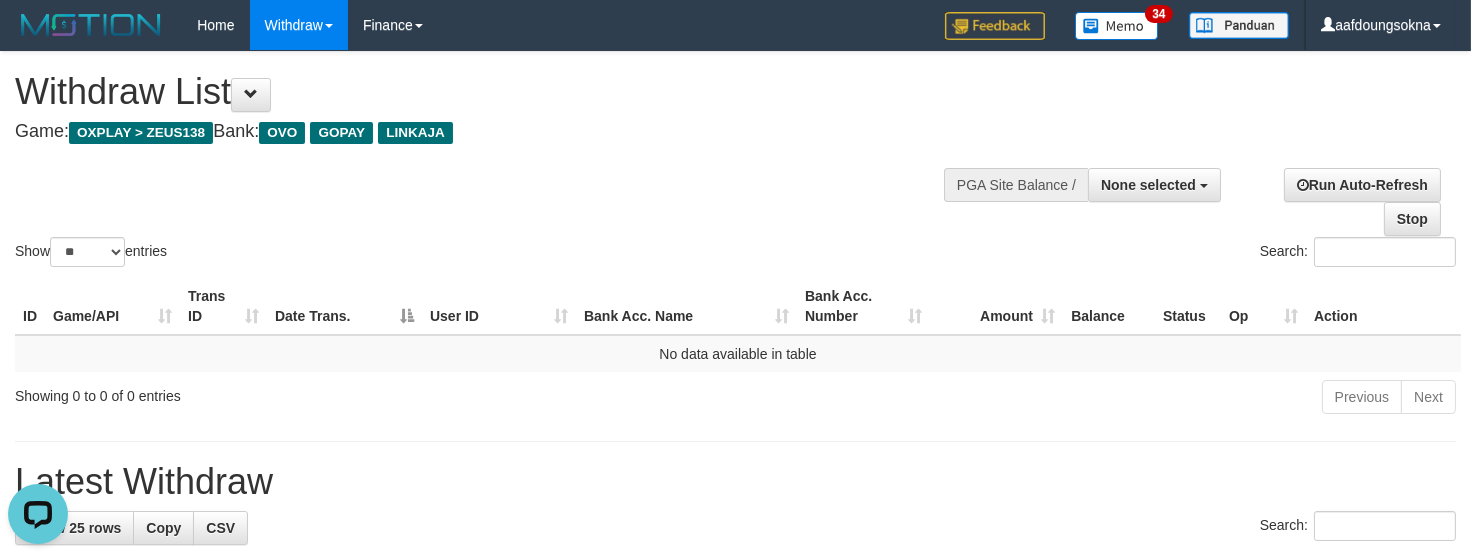 scroll, scrollTop: 0, scrollLeft: 0, axis: both 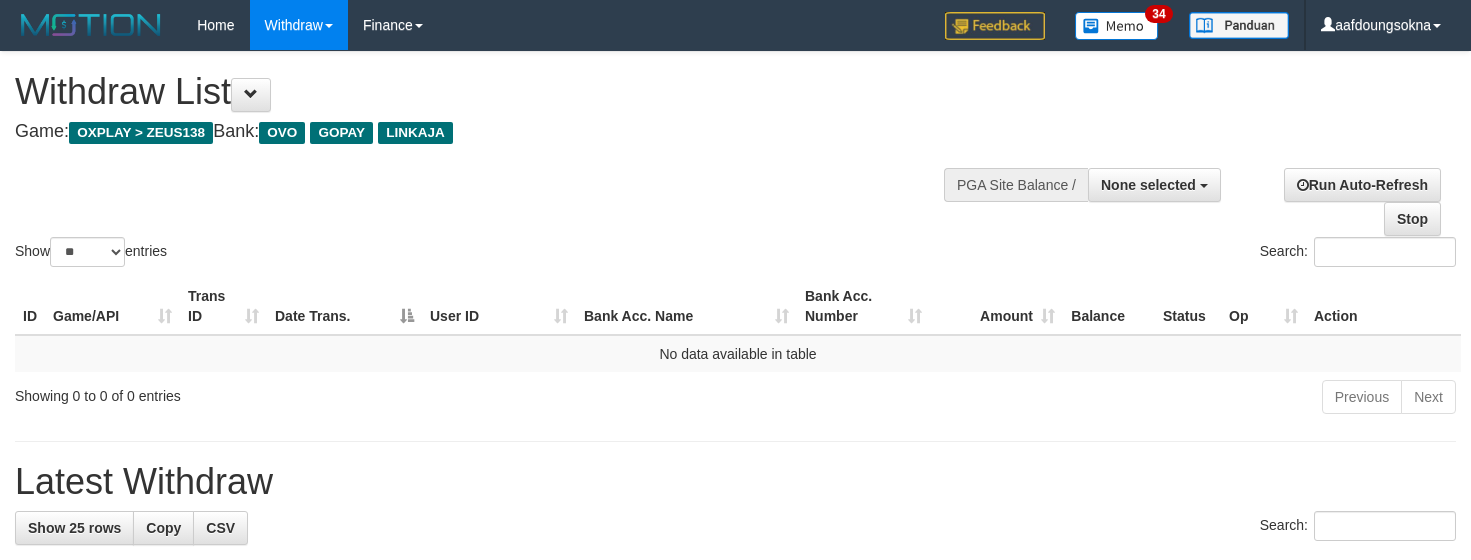 select 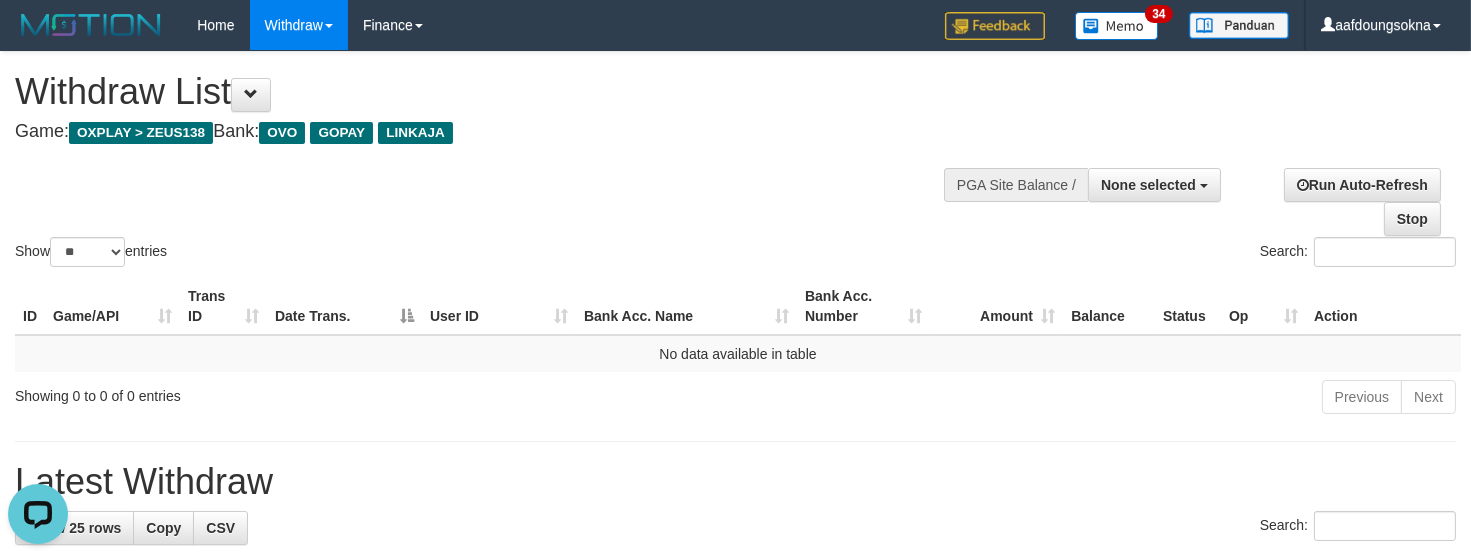 scroll, scrollTop: 0, scrollLeft: 0, axis: both 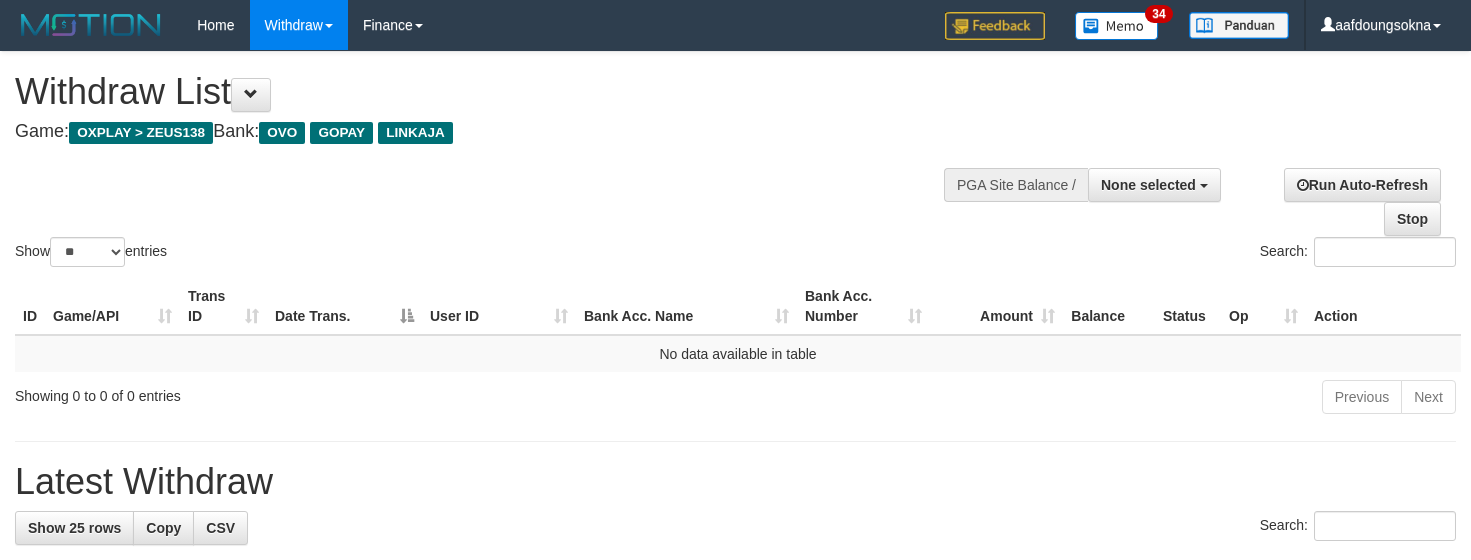 select 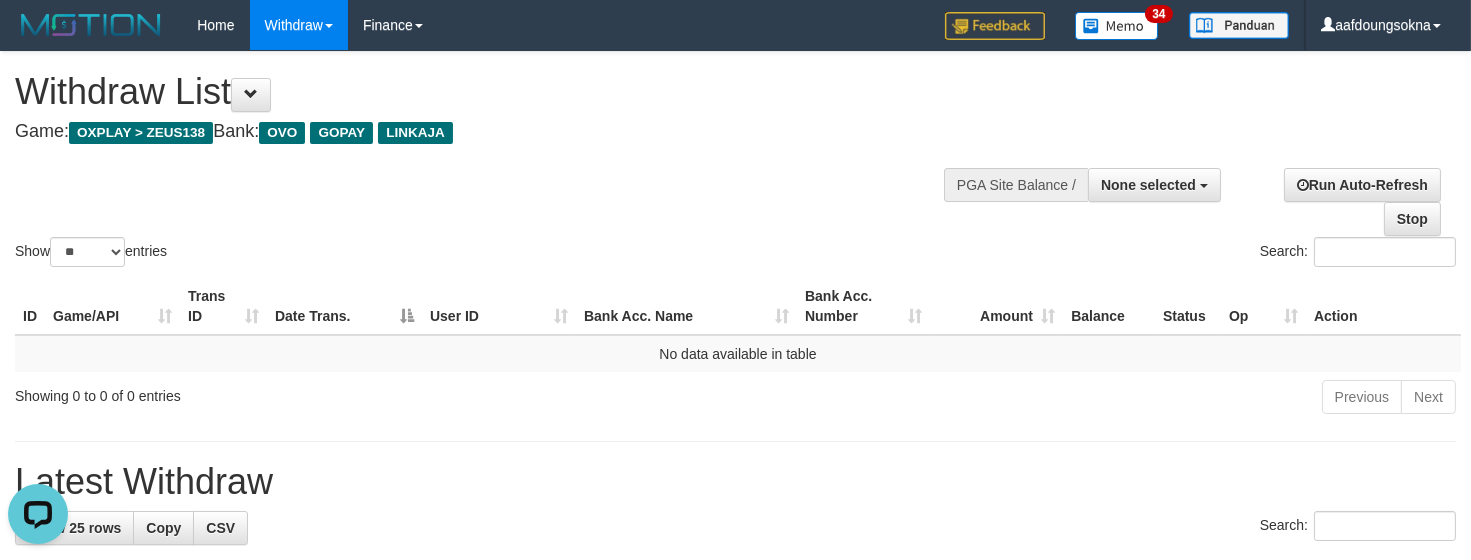 scroll, scrollTop: 0, scrollLeft: 0, axis: both 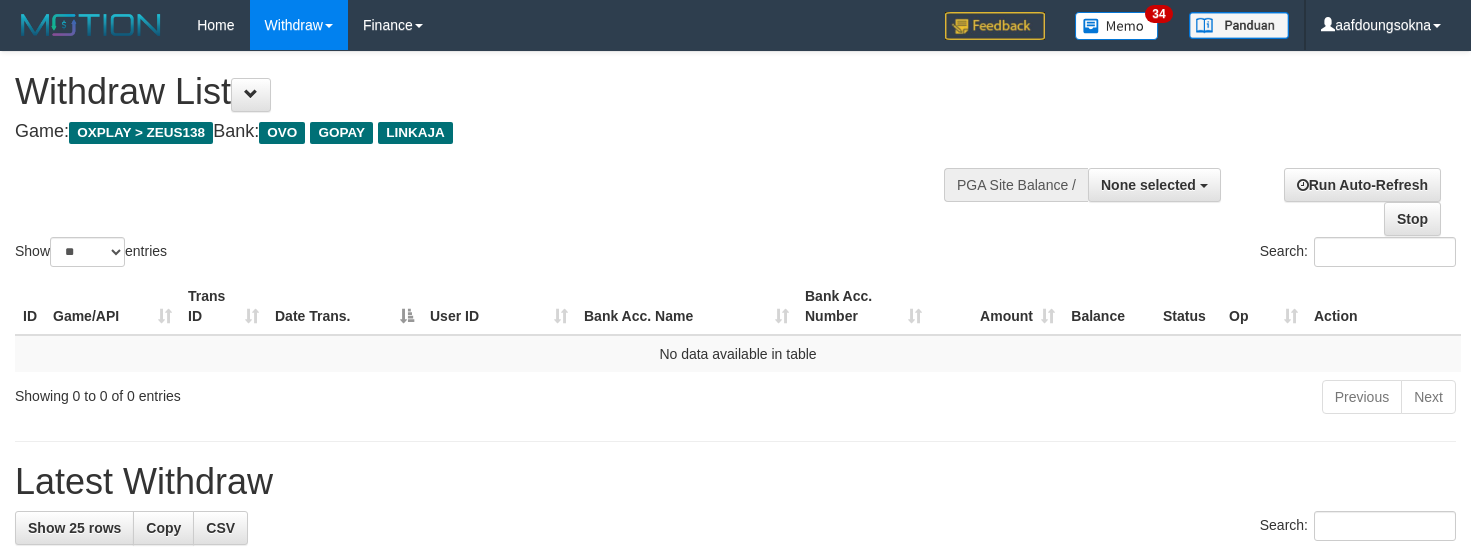 select 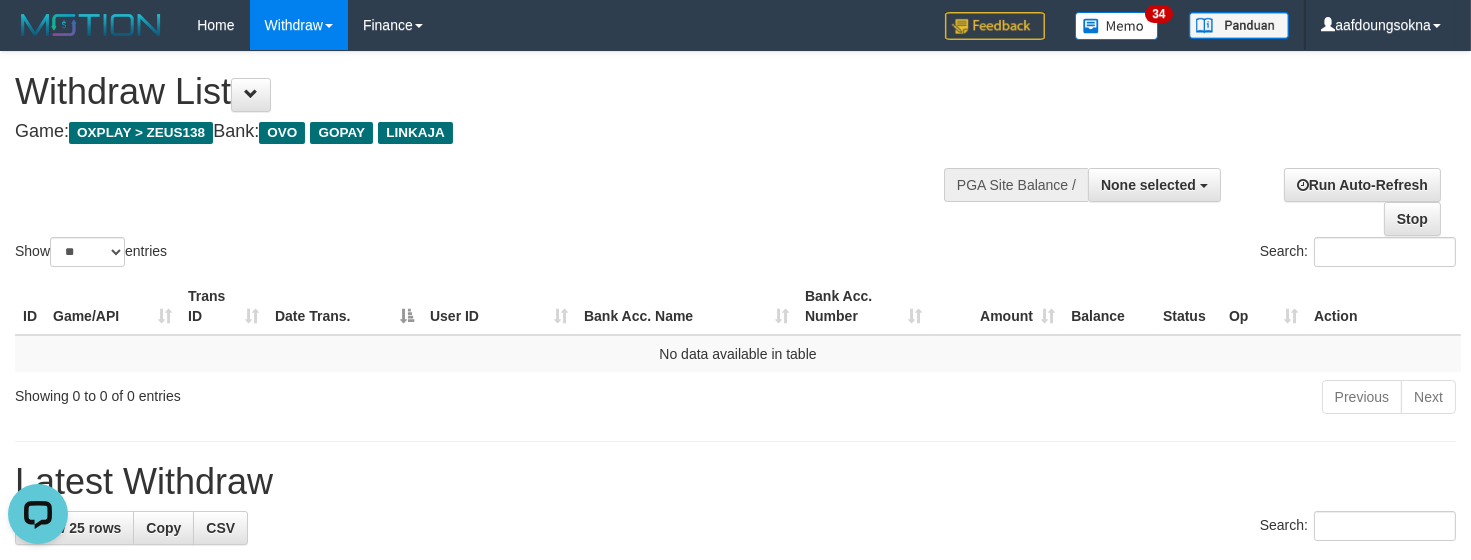 scroll, scrollTop: 0, scrollLeft: 0, axis: both 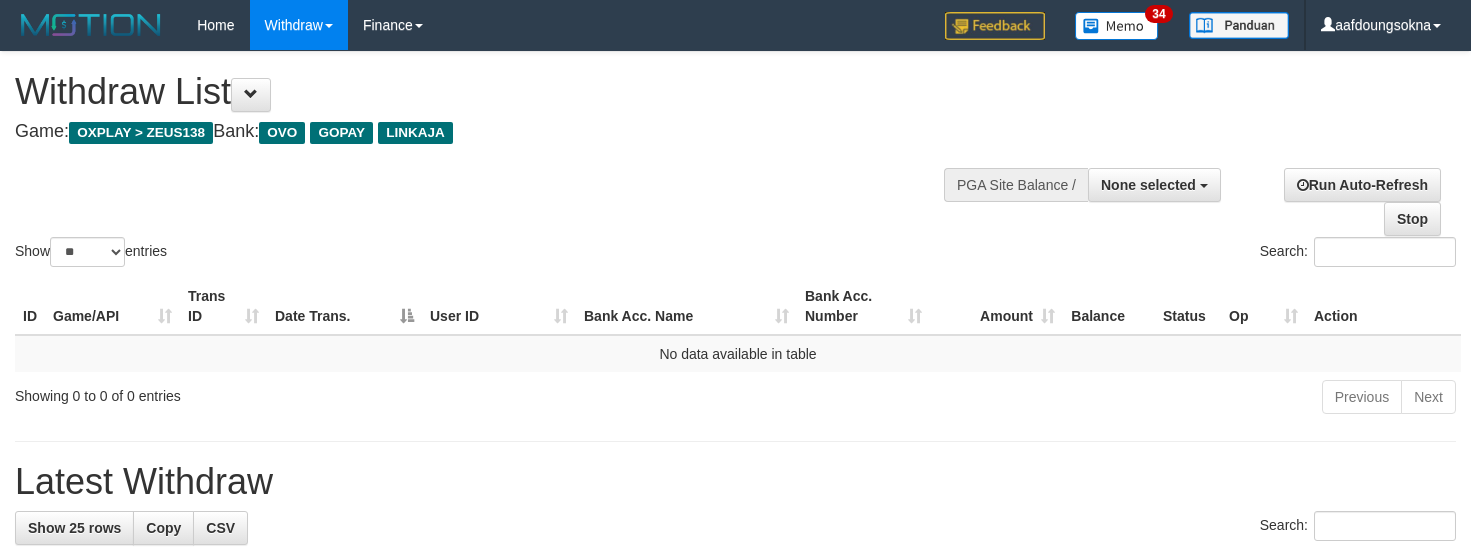select 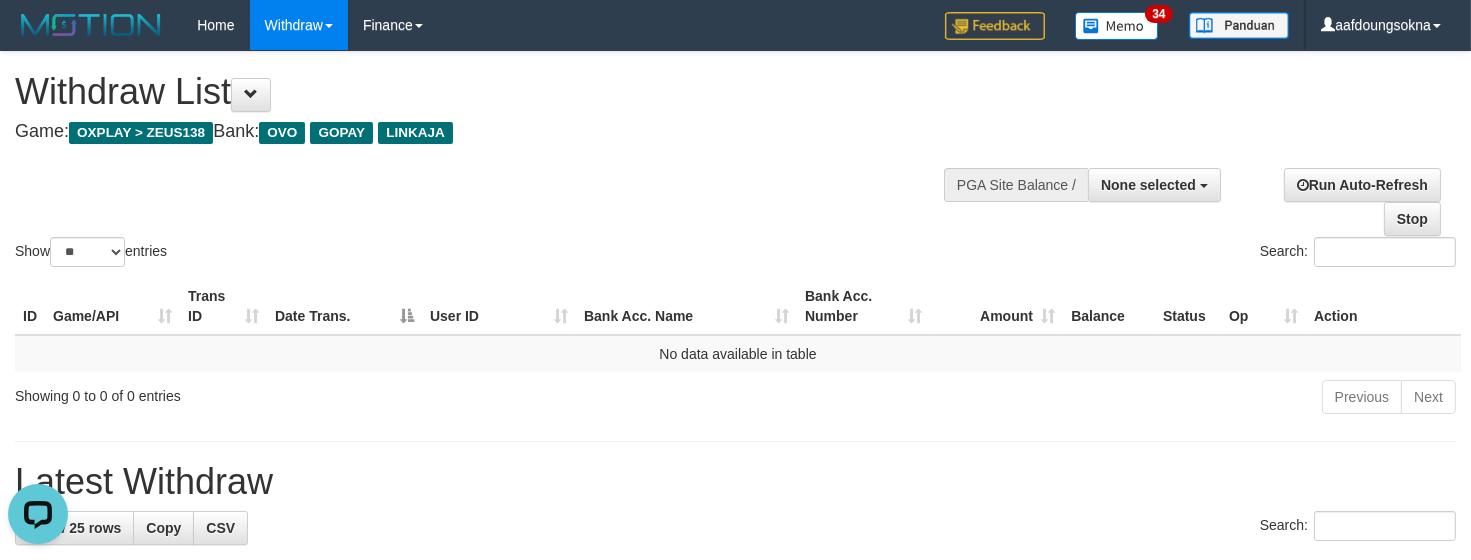 scroll, scrollTop: 0, scrollLeft: 0, axis: both 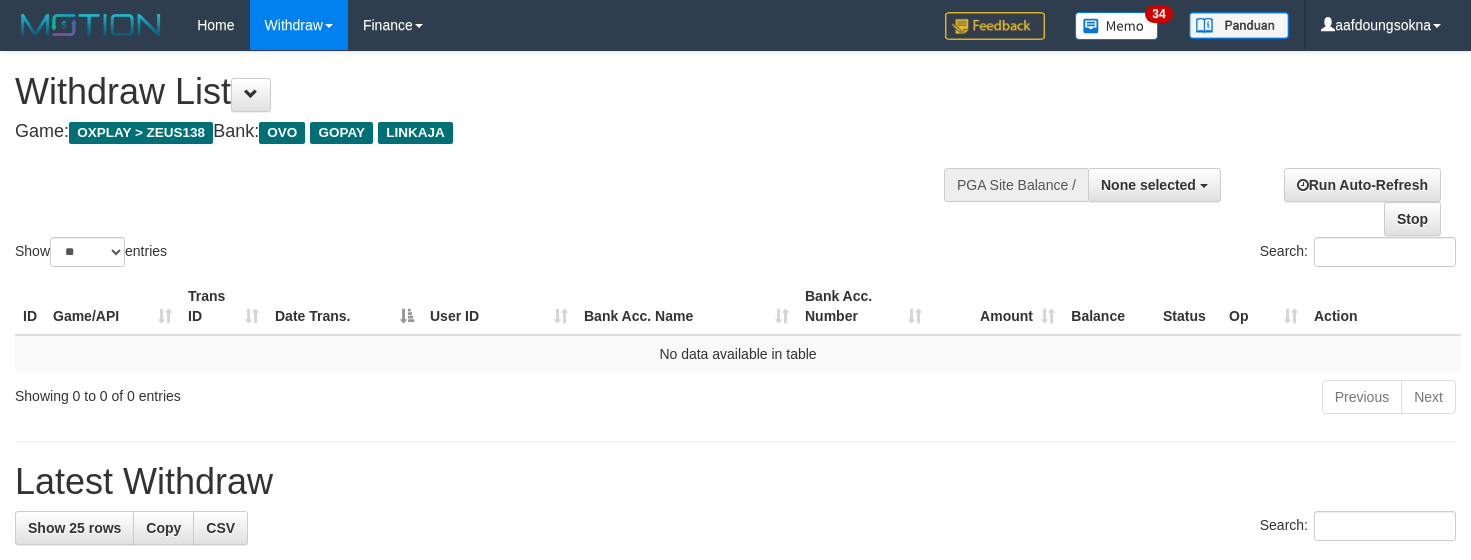 select 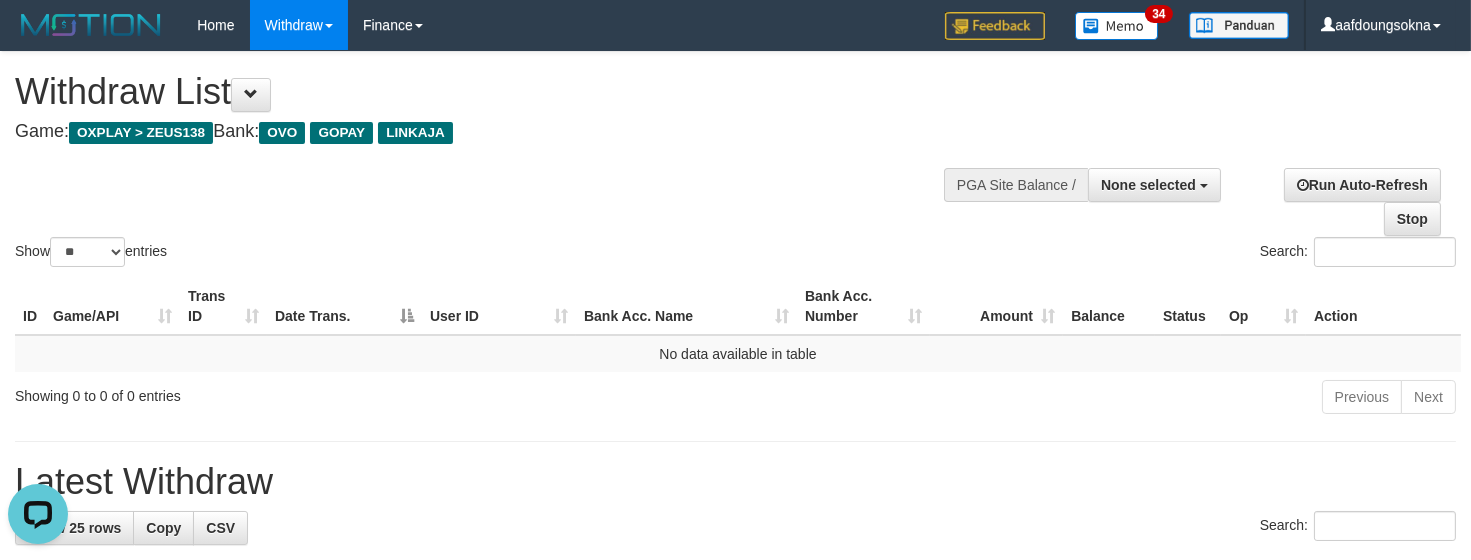 scroll, scrollTop: 0, scrollLeft: 0, axis: both 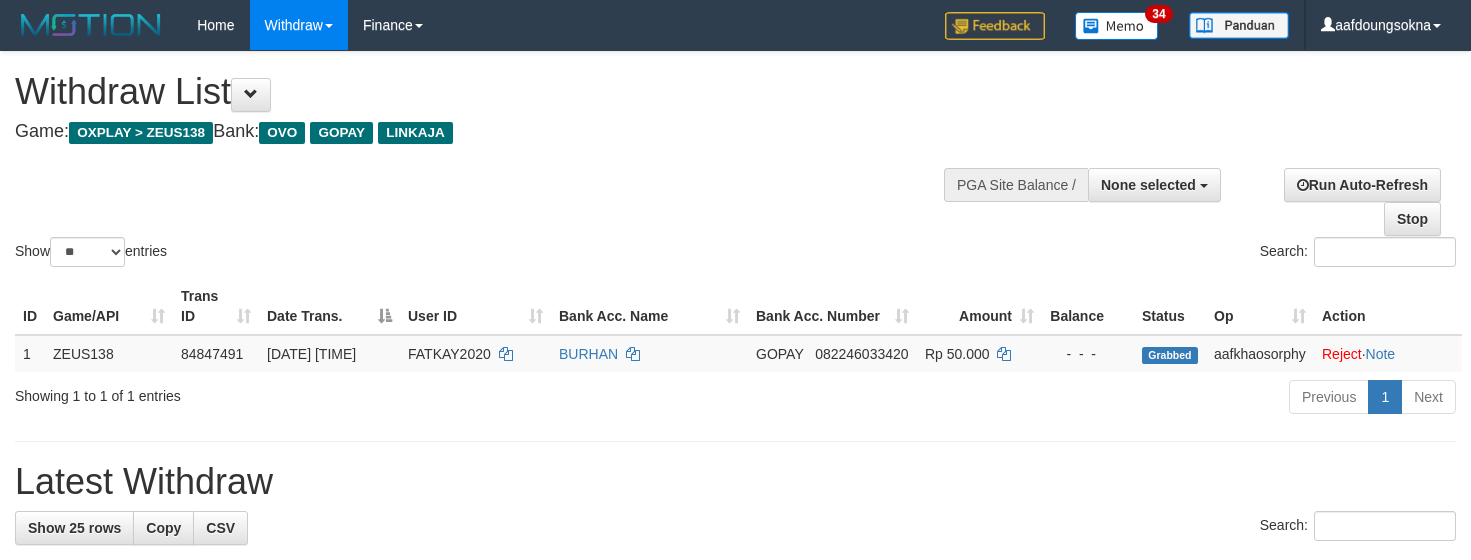 select 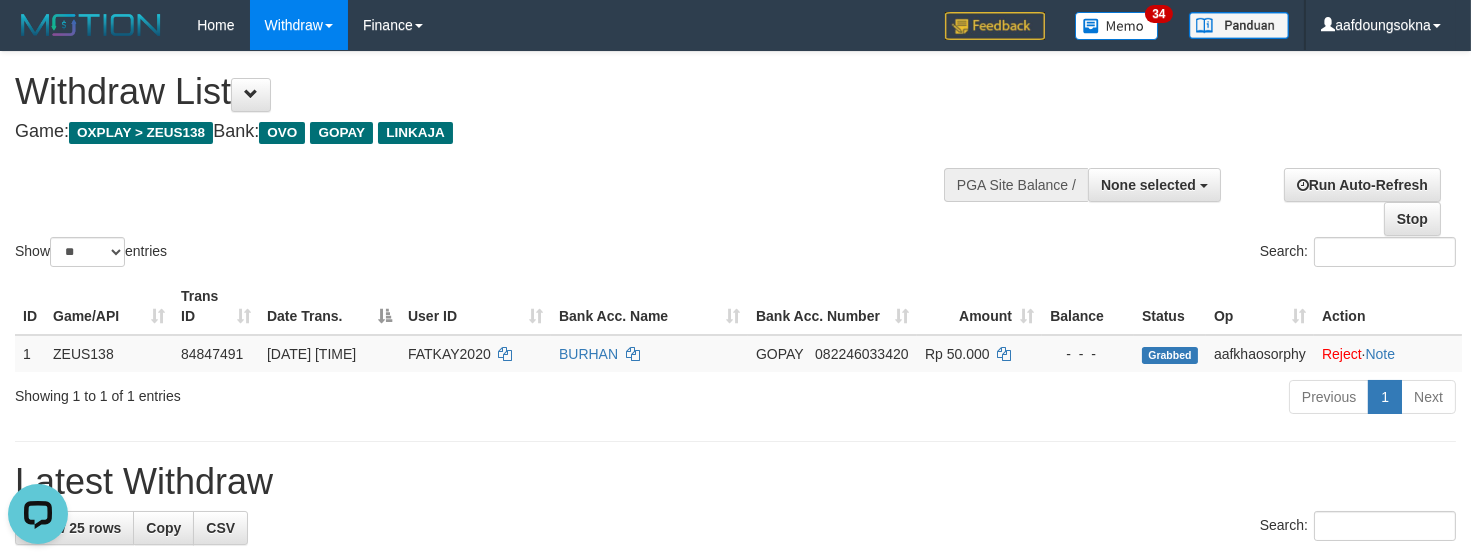 scroll, scrollTop: 0, scrollLeft: 0, axis: both 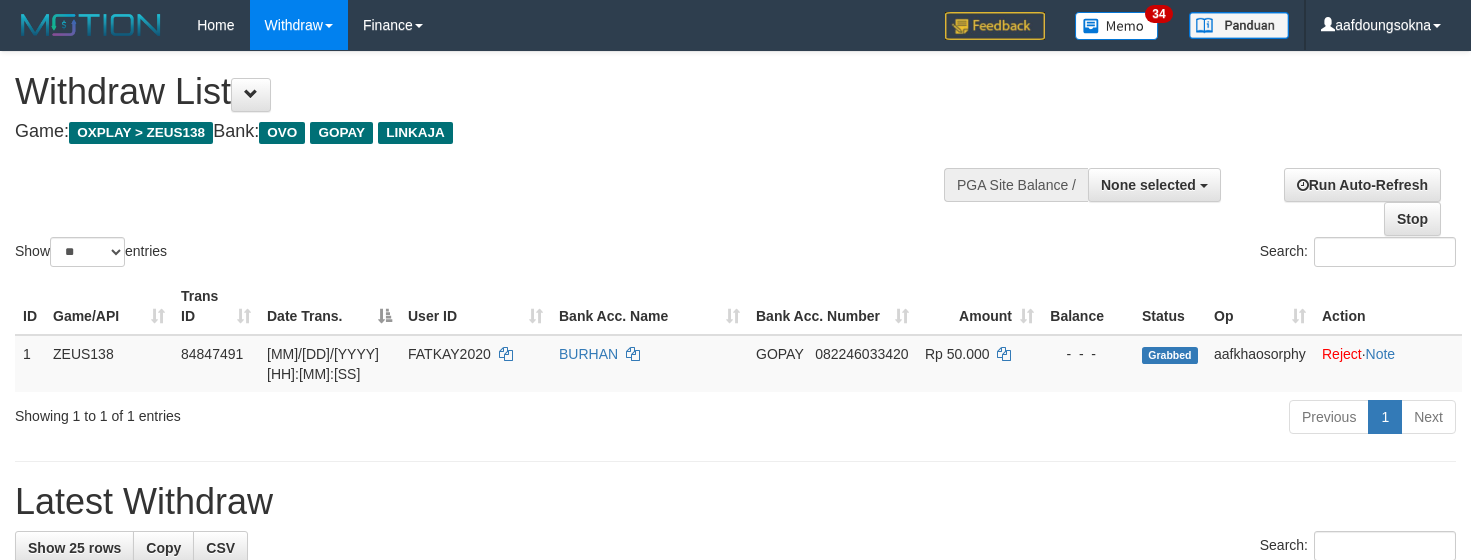 select 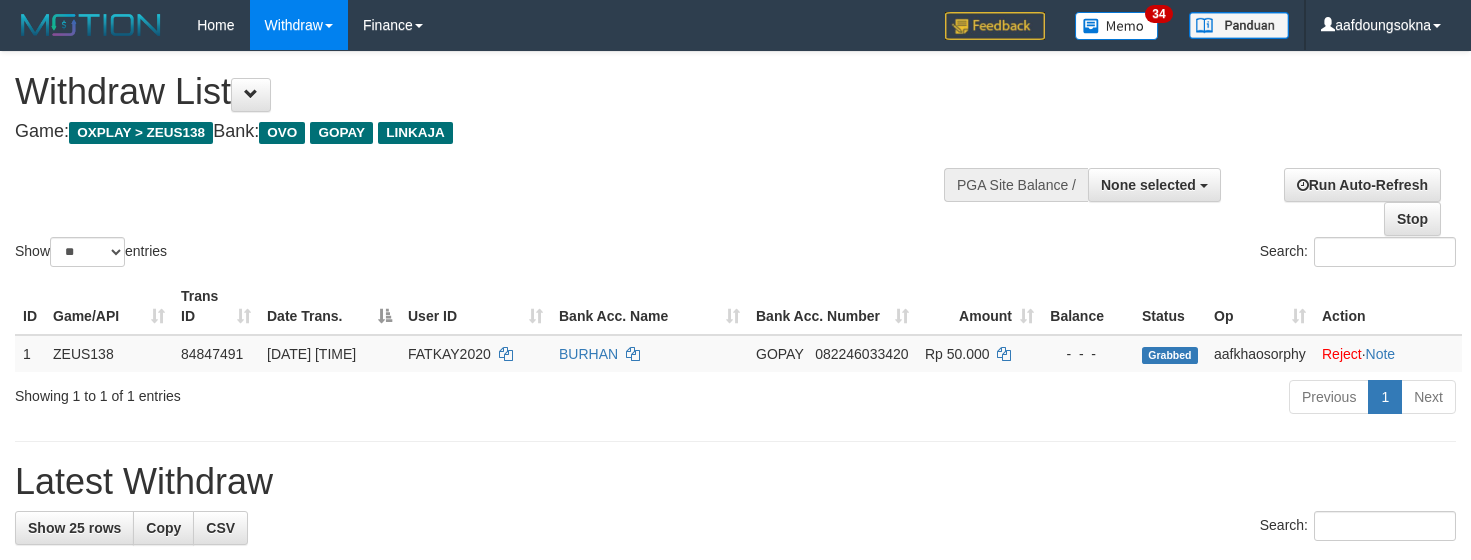 select 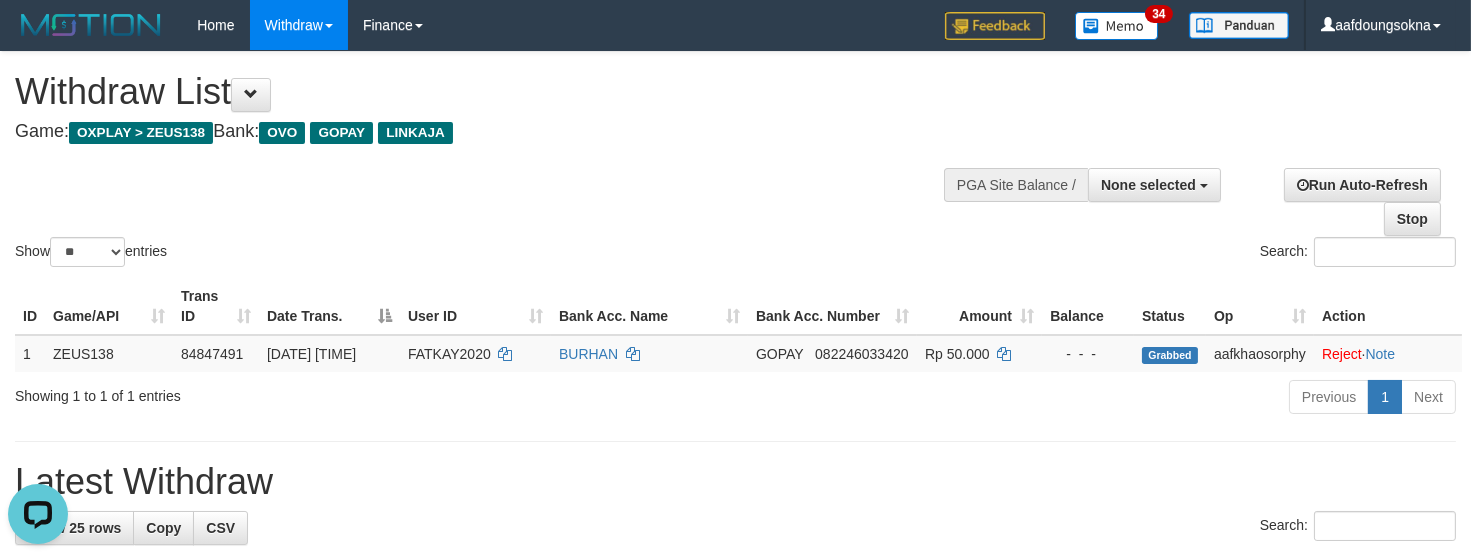 scroll, scrollTop: 0, scrollLeft: 0, axis: both 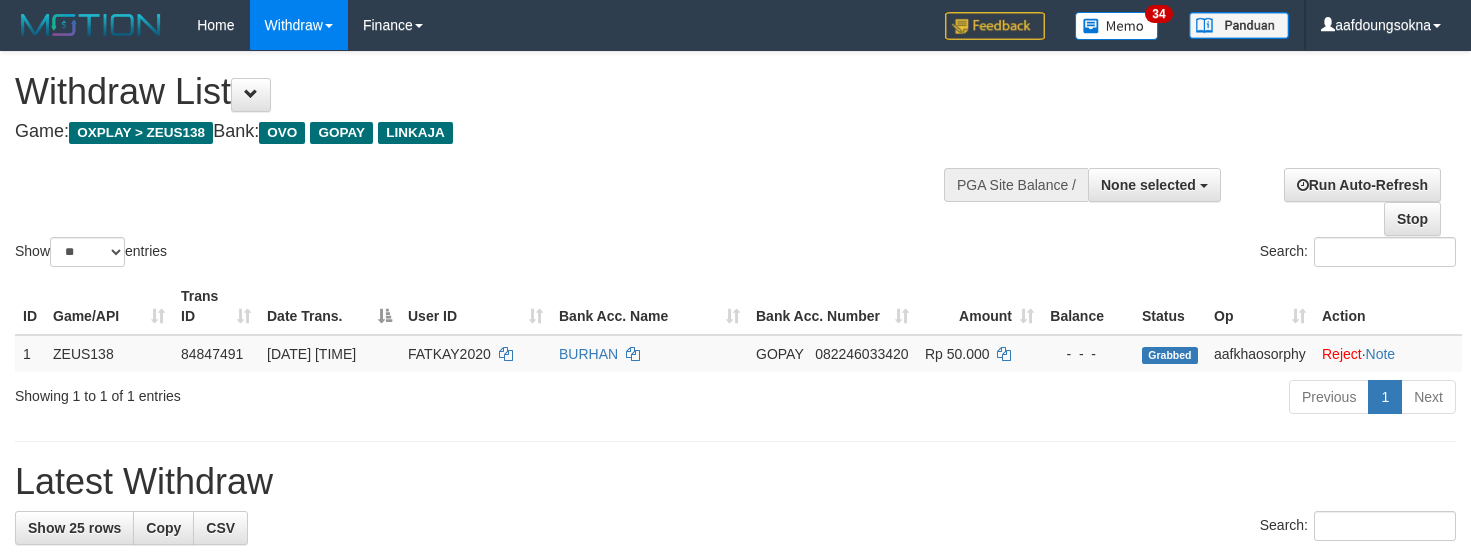 select 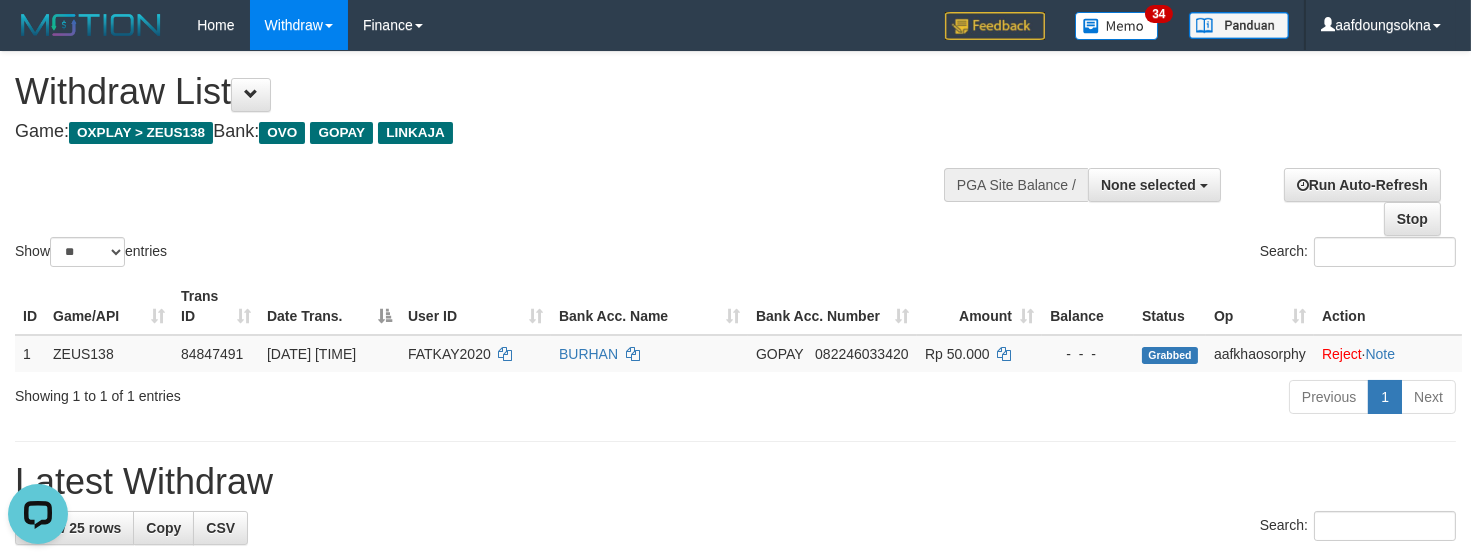 scroll, scrollTop: 0, scrollLeft: 0, axis: both 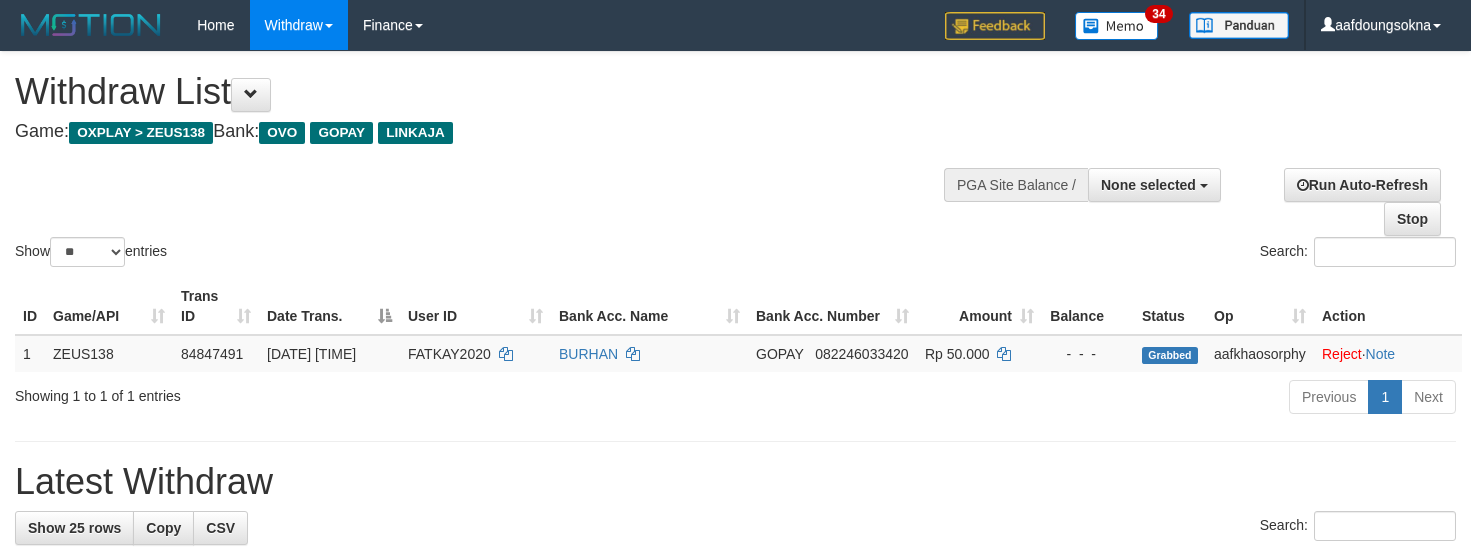 select 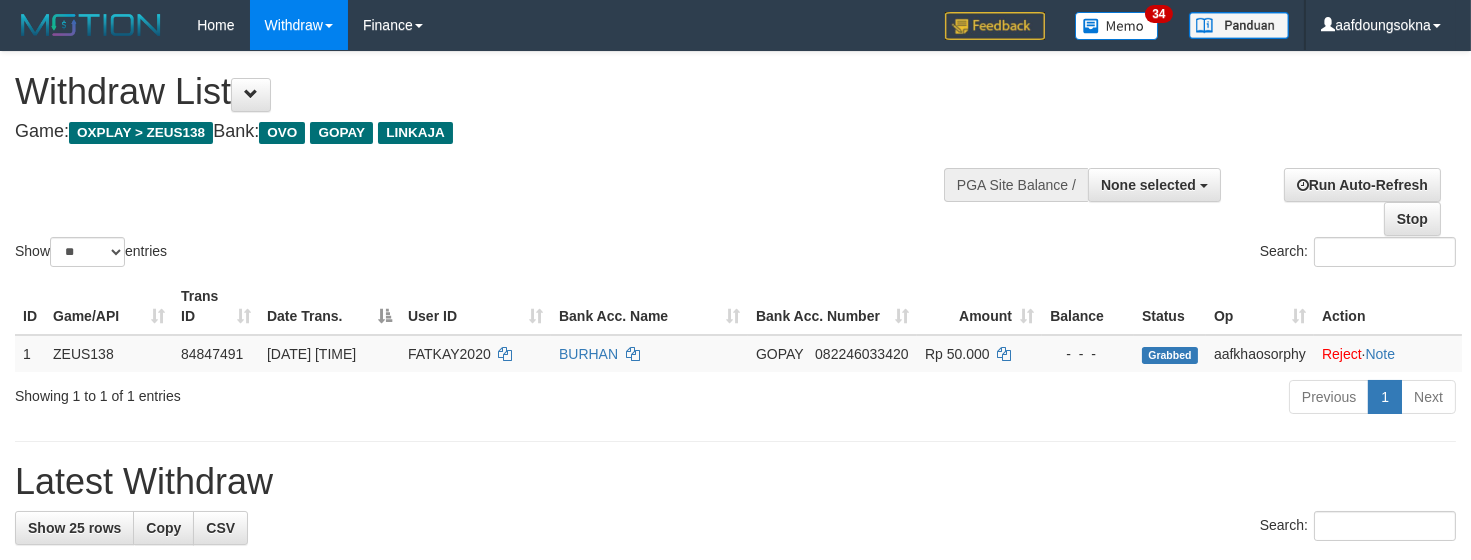 click on "**********" at bounding box center (735, 1110) 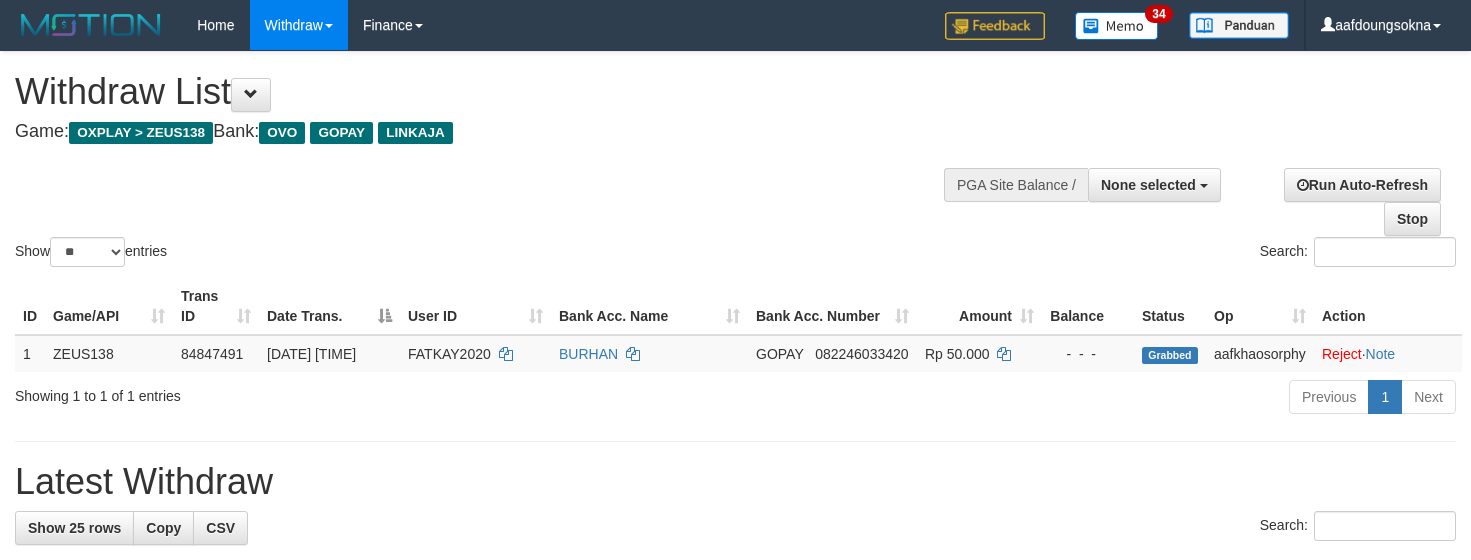 select 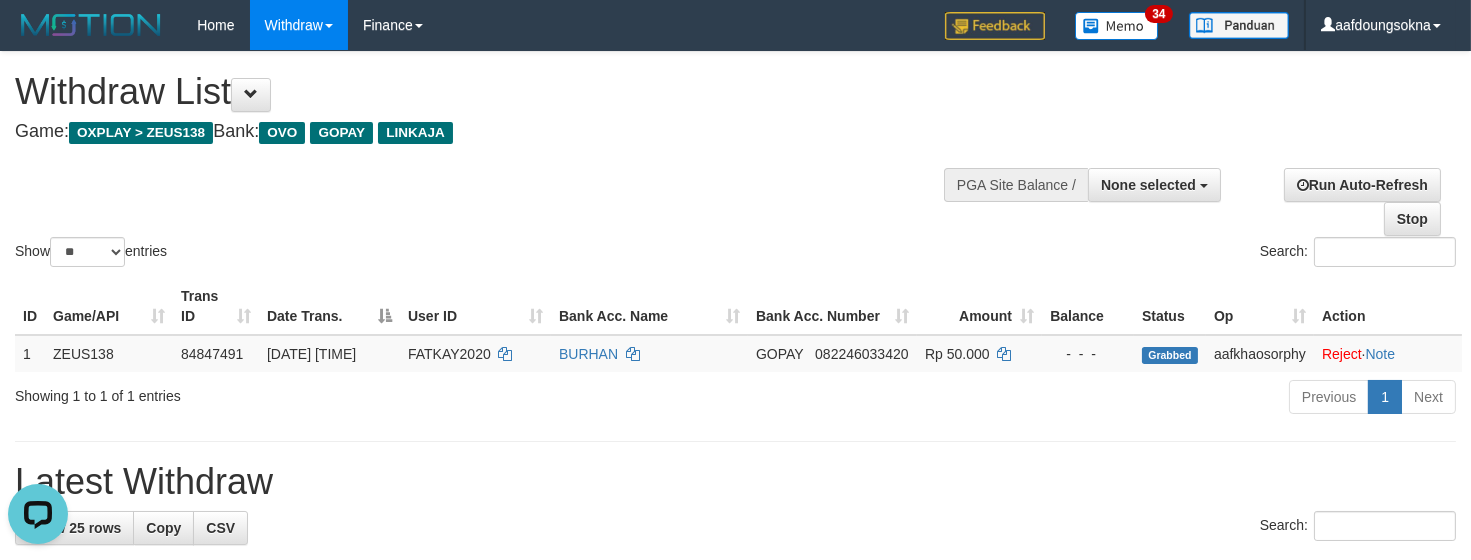 scroll, scrollTop: 0, scrollLeft: 0, axis: both 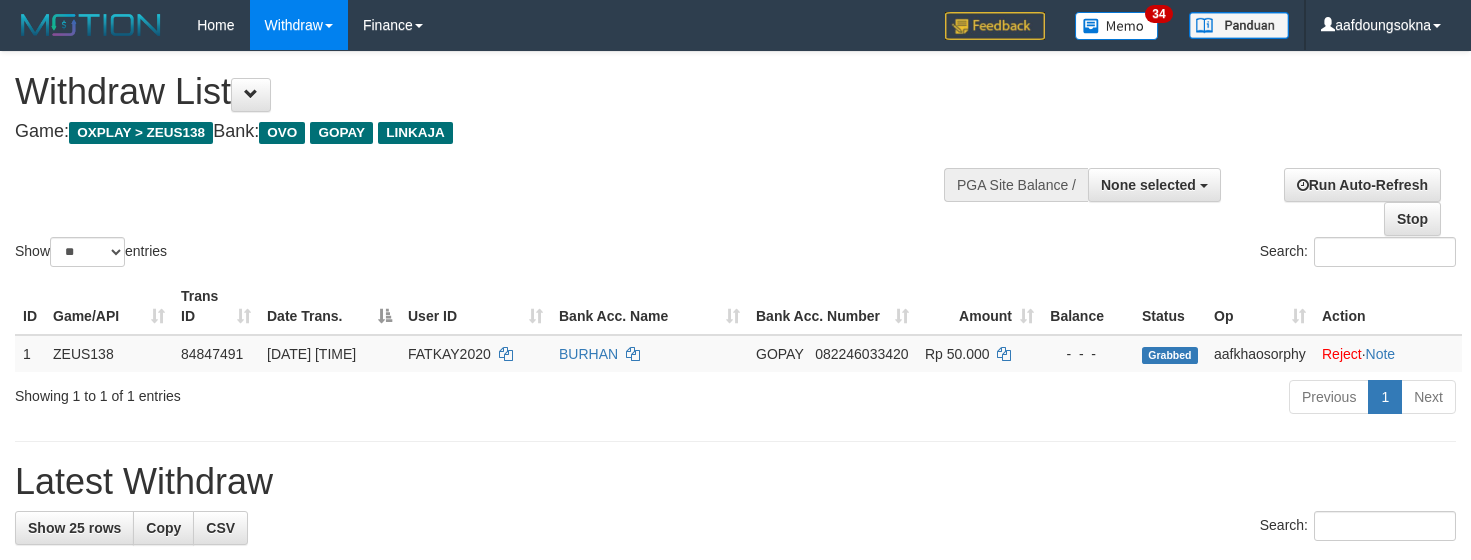select 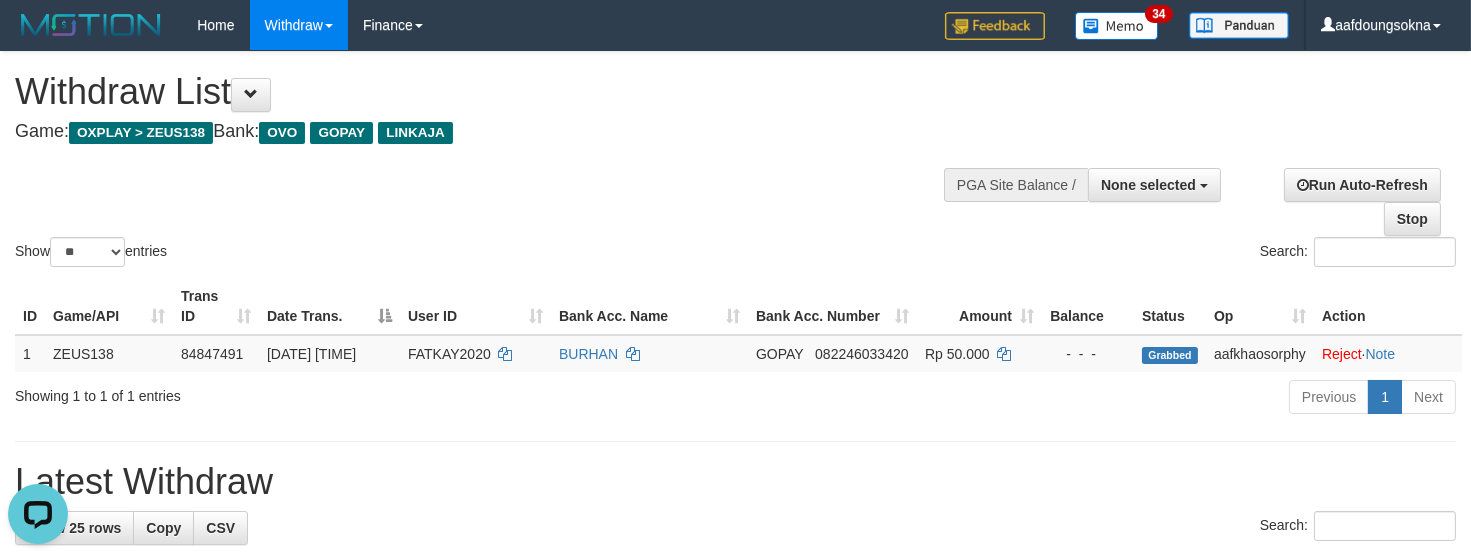 scroll, scrollTop: 0, scrollLeft: 0, axis: both 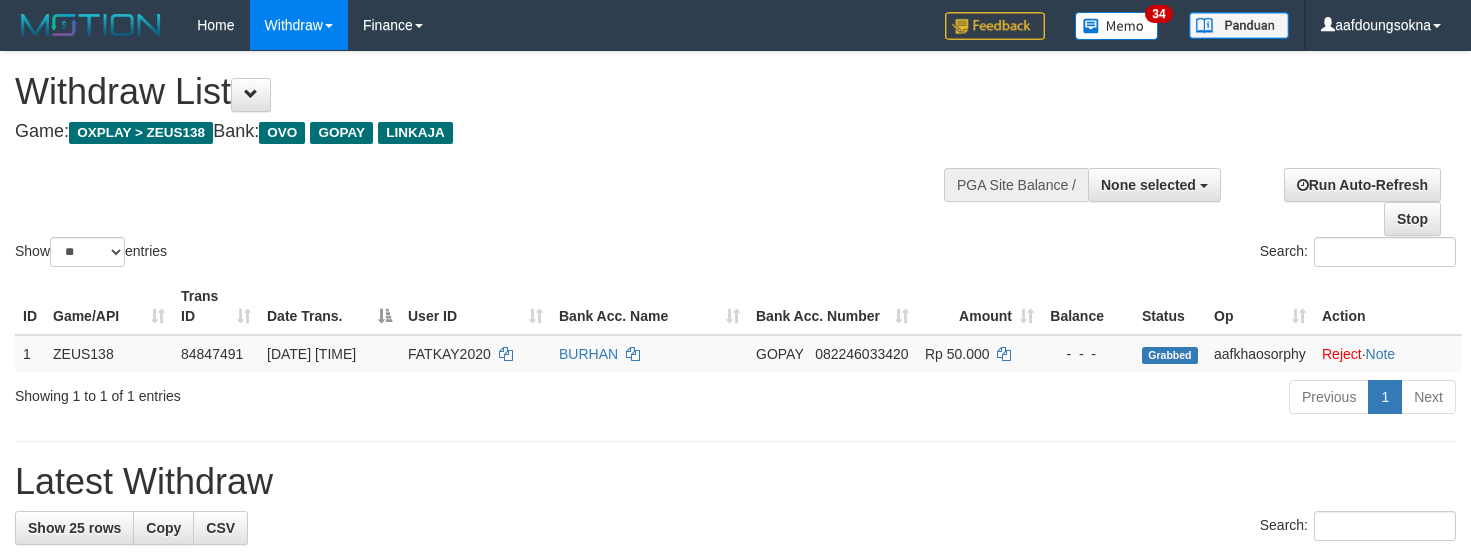 select 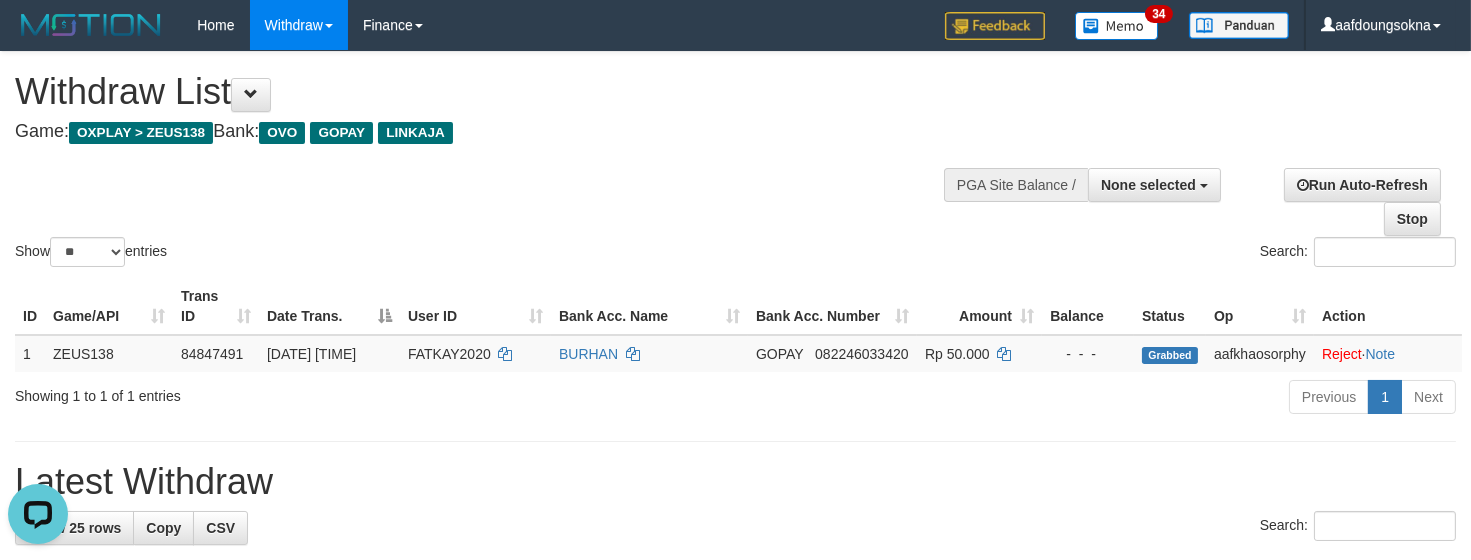 scroll, scrollTop: 0, scrollLeft: 0, axis: both 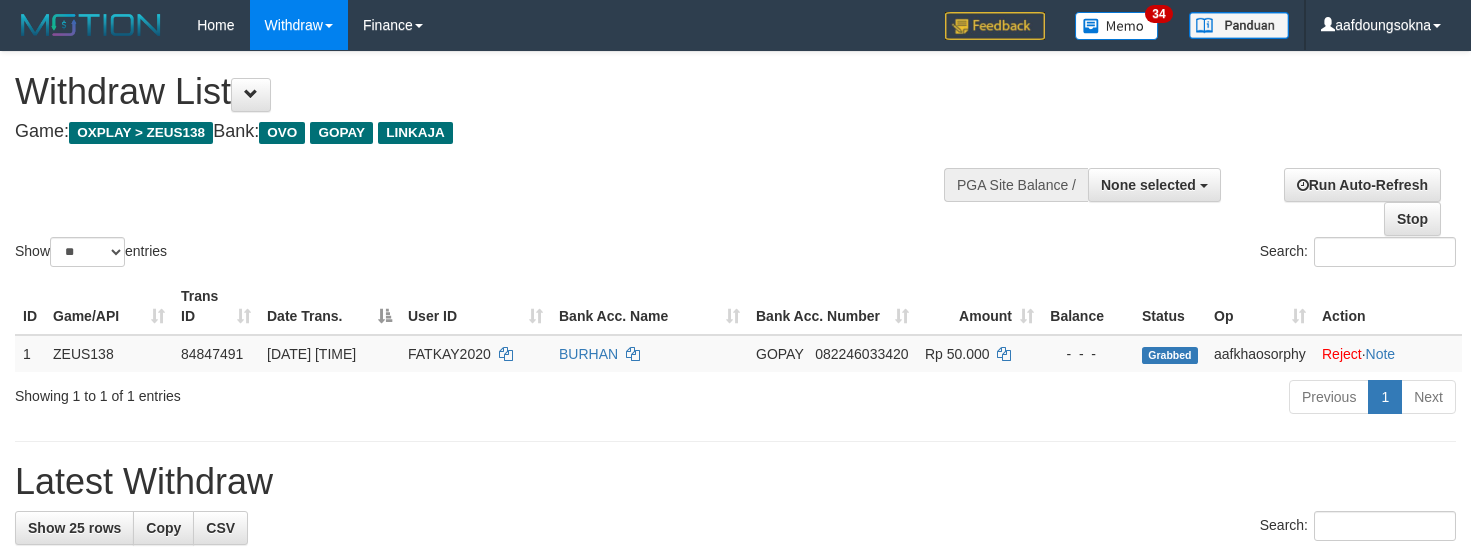 select 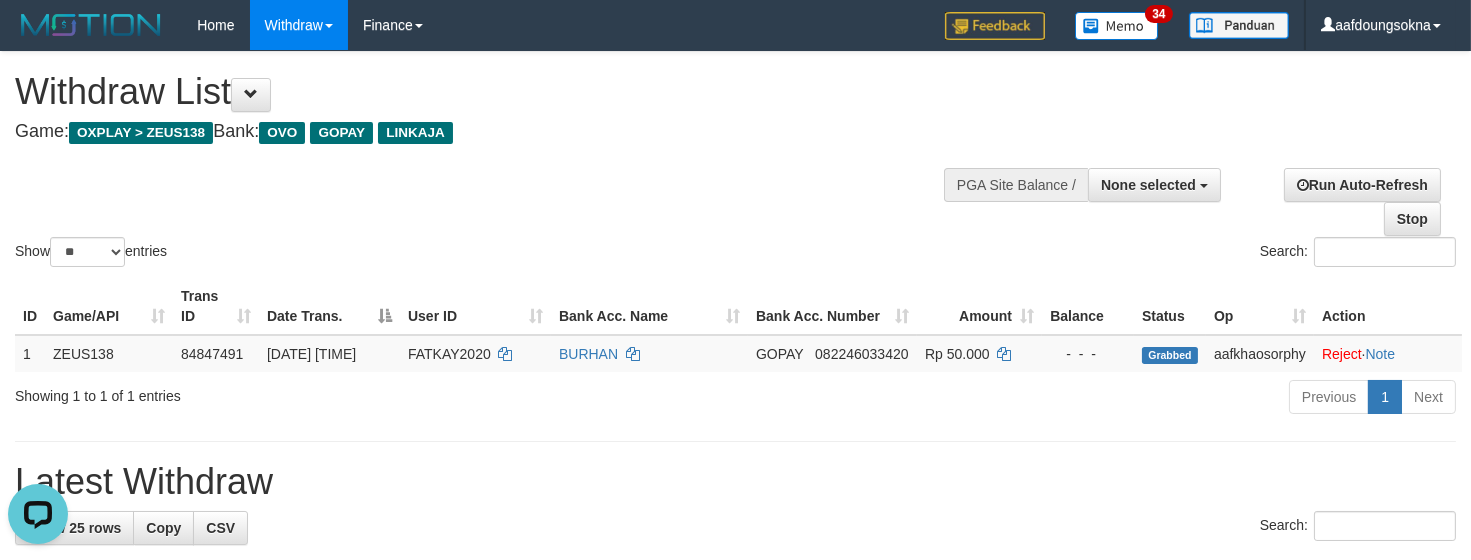 scroll, scrollTop: 0, scrollLeft: 0, axis: both 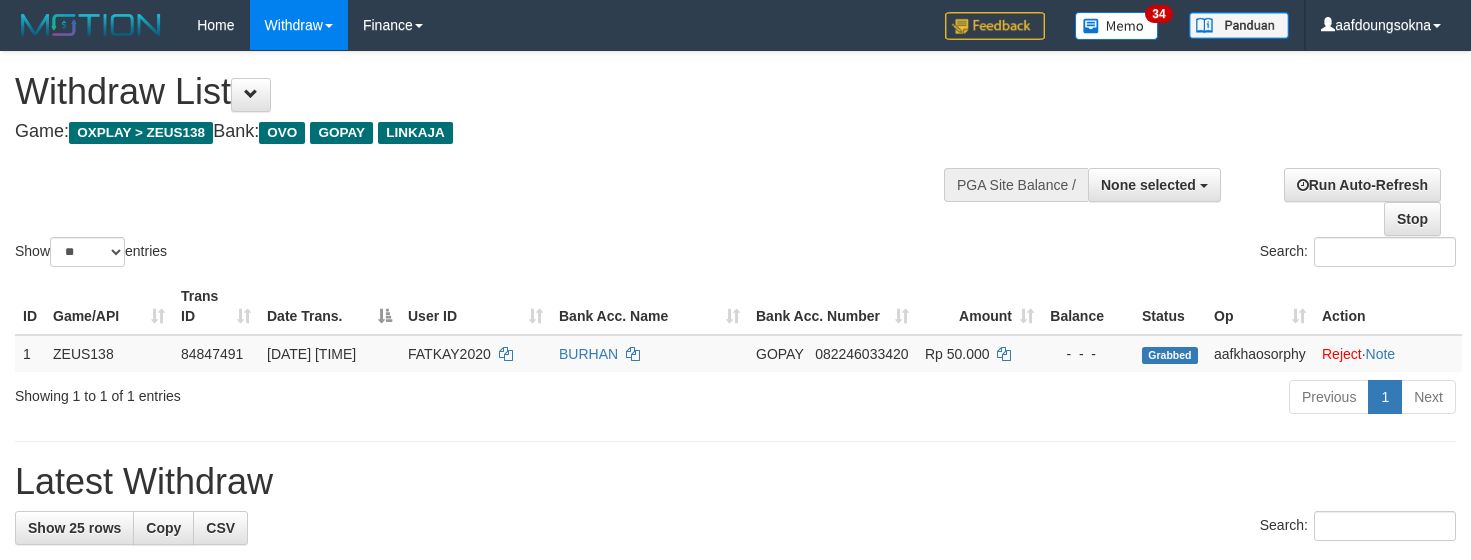 select 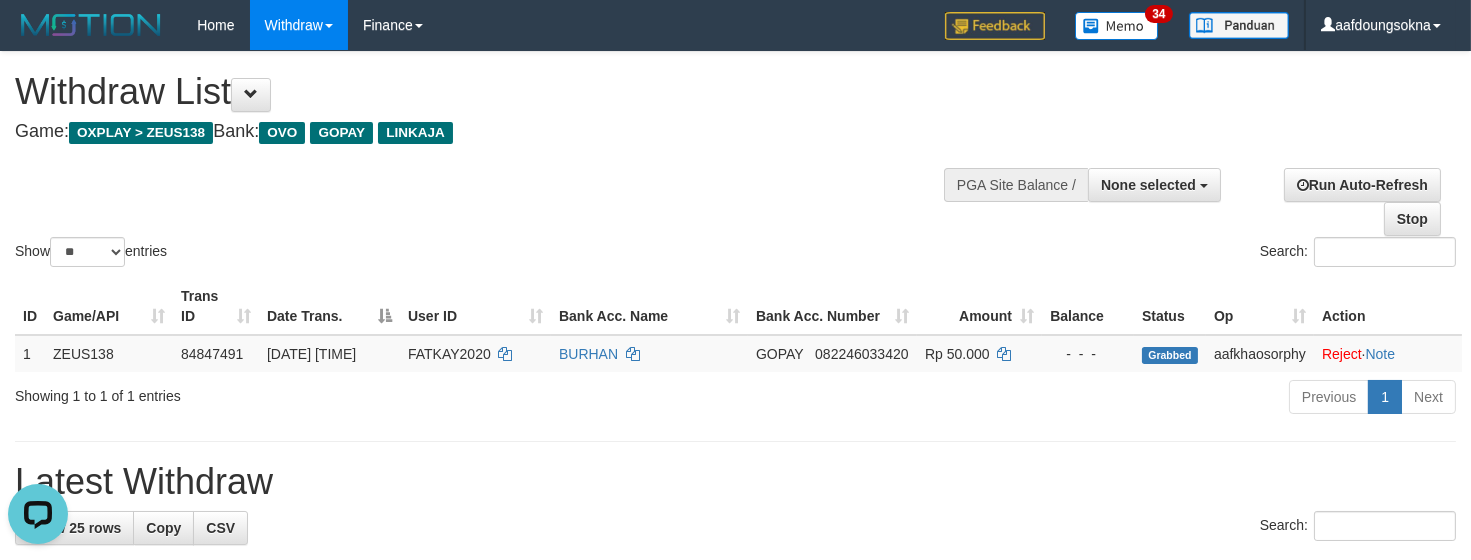 scroll, scrollTop: 0, scrollLeft: 0, axis: both 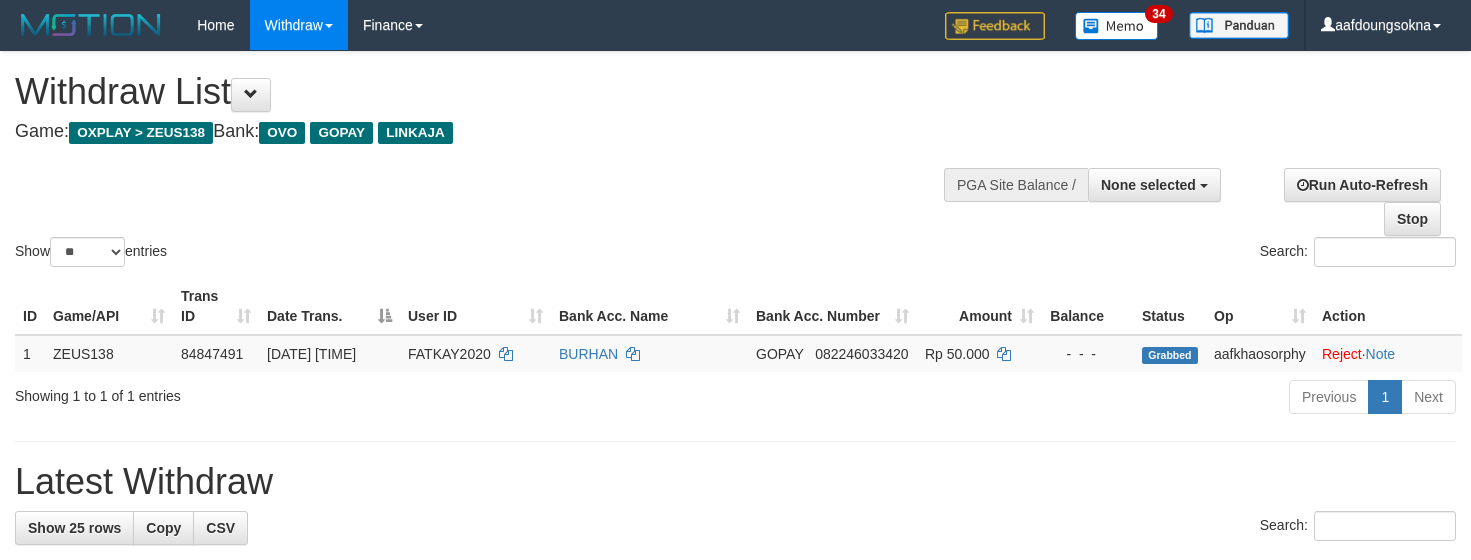 select 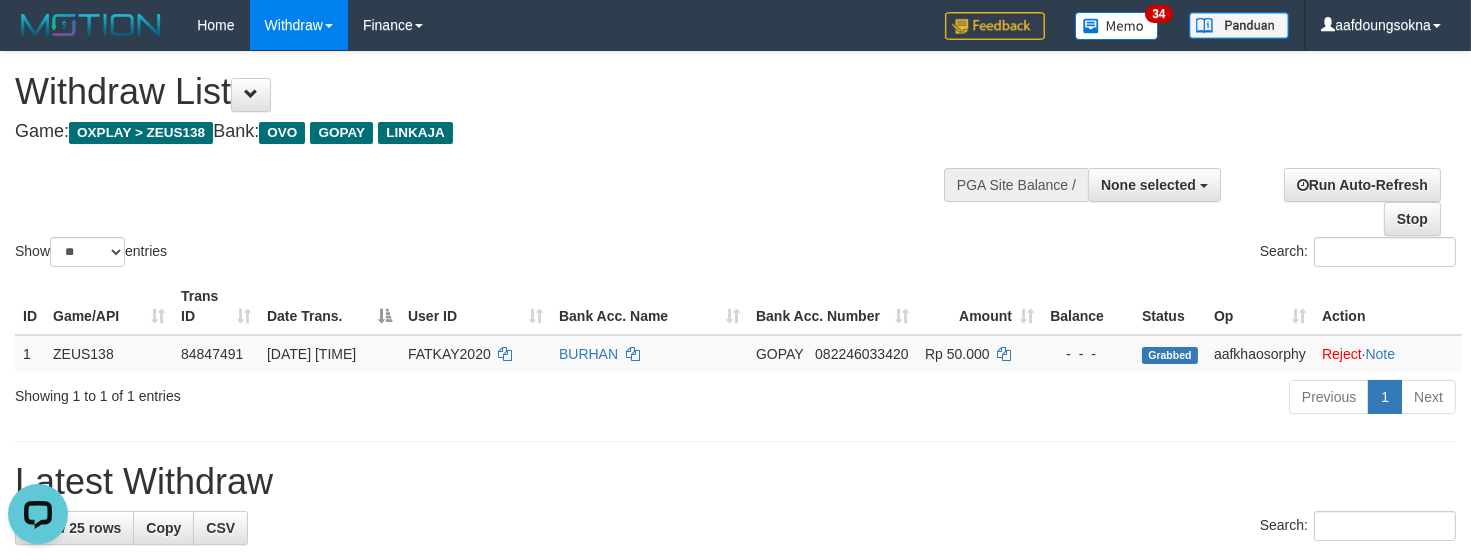 scroll, scrollTop: 0, scrollLeft: 0, axis: both 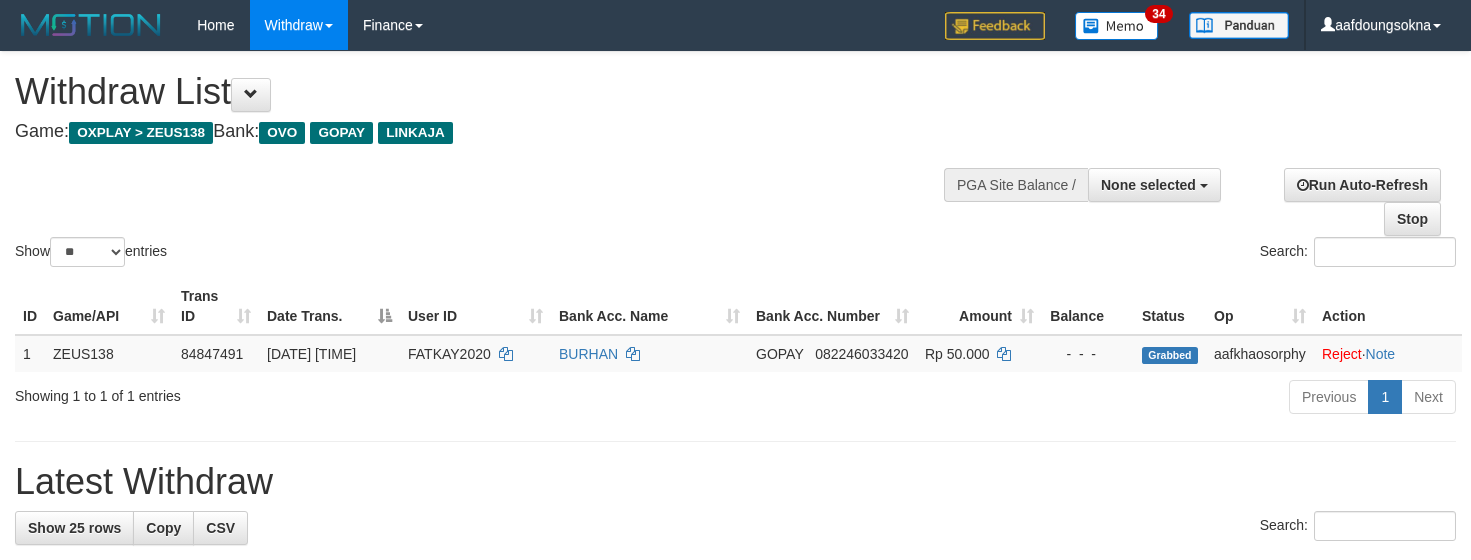 select 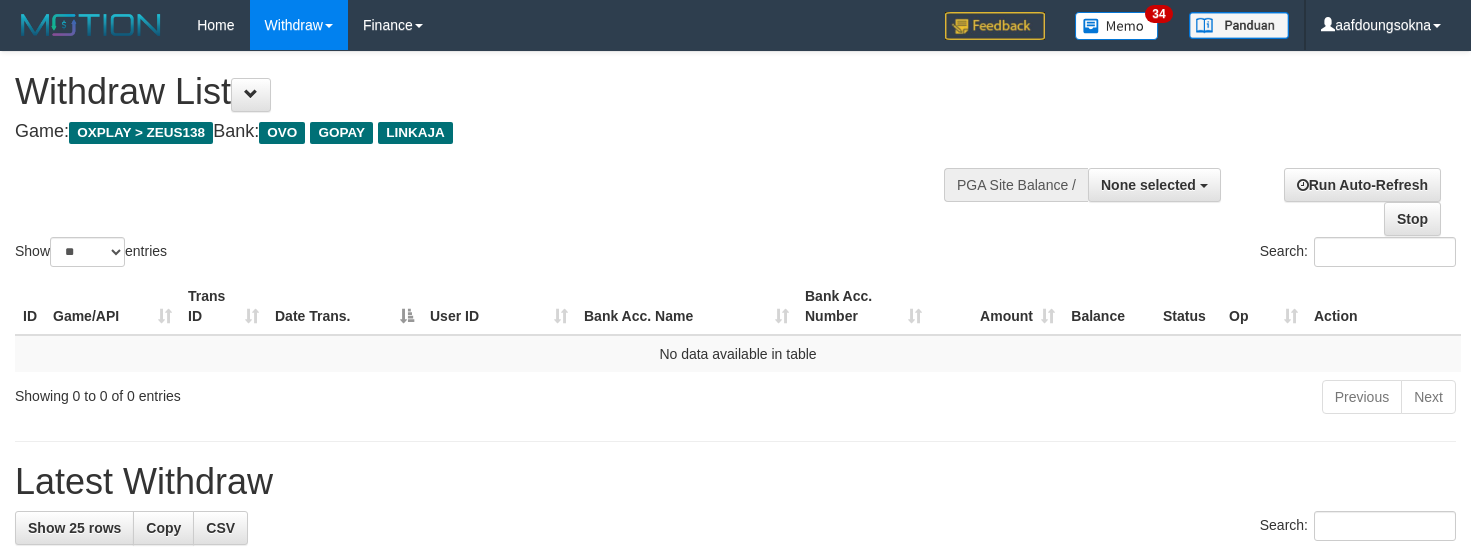 select 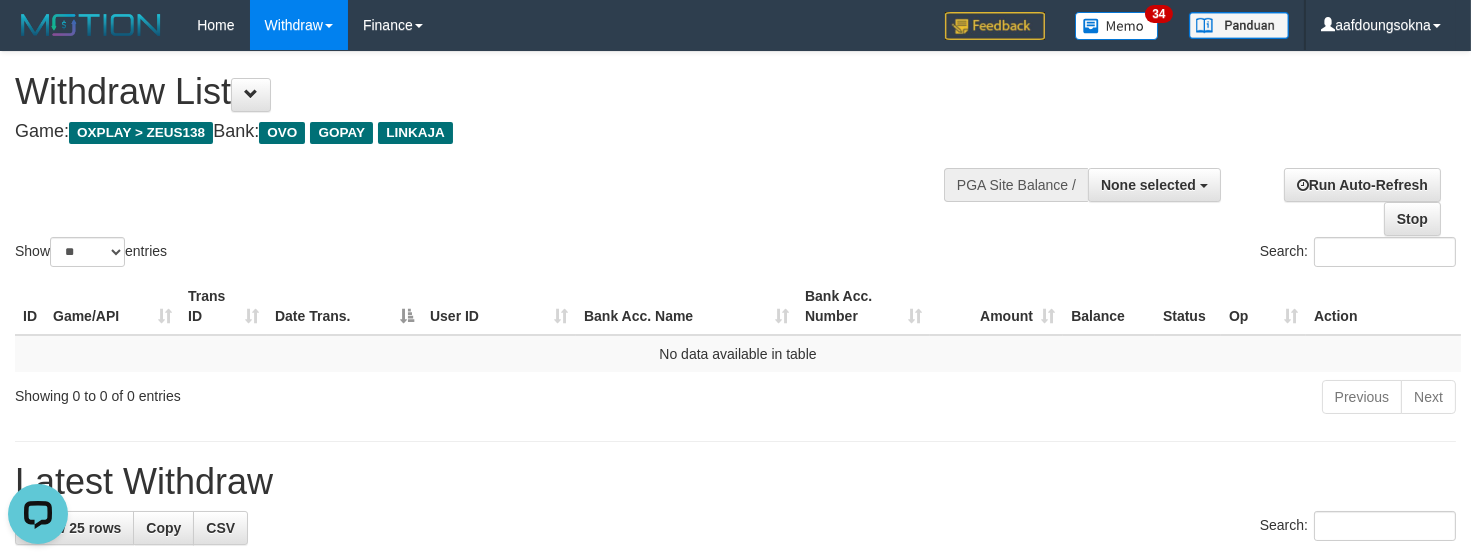 scroll, scrollTop: 0, scrollLeft: 0, axis: both 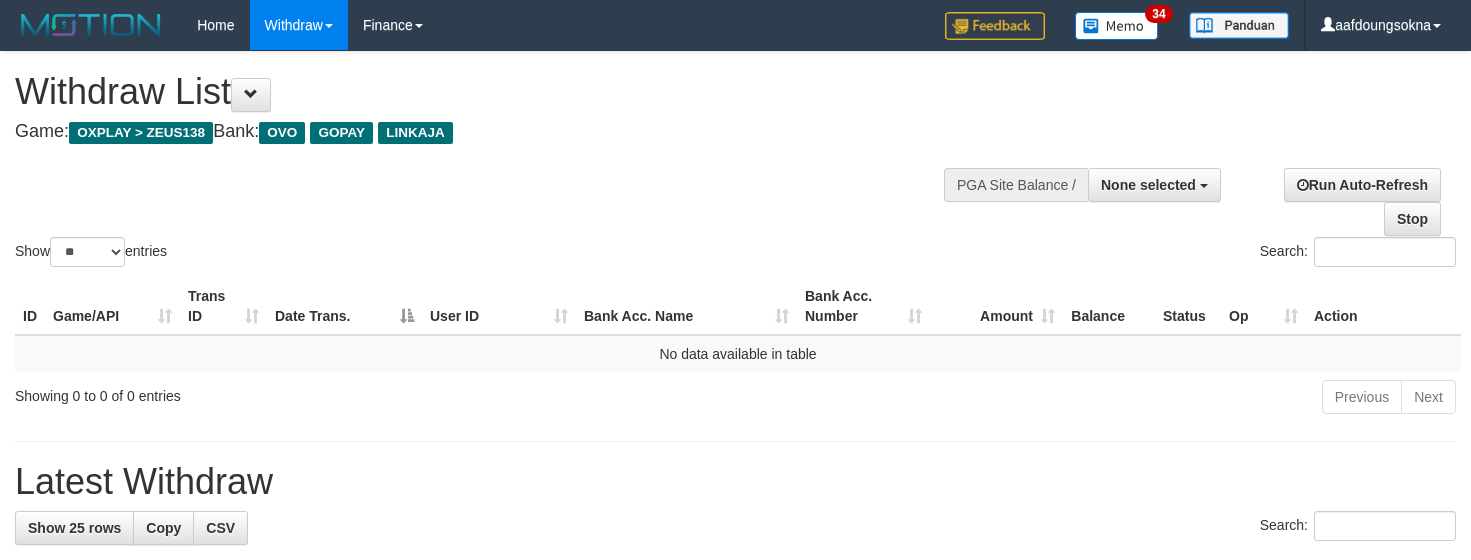select 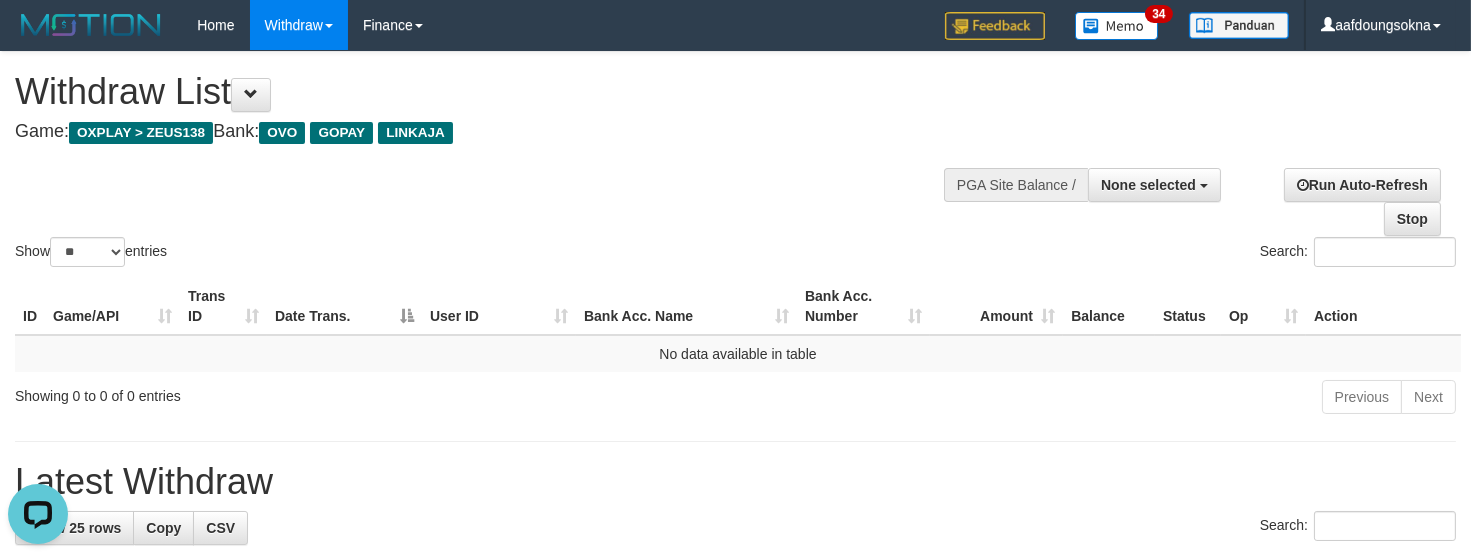 scroll, scrollTop: 0, scrollLeft: 0, axis: both 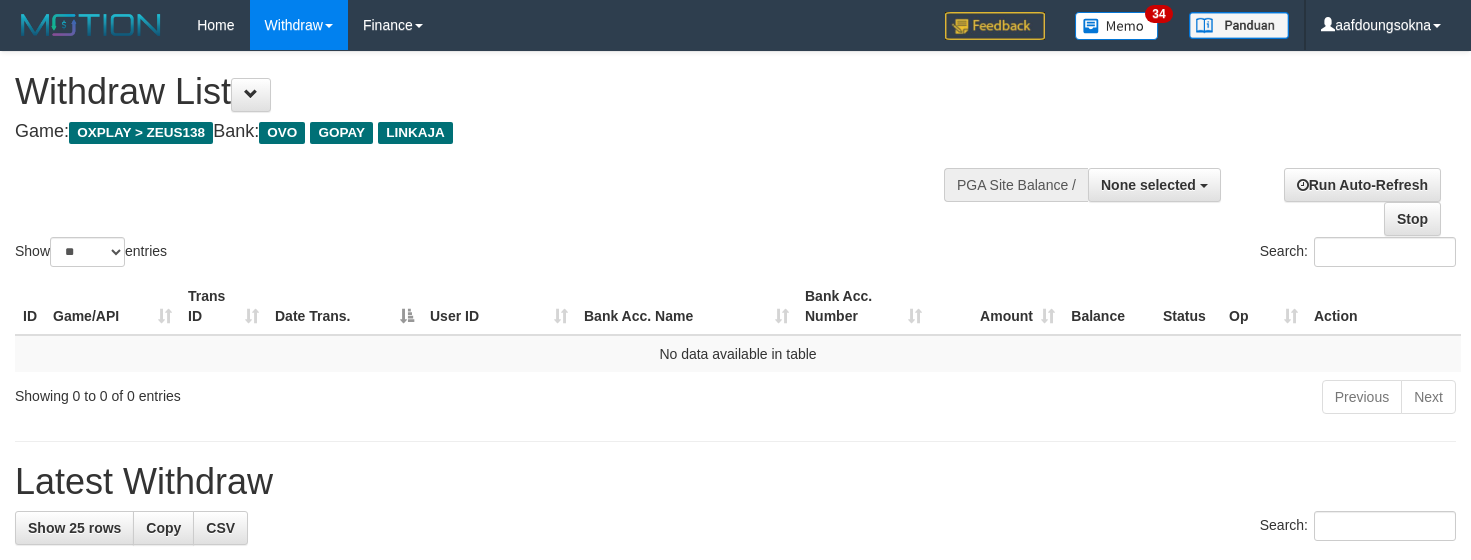 select 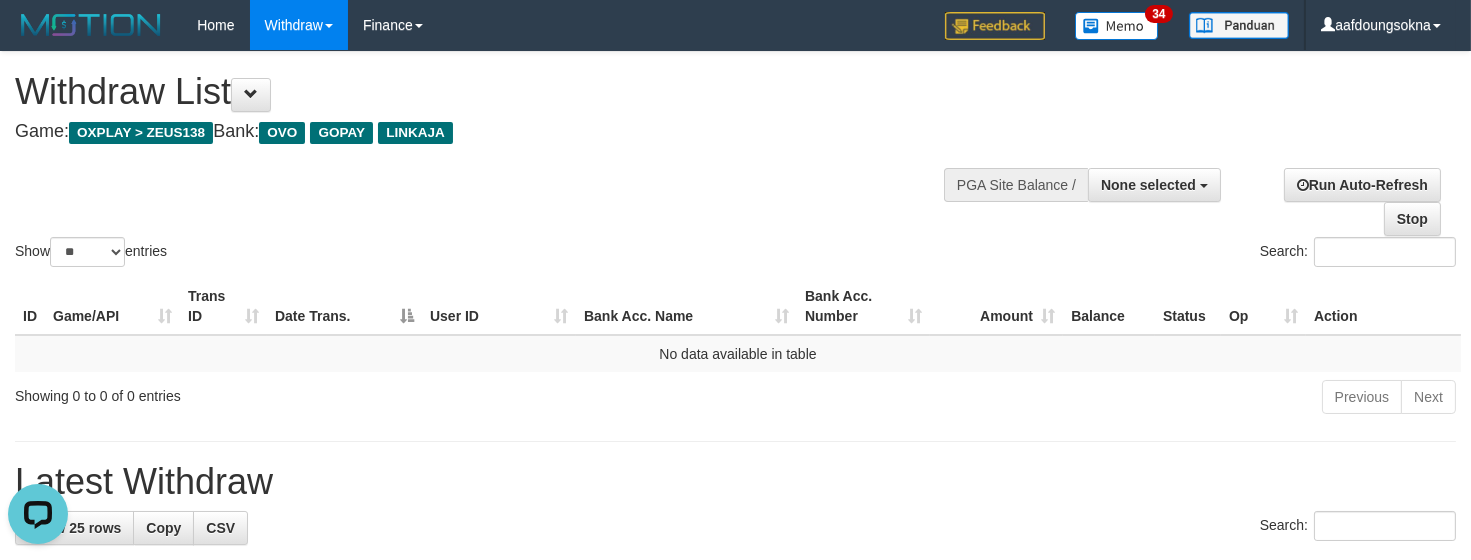 scroll, scrollTop: 0, scrollLeft: 0, axis: both 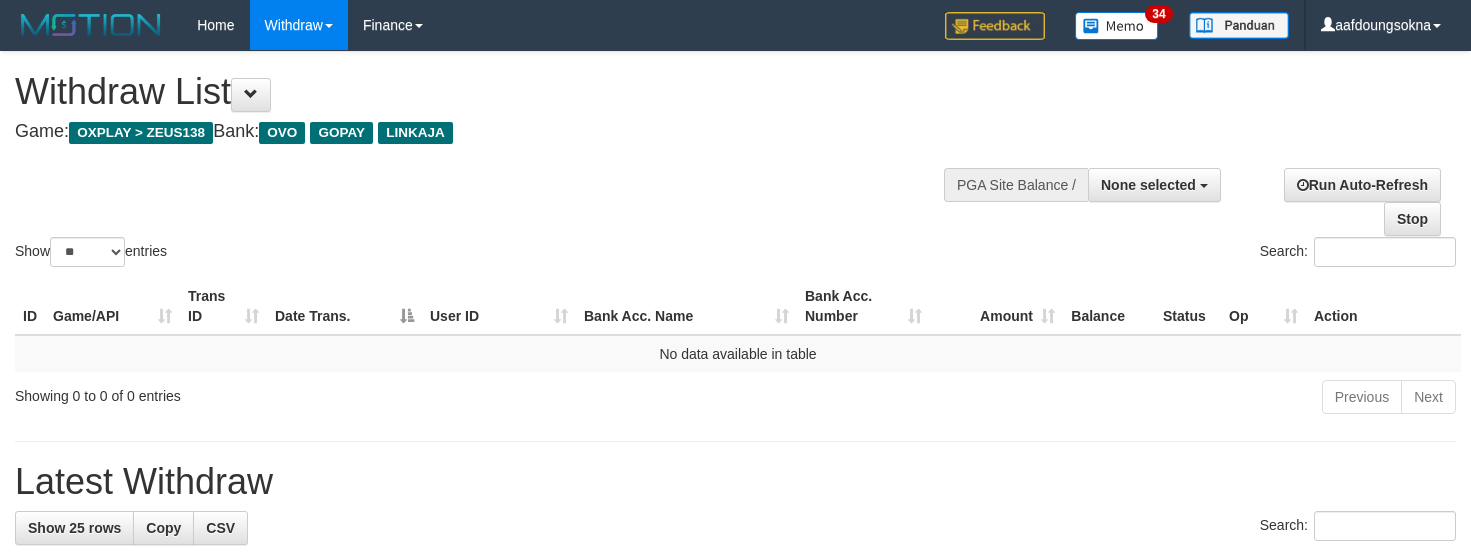 select 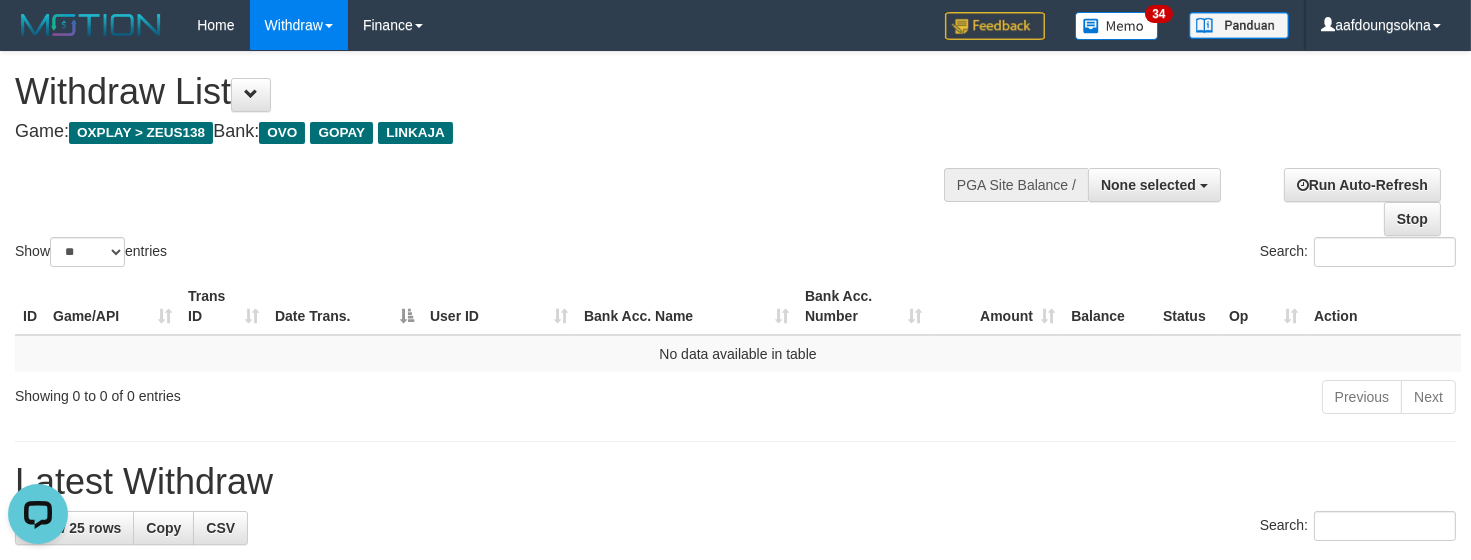 scroll, scrollTop: 0, scrollLeft: 0, axis: both 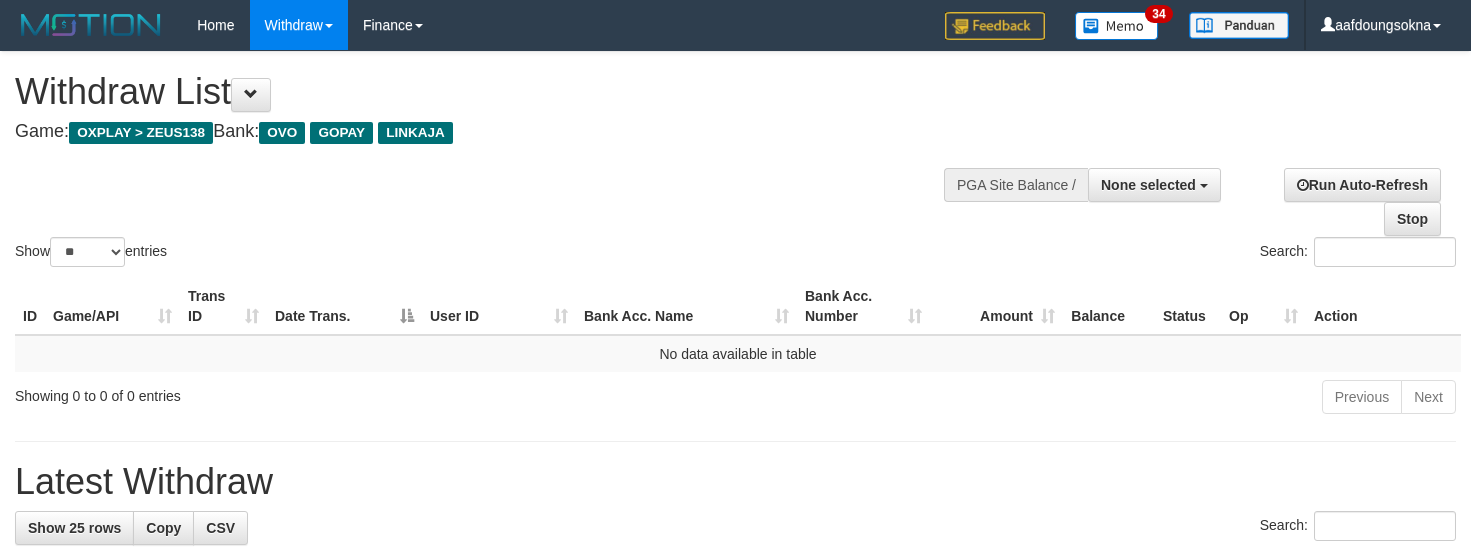 select 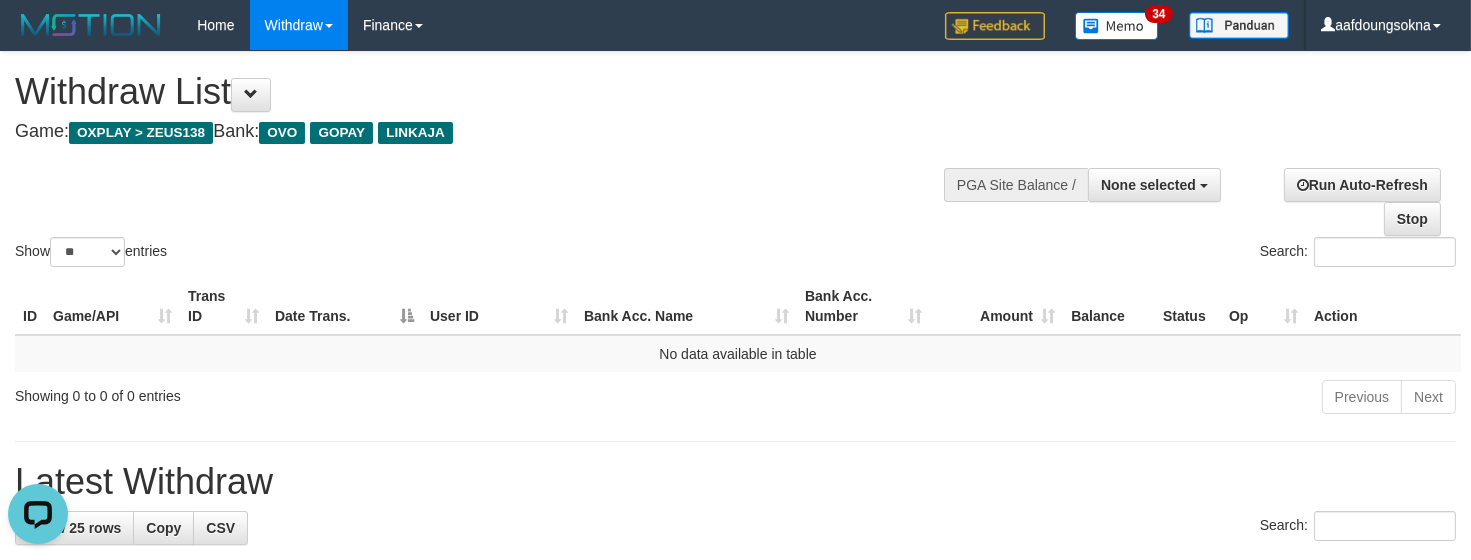 scroll, scrollTop: 0, scrollLeft: 0, axis: both 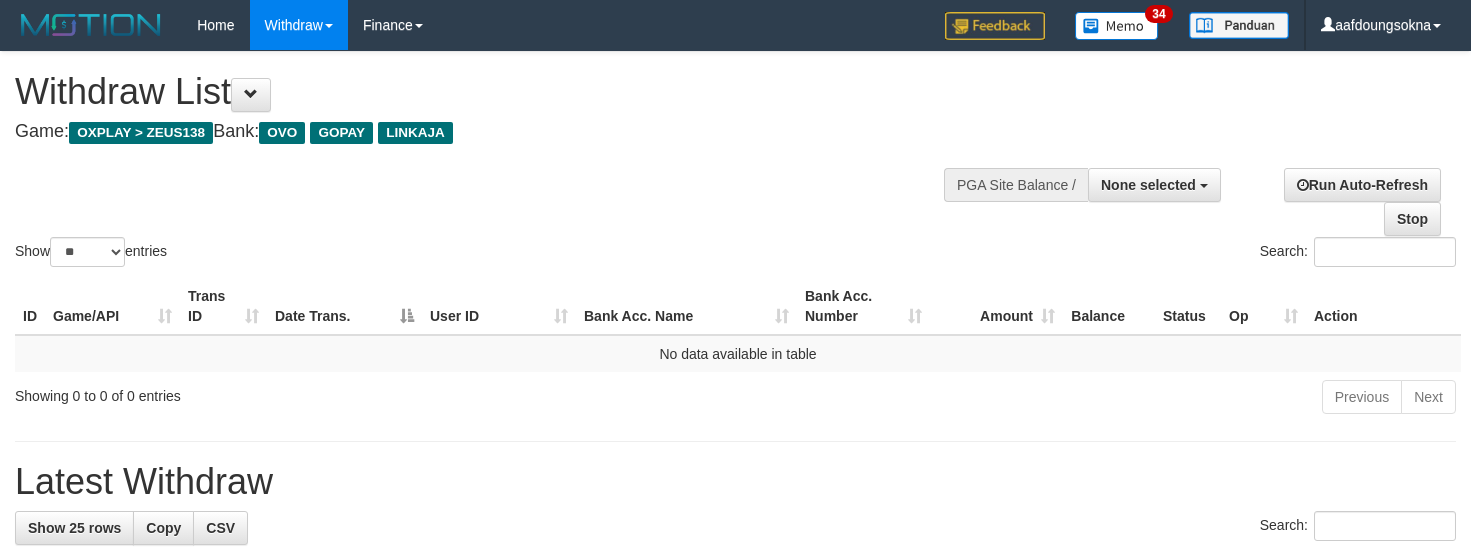 select 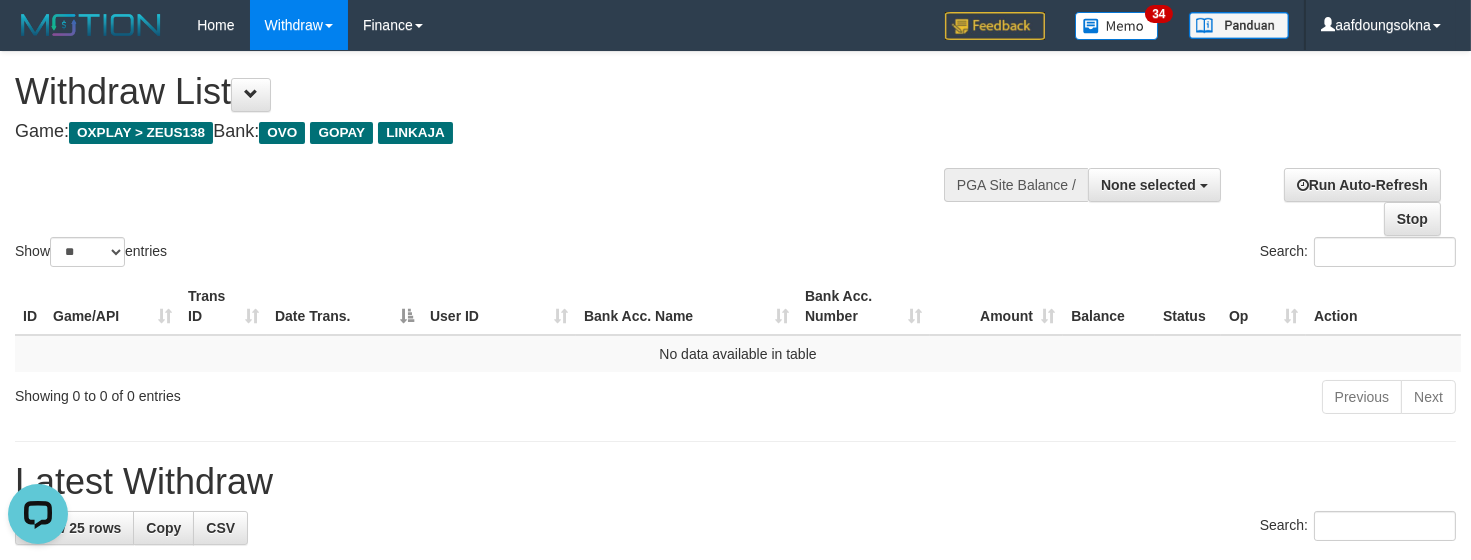 scroll, scrollTop: 0, scrollLeft: 0, axis: both 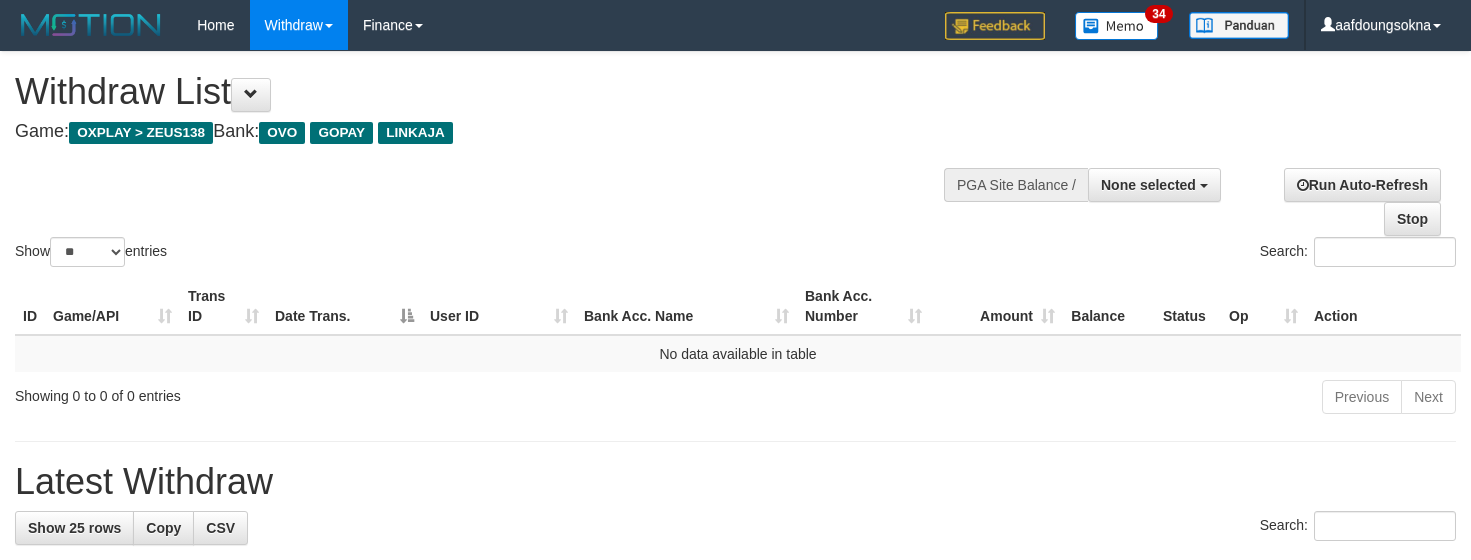 select 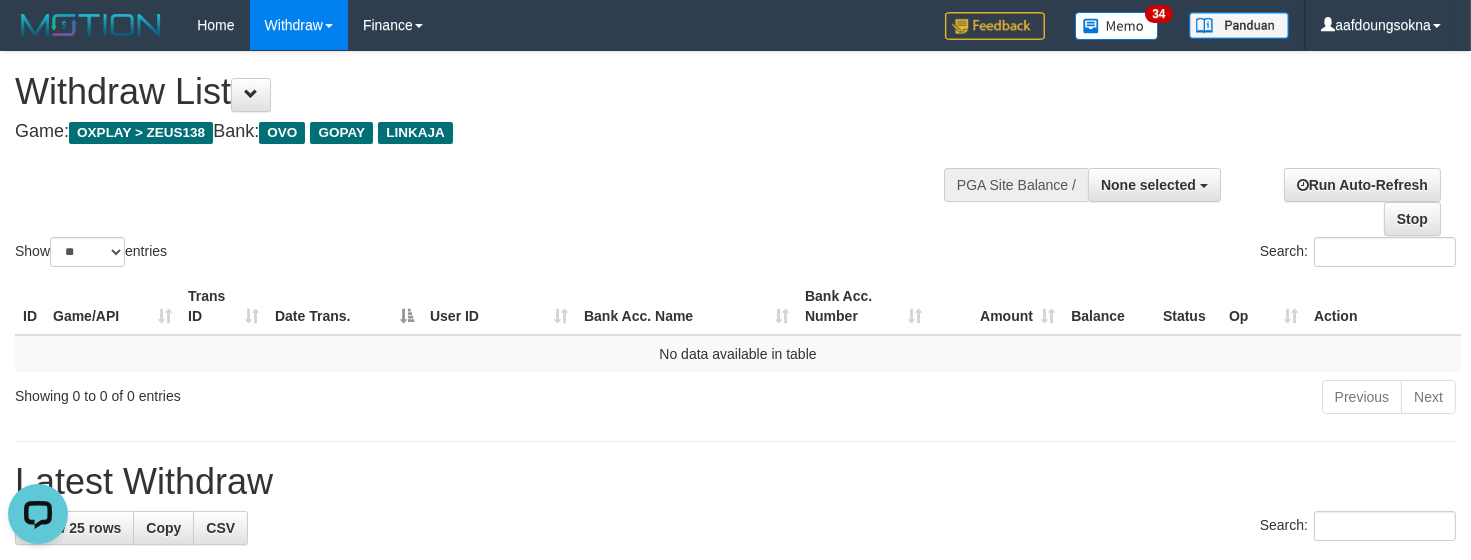 scroll, scrollTop: 0, scrollLeft: 0, axis: both 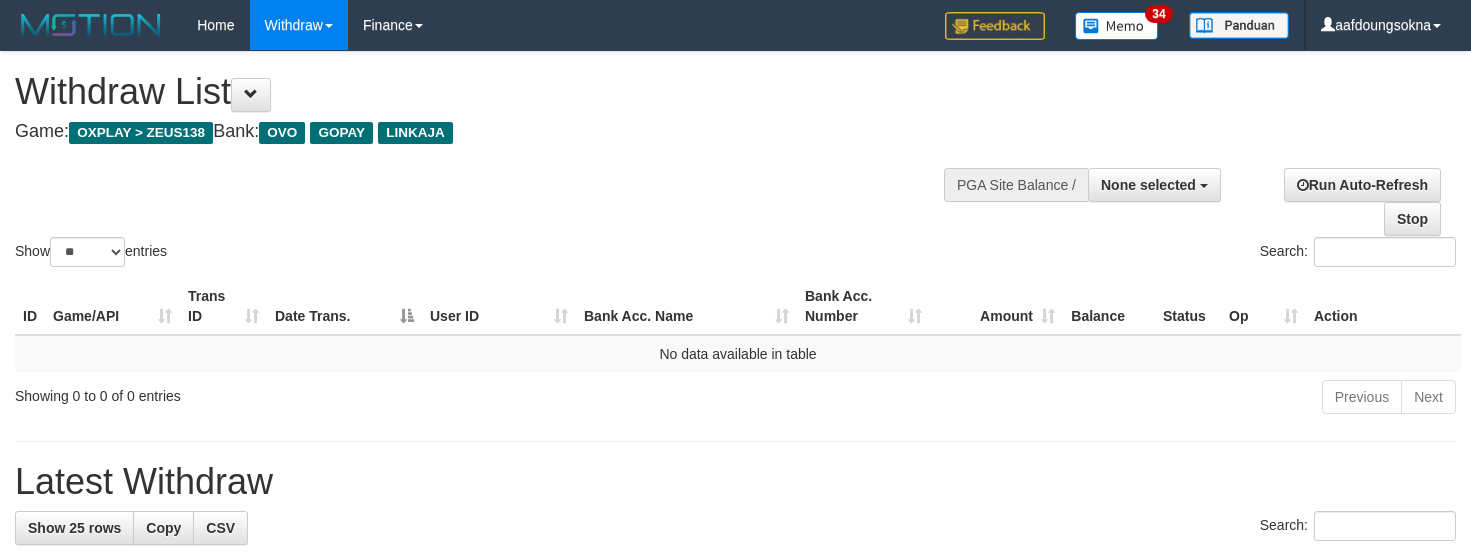 select 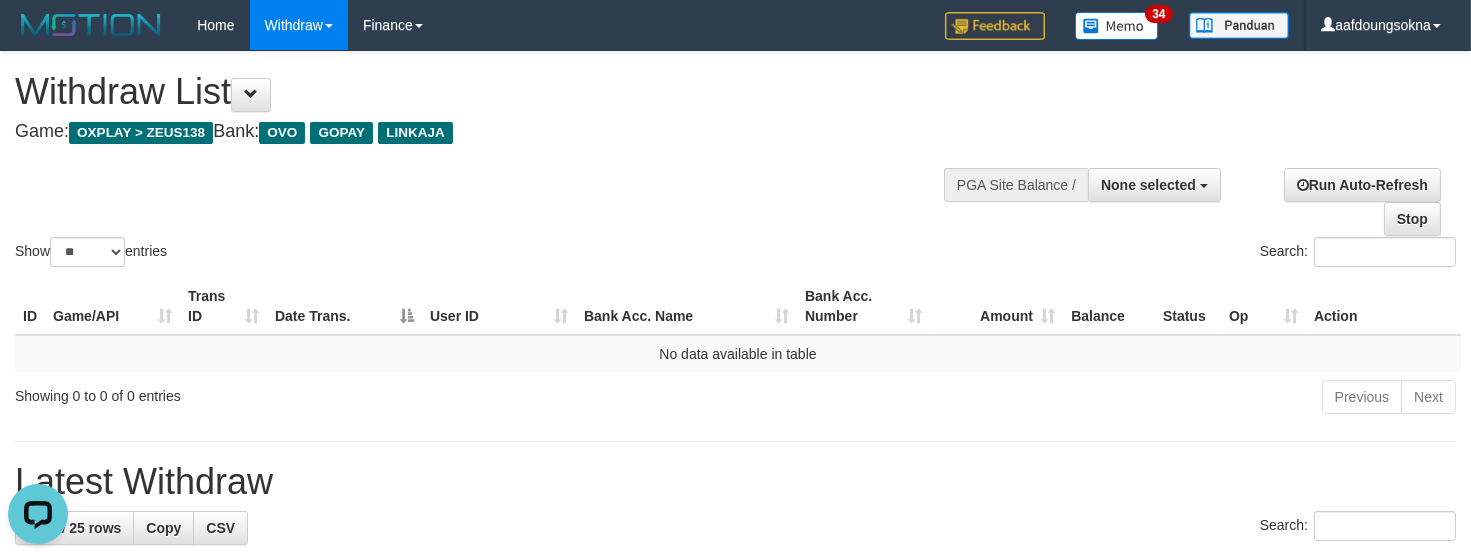 scroll, scrollTop: 0, scrollLeft: 0, axis: both 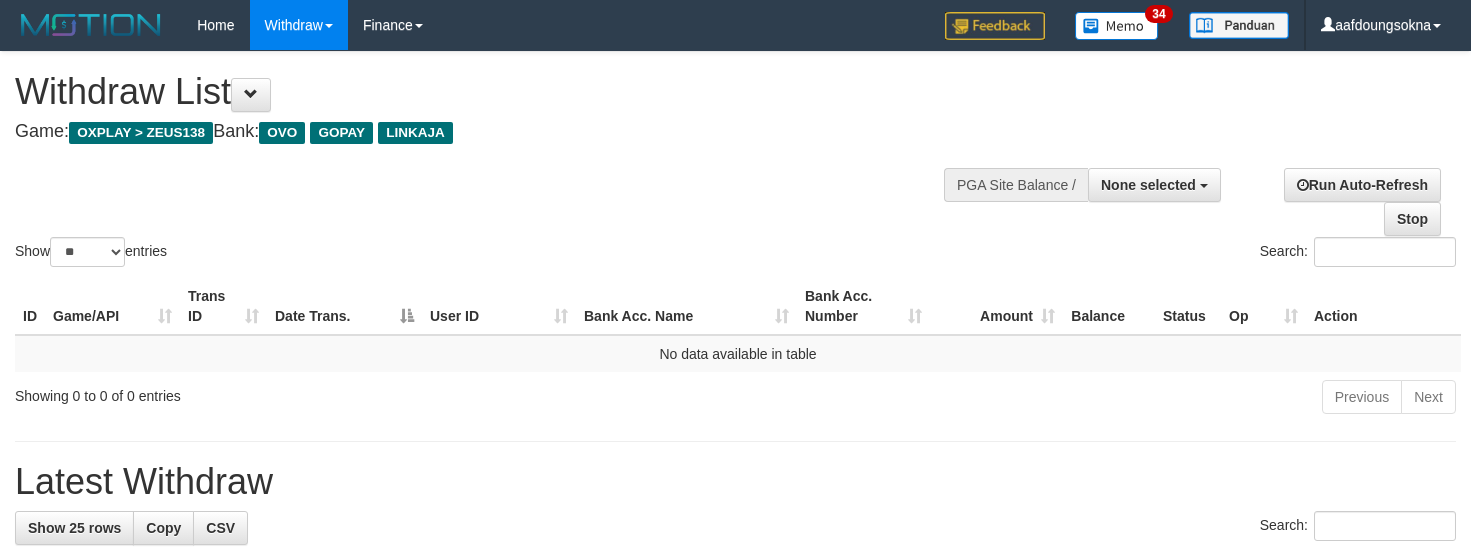 select 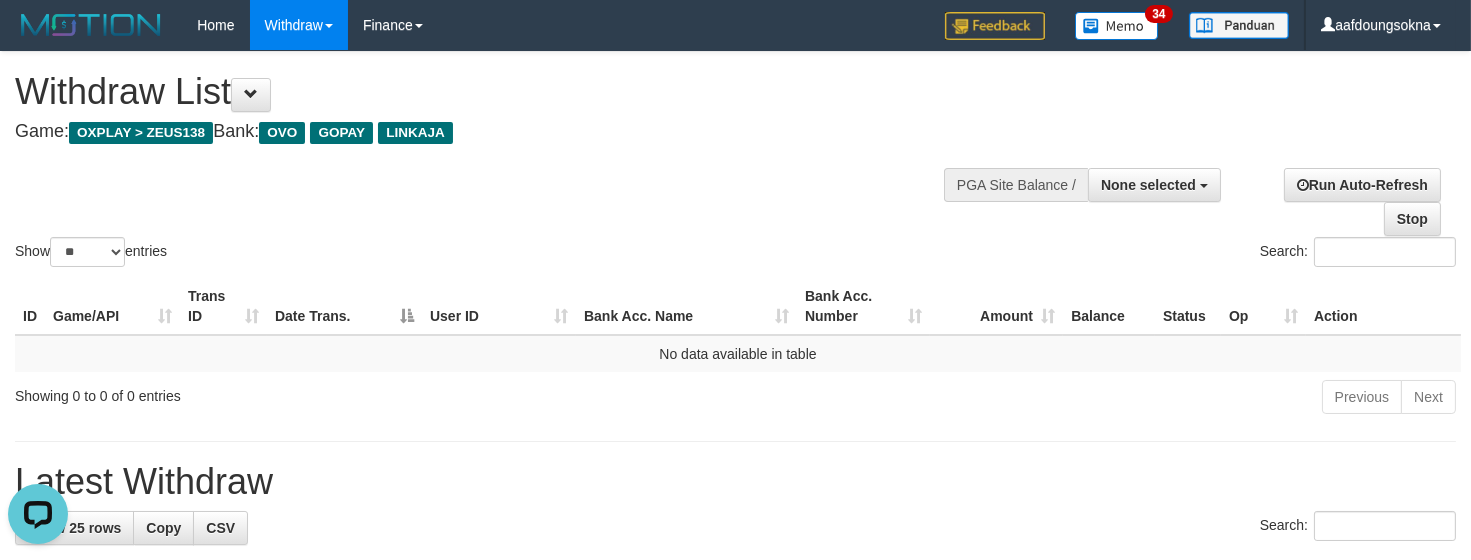 scroll, scrollTop: 0, scrollLeft: 0, axis: both 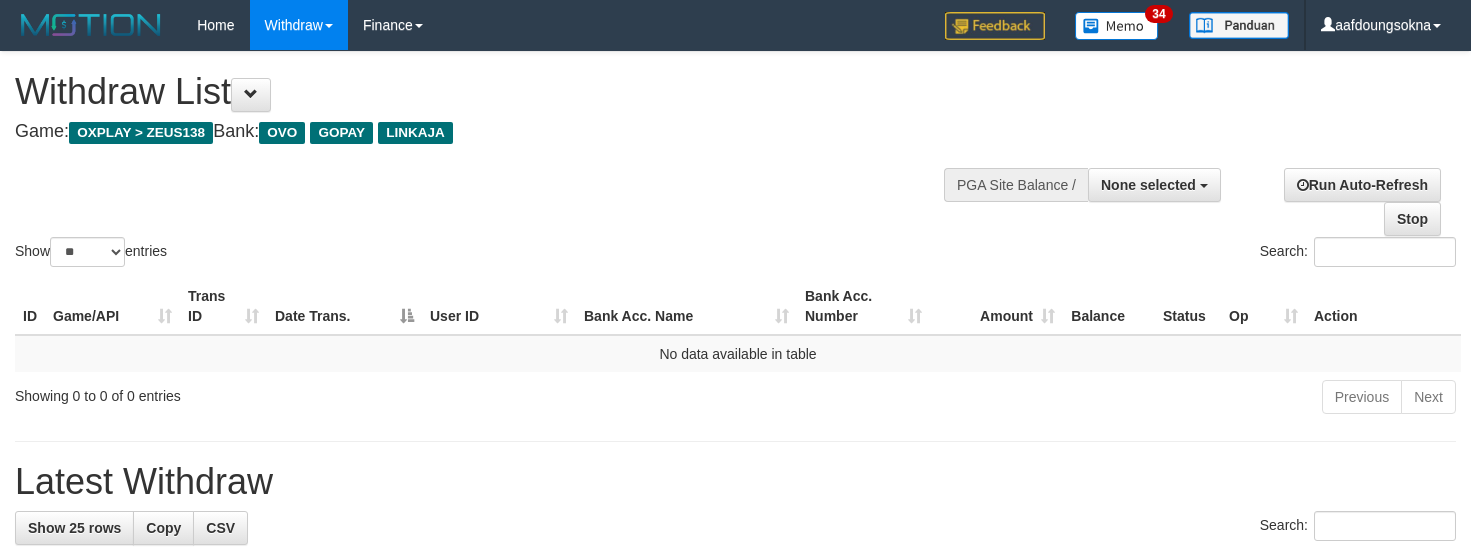 select 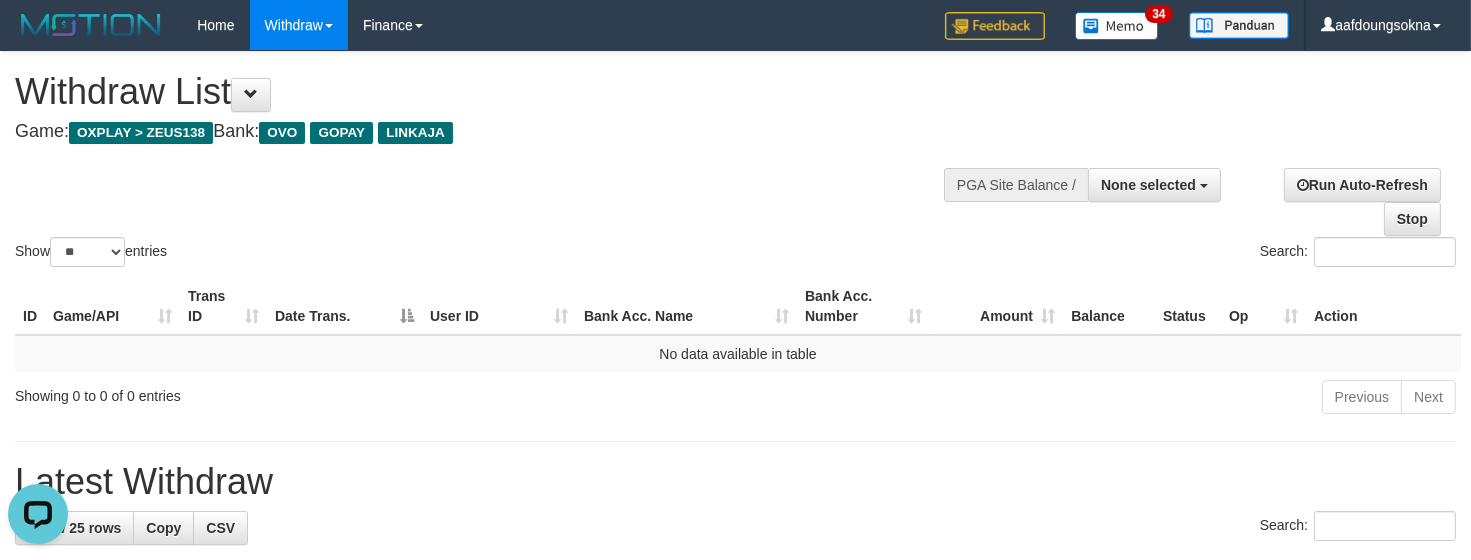 scroll, scrollTop: 0, scrollLeft: 0, axis: both 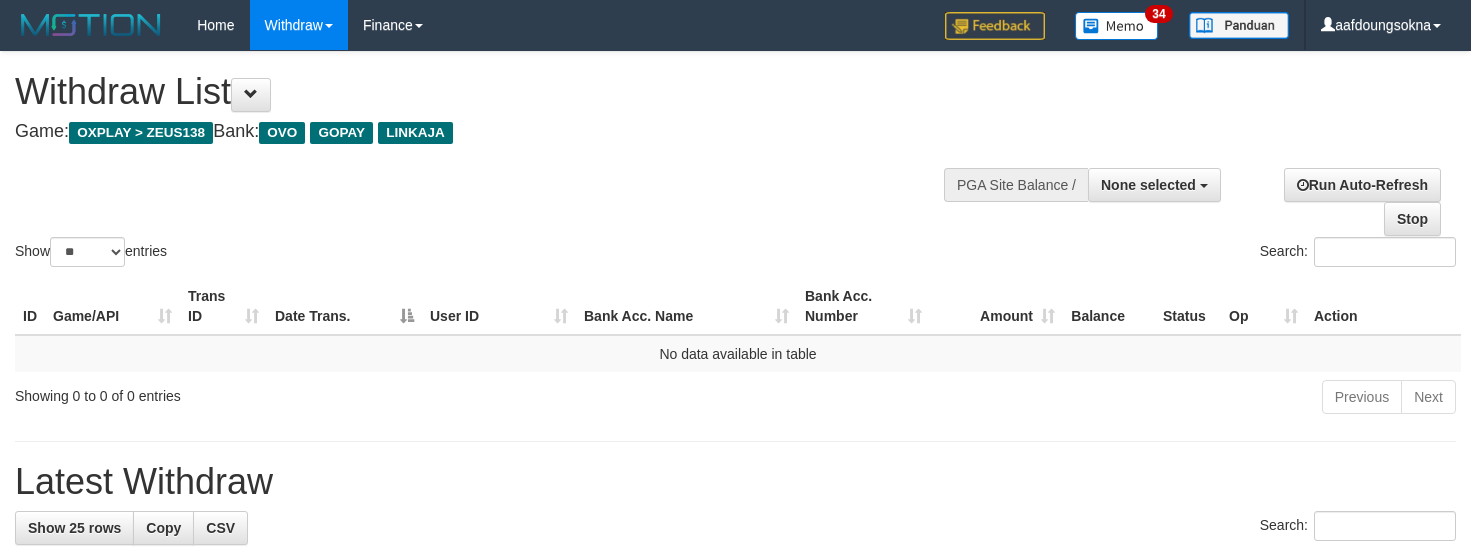 select 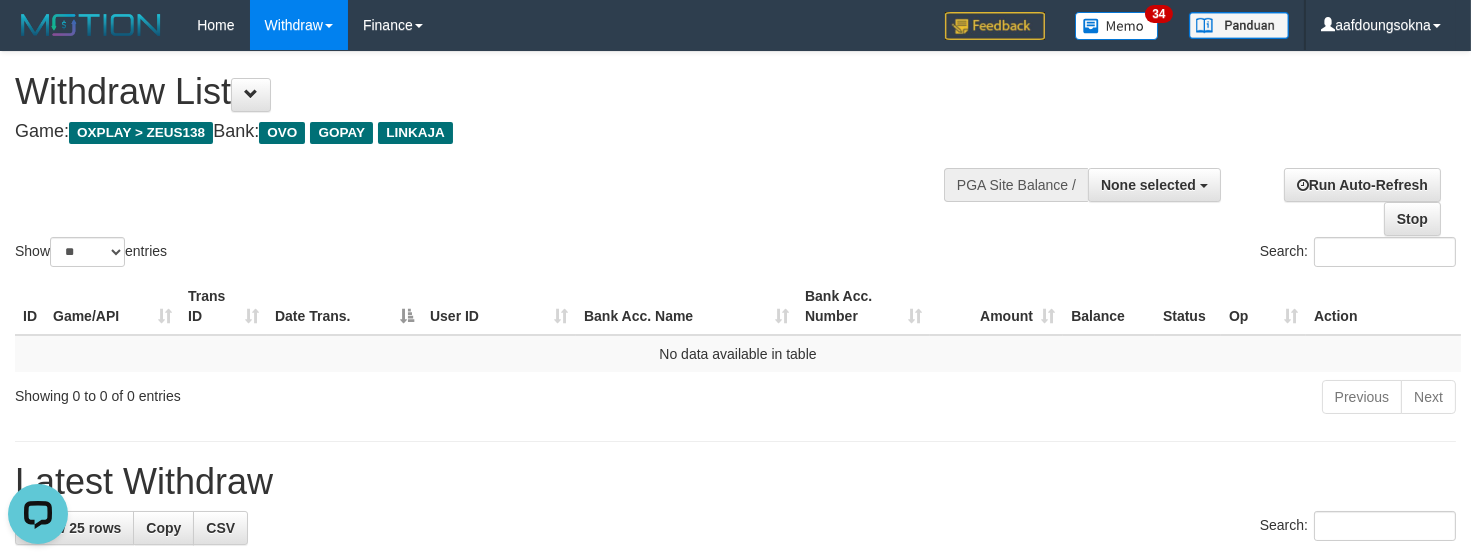 scroll, scrollTop: 0, scrollLeft: 0, axis: both 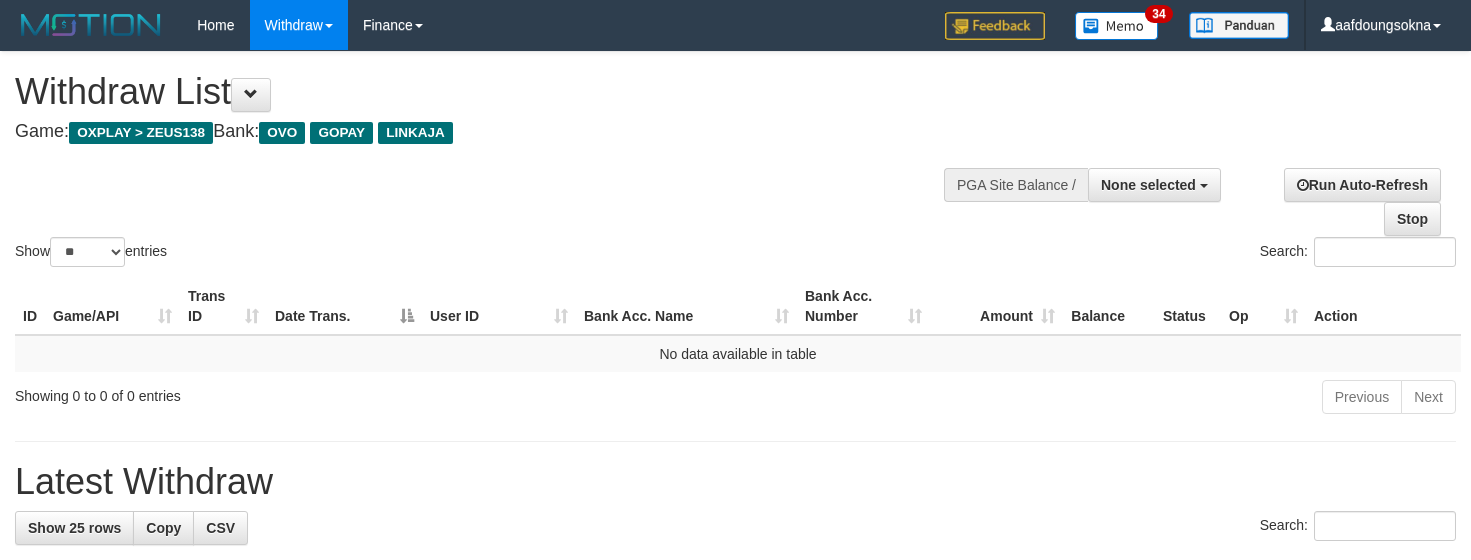 select 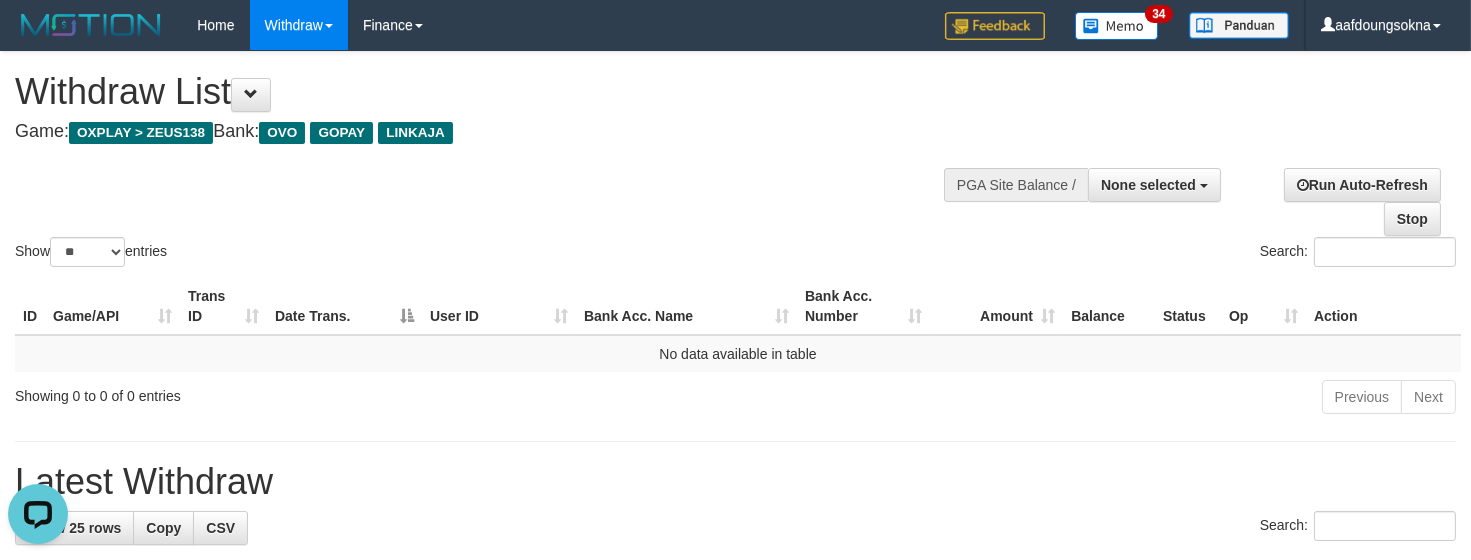 scroll, scrollTop: 0, scrollLeft: 0, axis: both 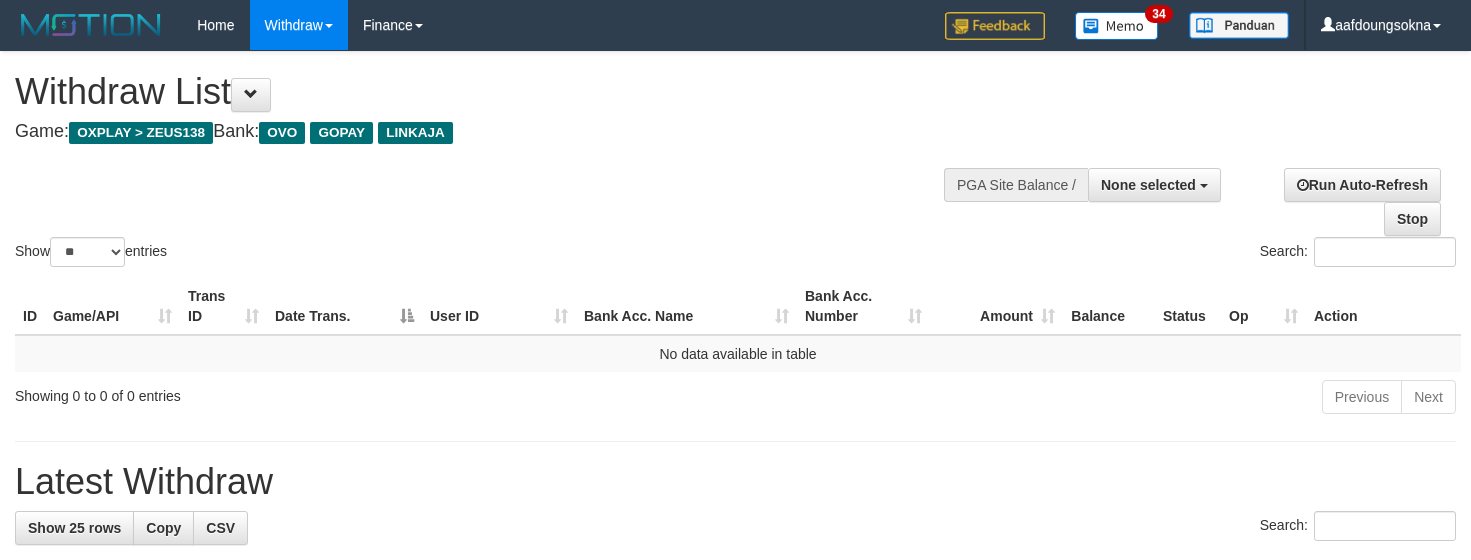 select 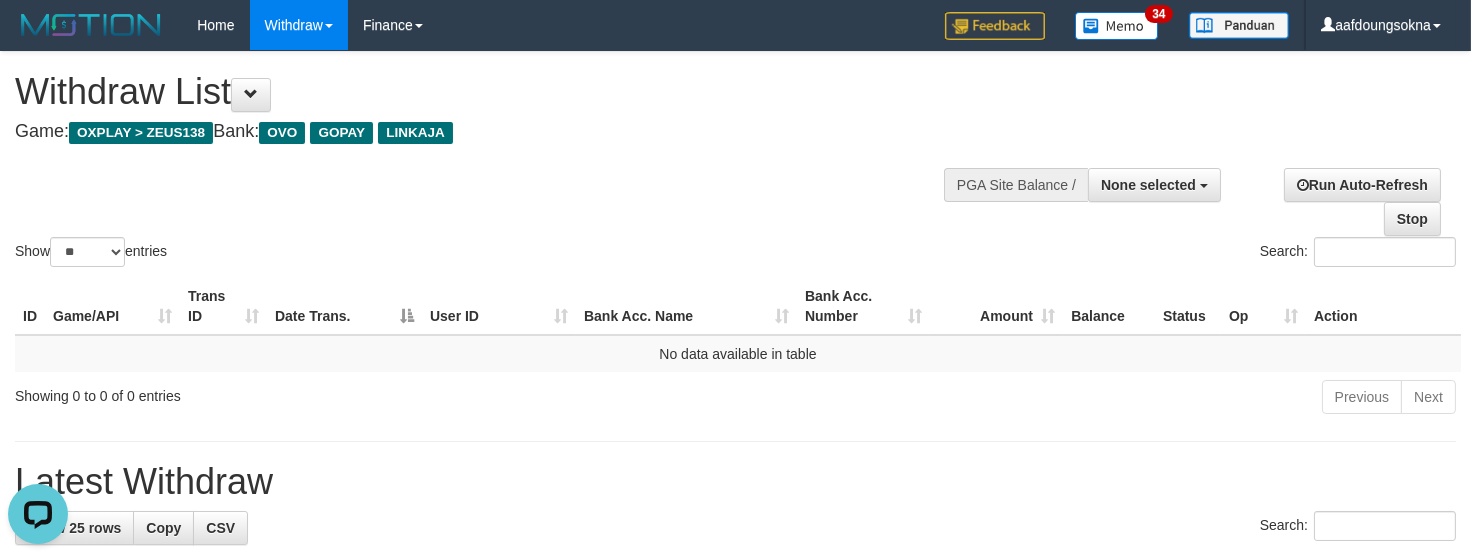 scroll, scrollTop: 0, scrollLeft: 0, axis: both 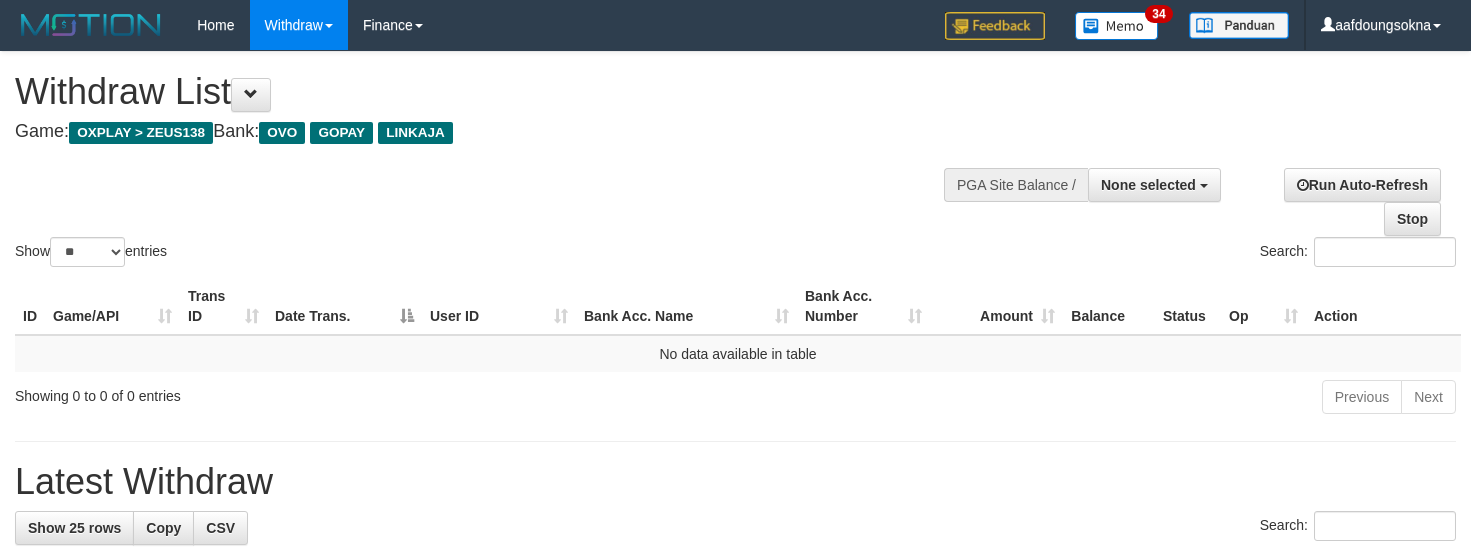 select 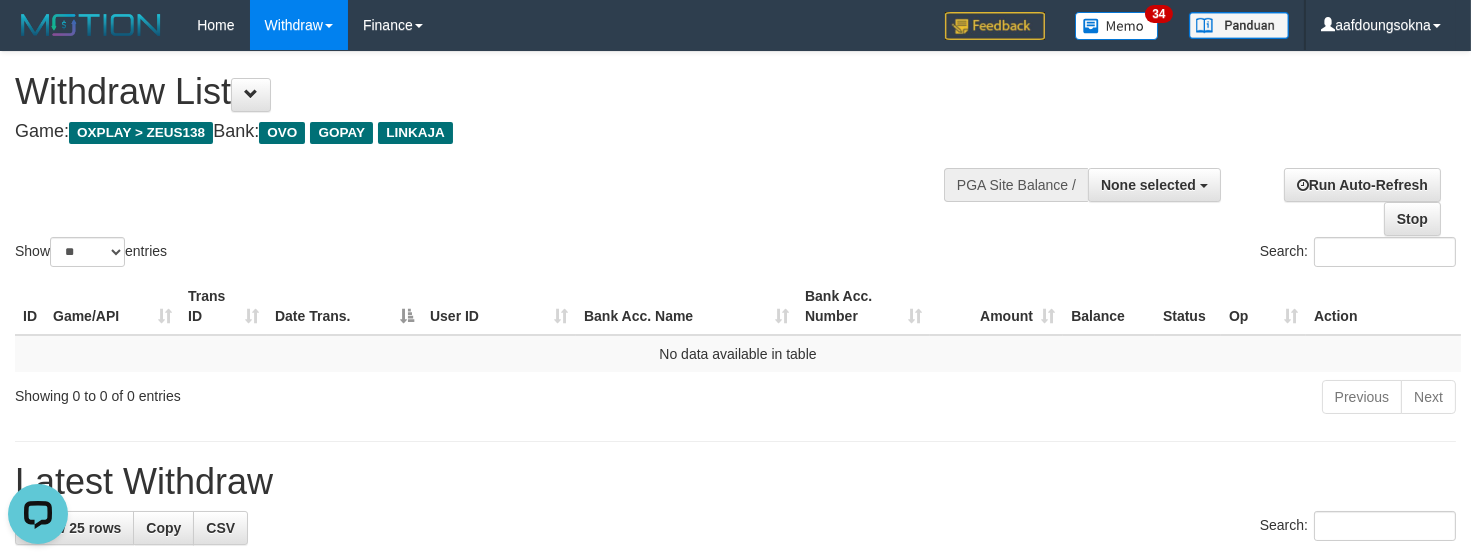 scroll, scrollTop: 0, scrollLeft: 0, axis: both 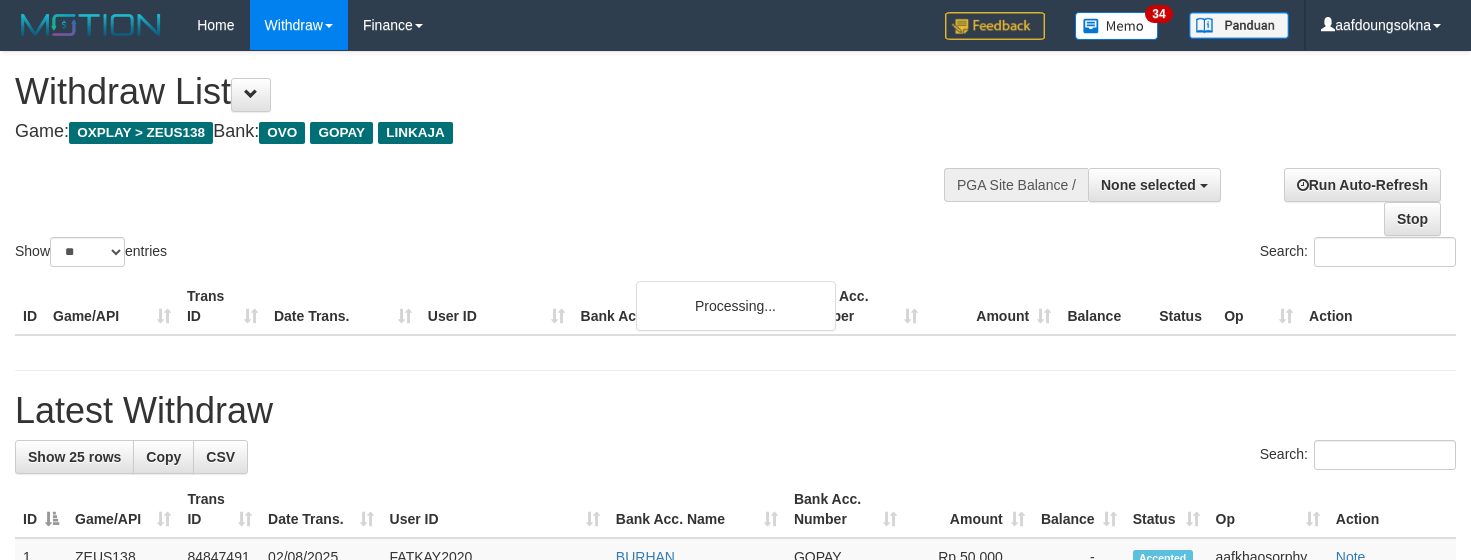 select 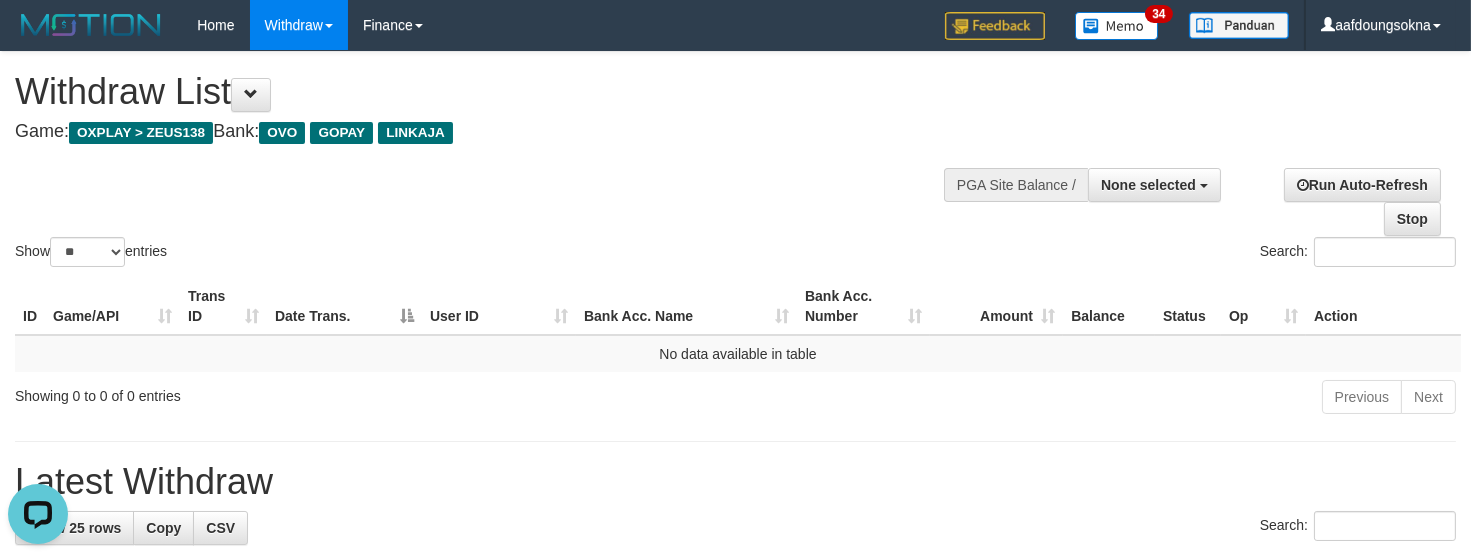 scroll, scrollTop: 0, scrollLeft: 0, axis: both 